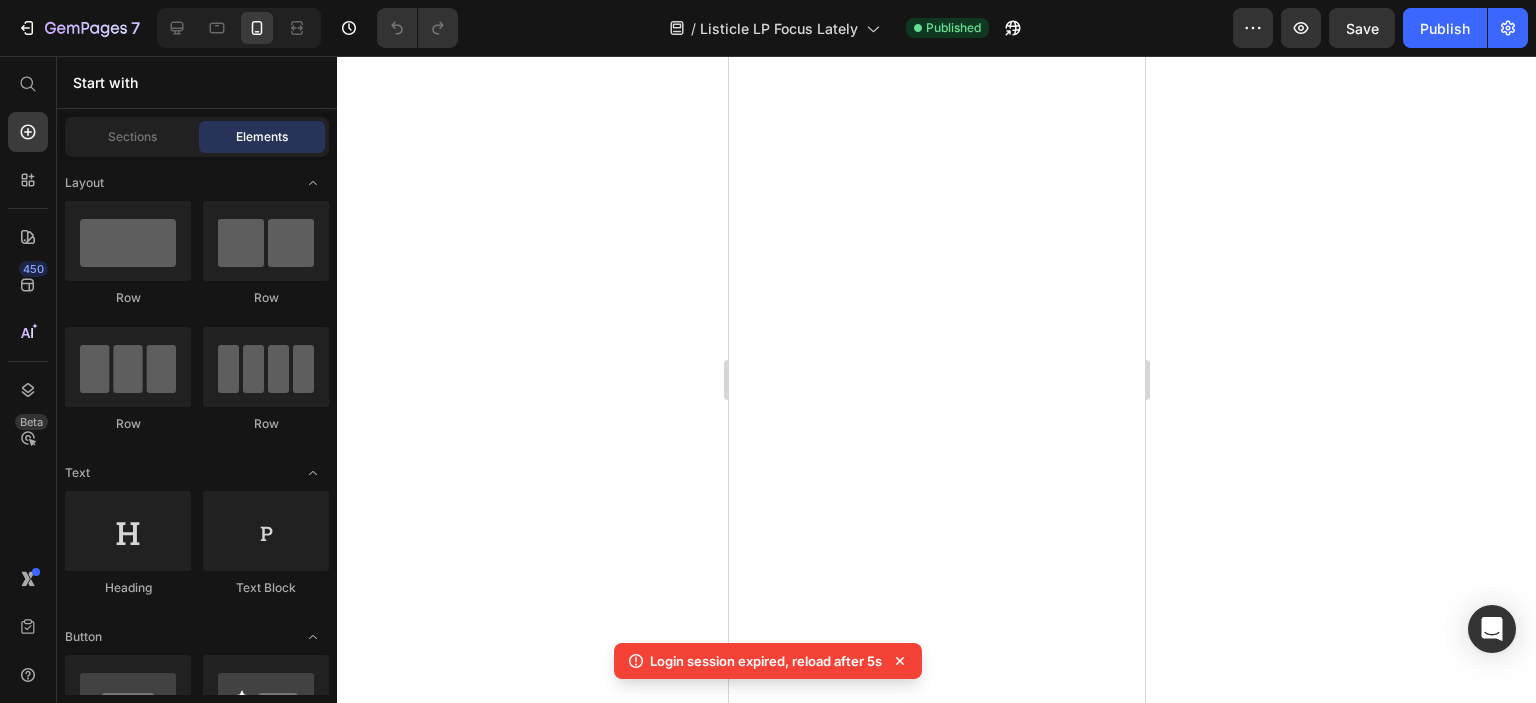 scroll, scrollTop: 0, scrollLeft: 0, axis: both 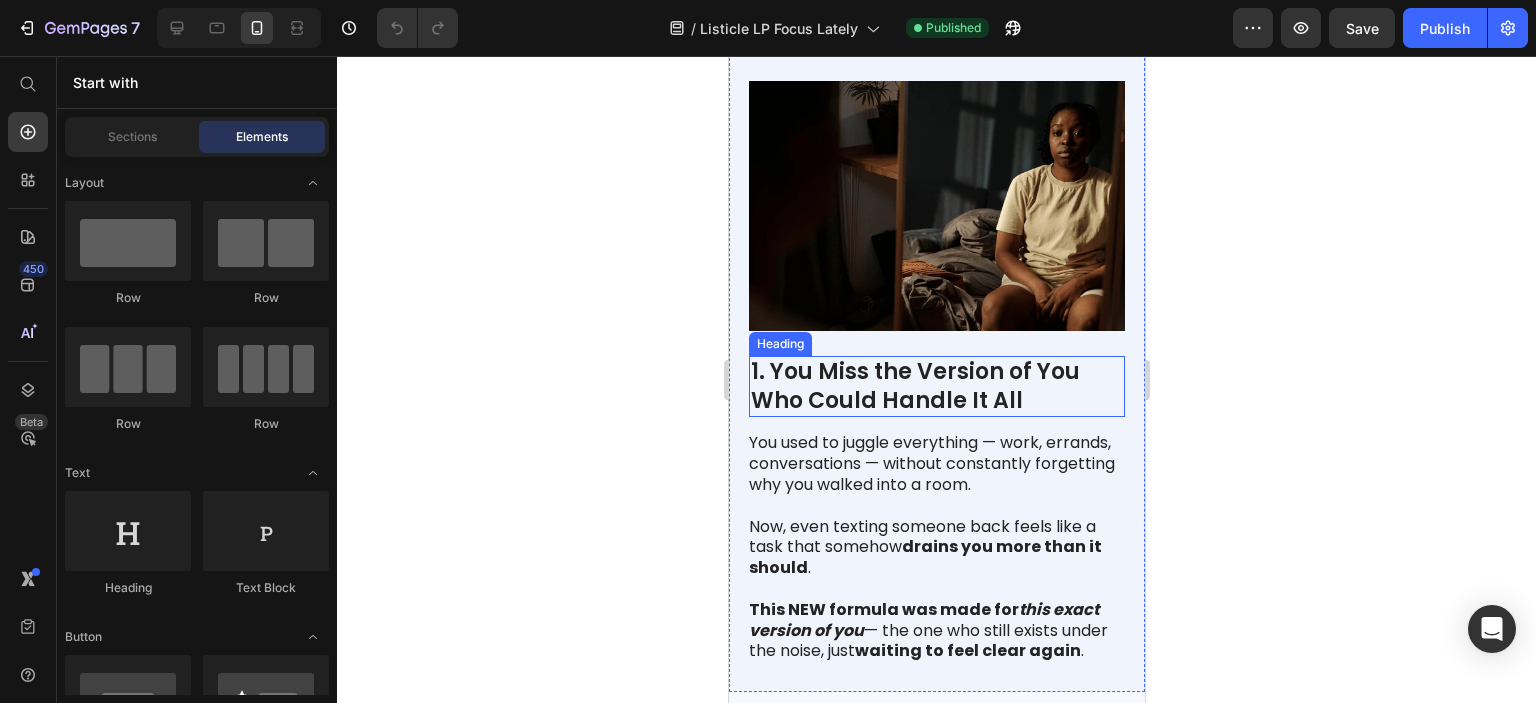 click on "1. You Miss the Version of You Who Could Handle It All" at bounding box center [936, 386] 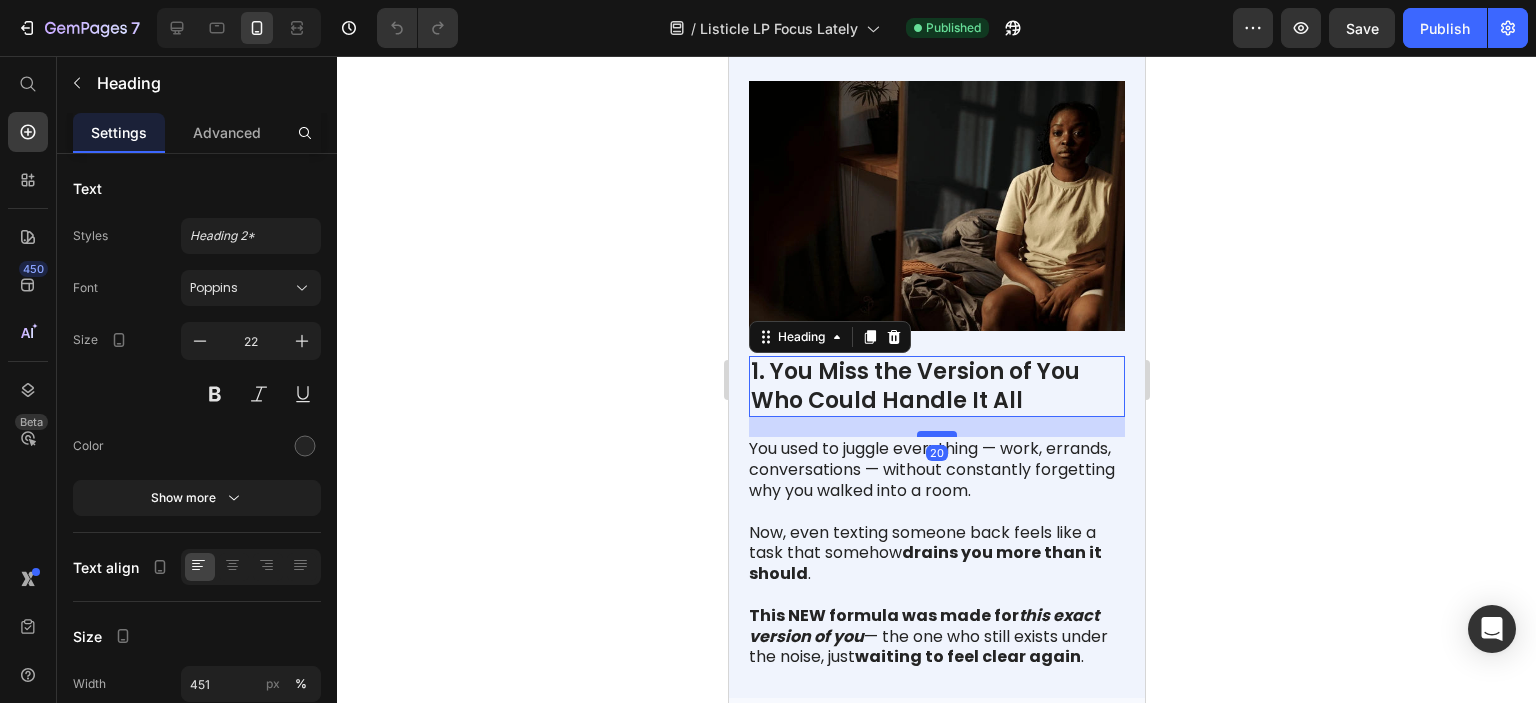 click at bounding box center (936, 434) 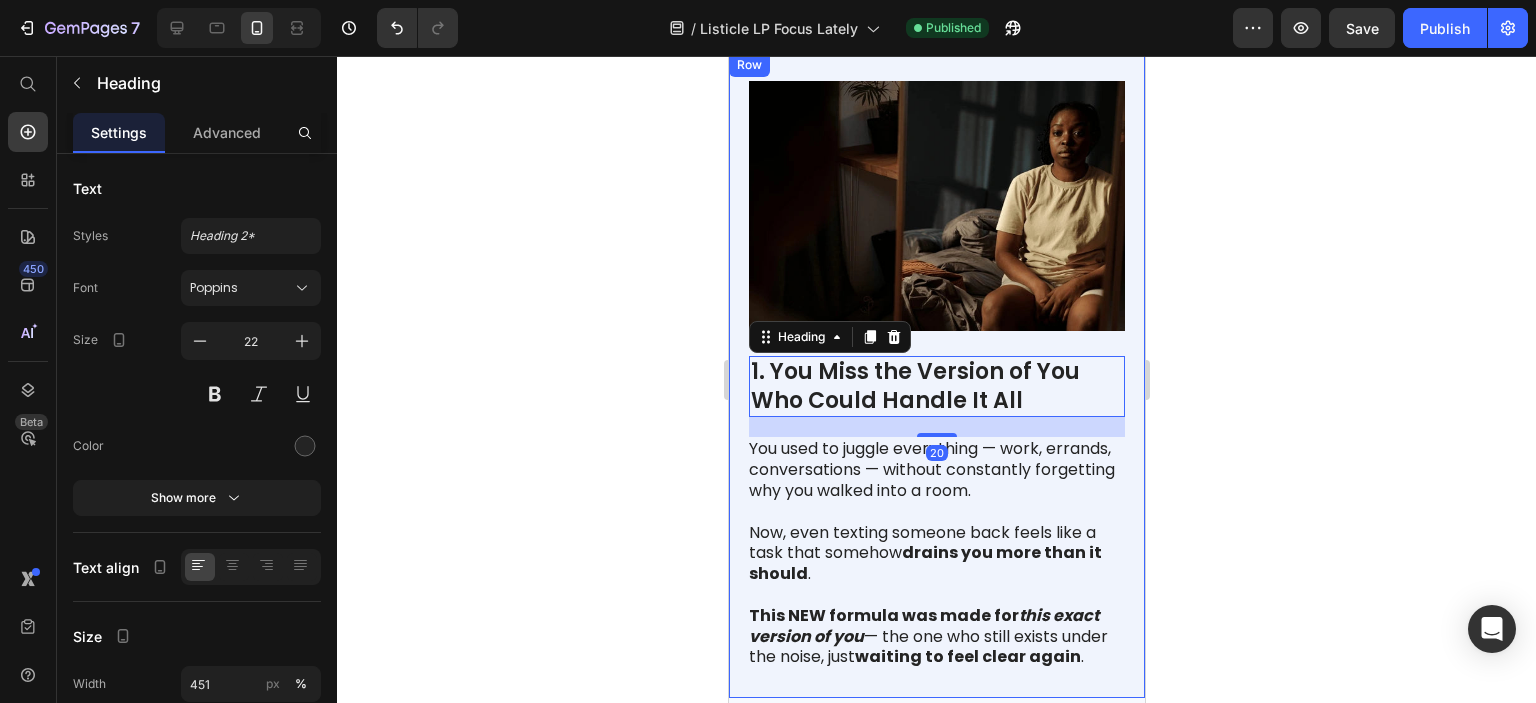 click on "Image 1. You Miss the Version of You Who Could Handle It All Heading   20" at bounding box center (936, 259) 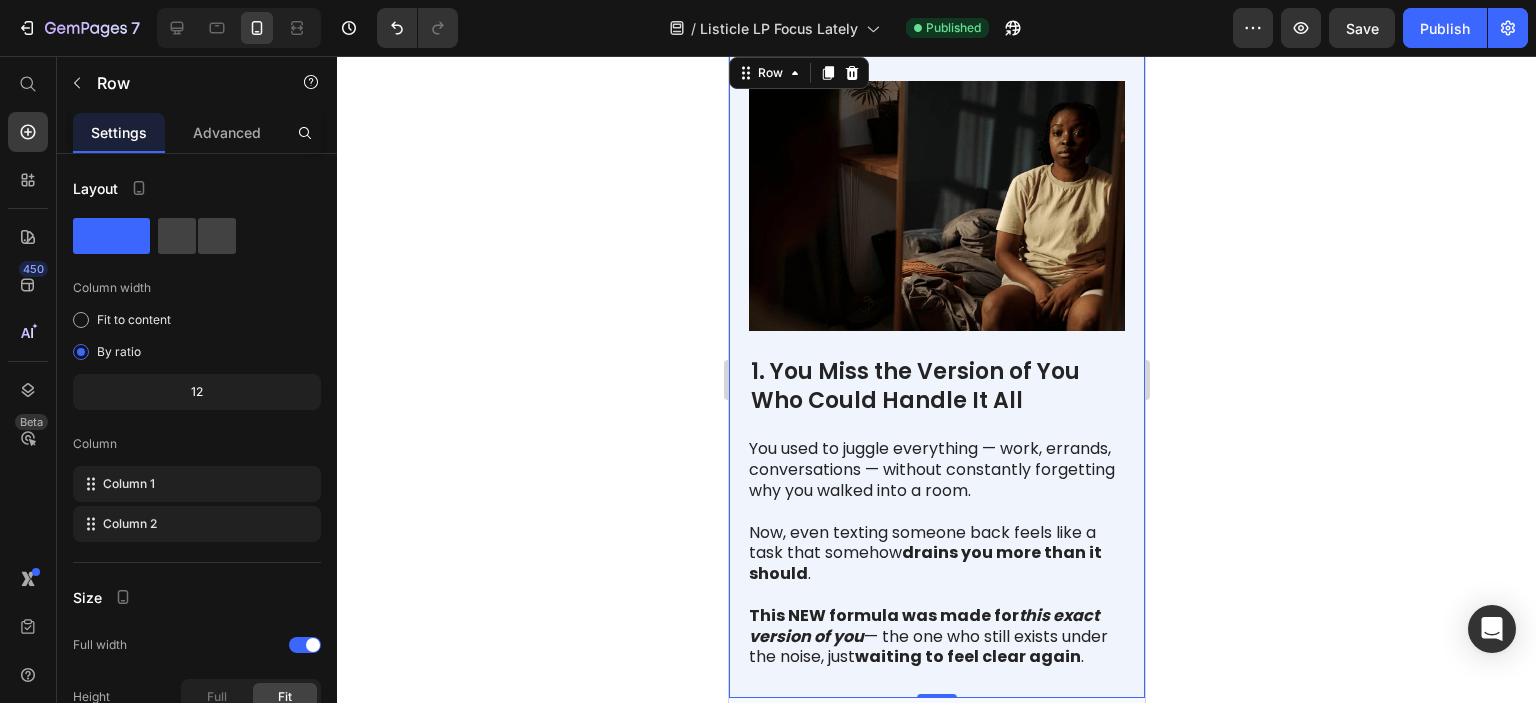 click at bounding box center (936, 206) 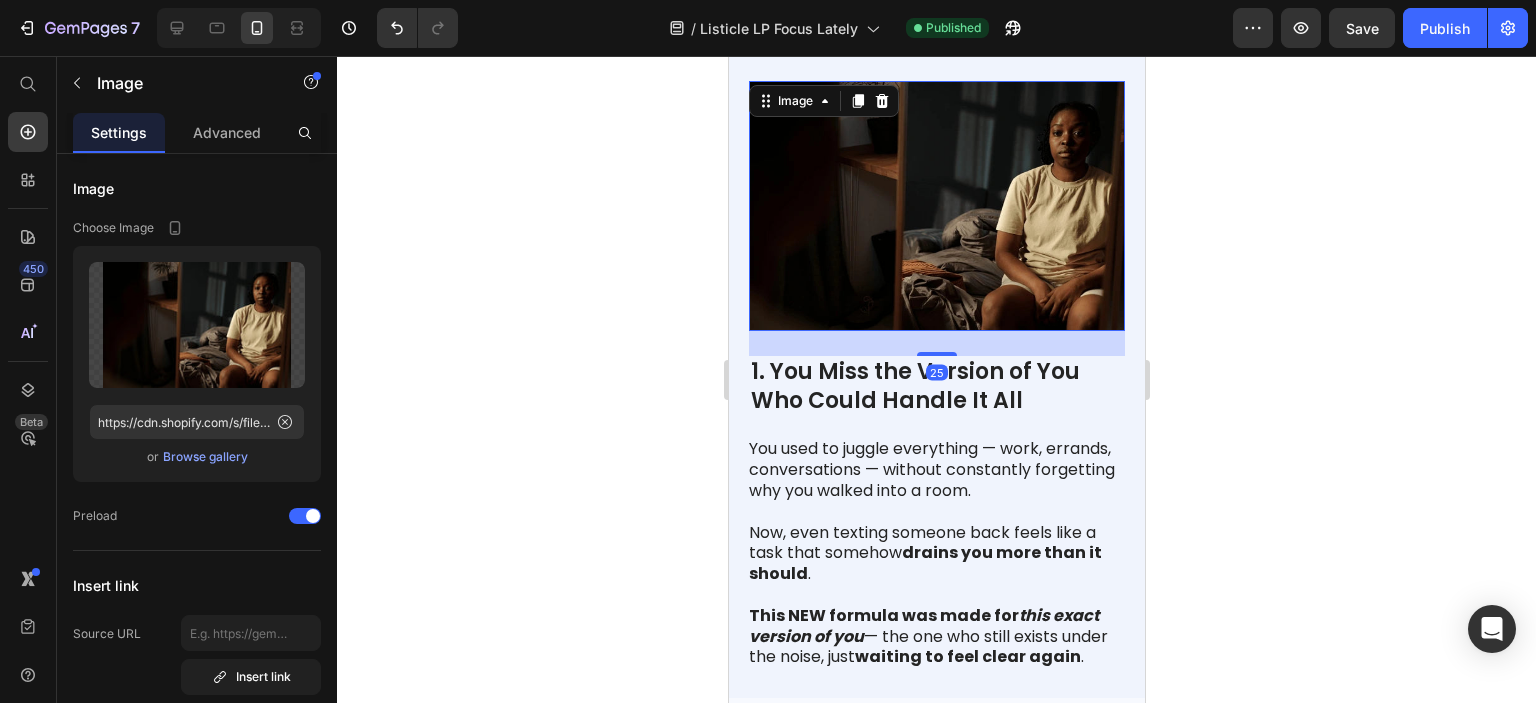 click on "25" at bounding box center (936, 343) 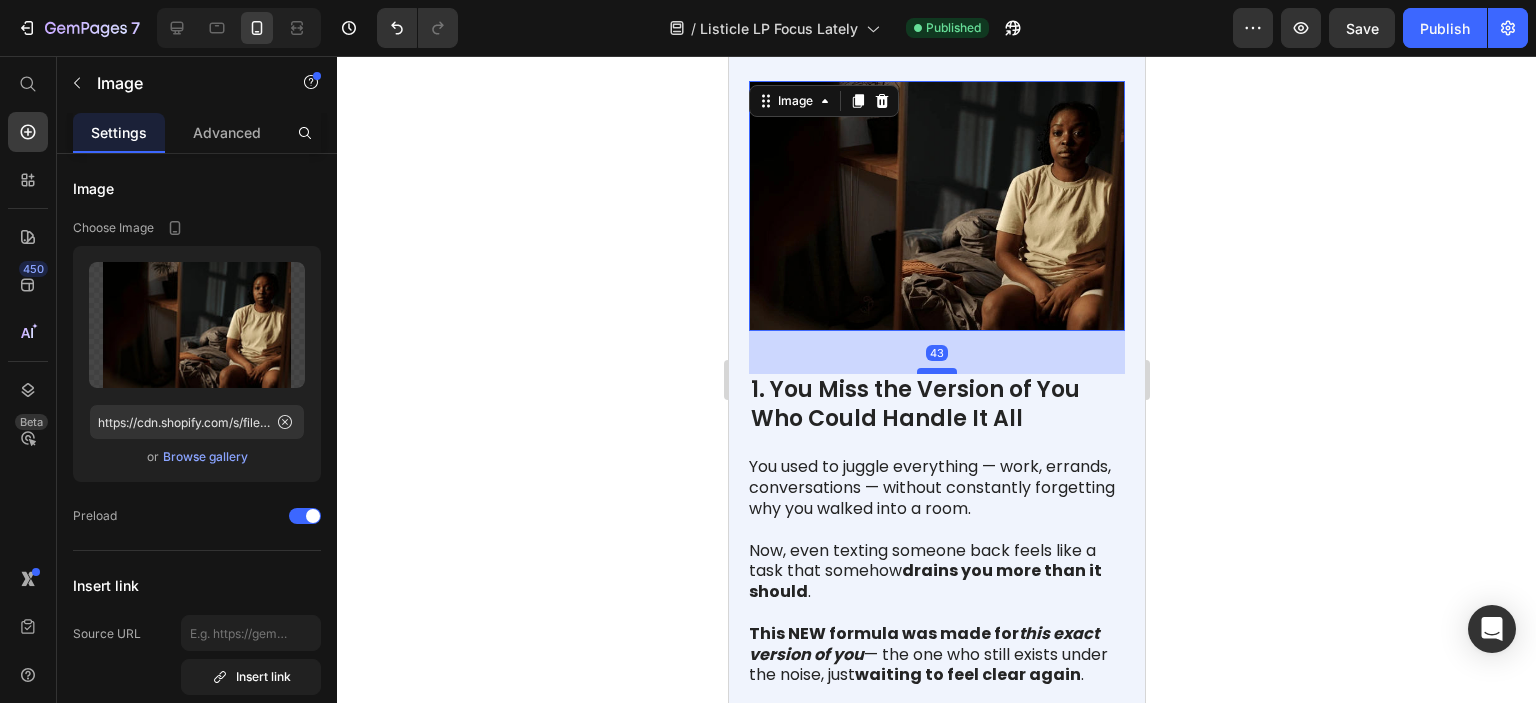 drag, startPoint x: 933, startPoint y: 328, endPoint x: 933, endPoint y: 346, distance: 18 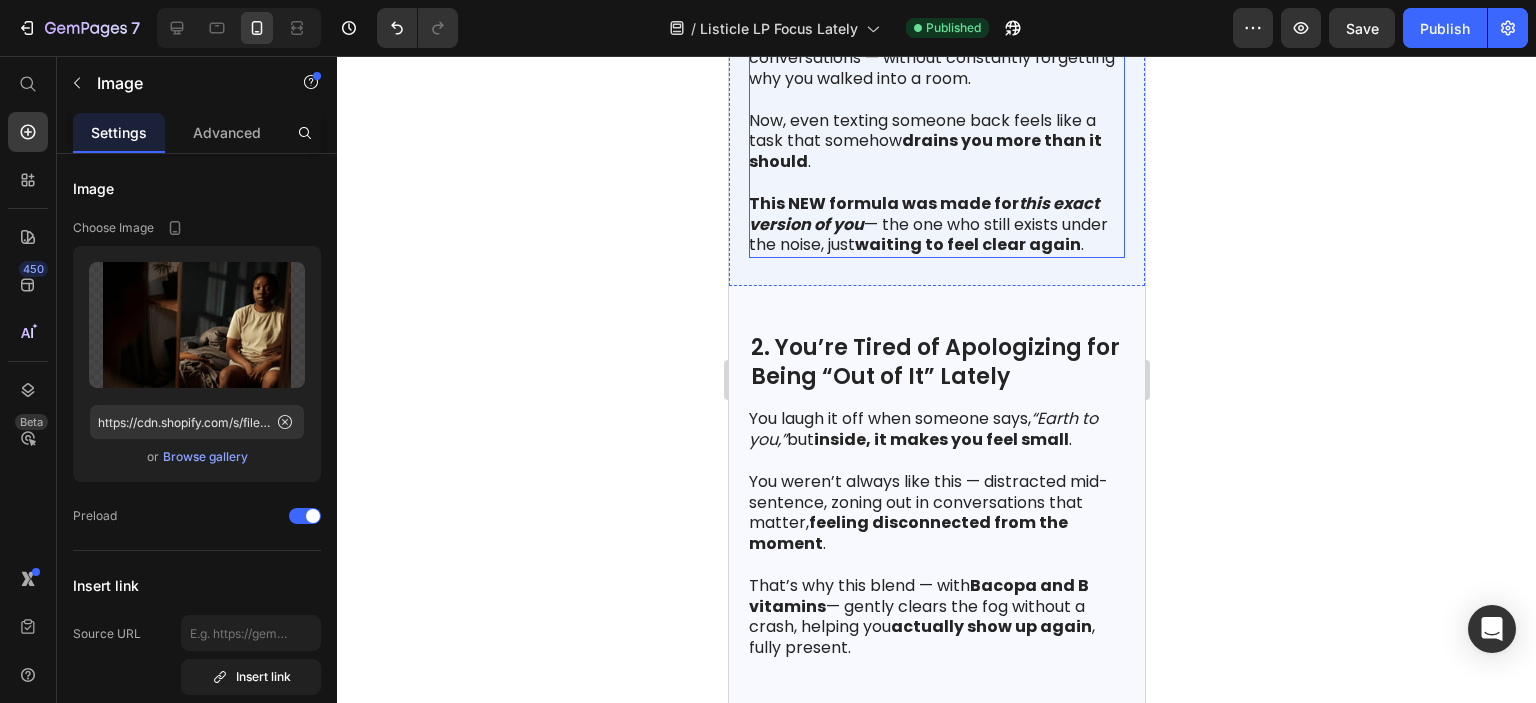 scroll, scrollTop: 1300, scrollLeft: 0, axis: vertical 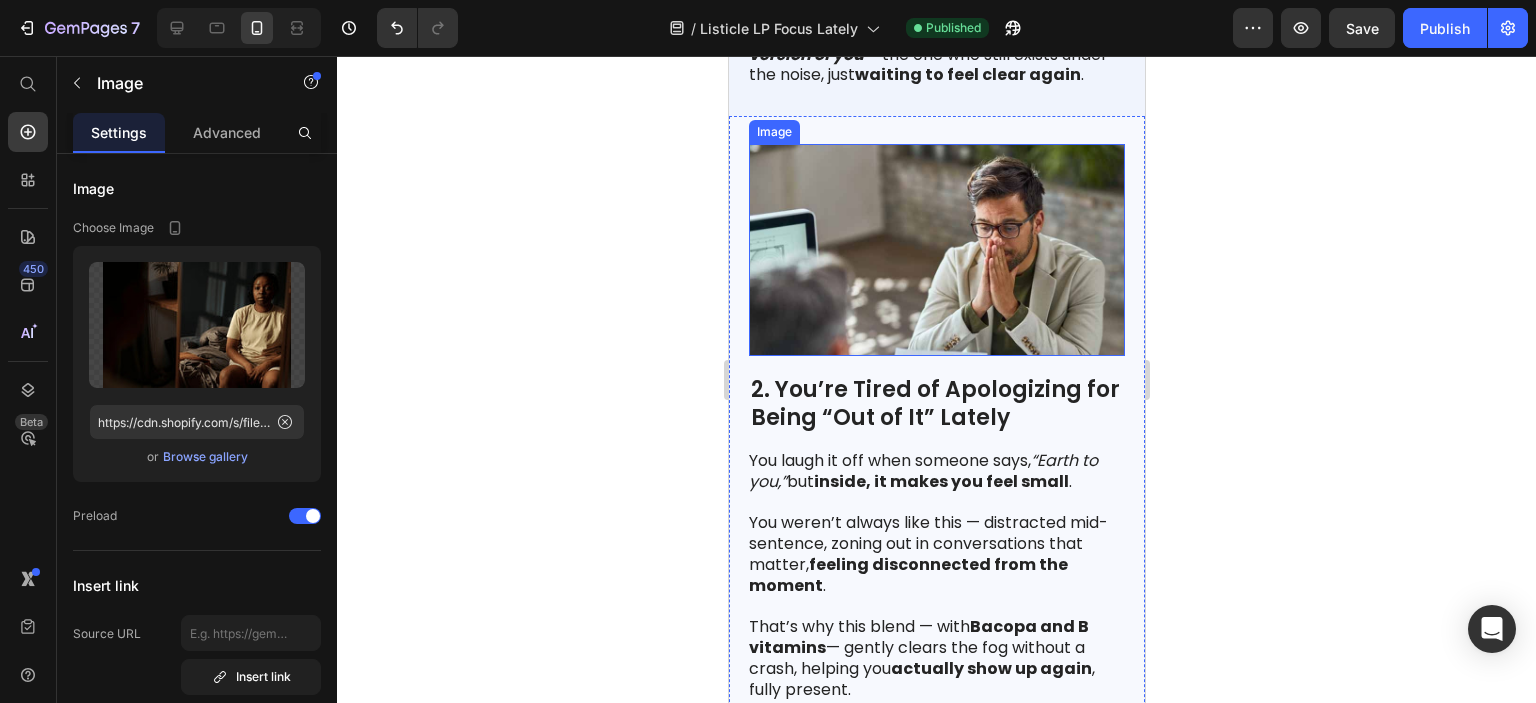 click at bounding box center [936, 250] 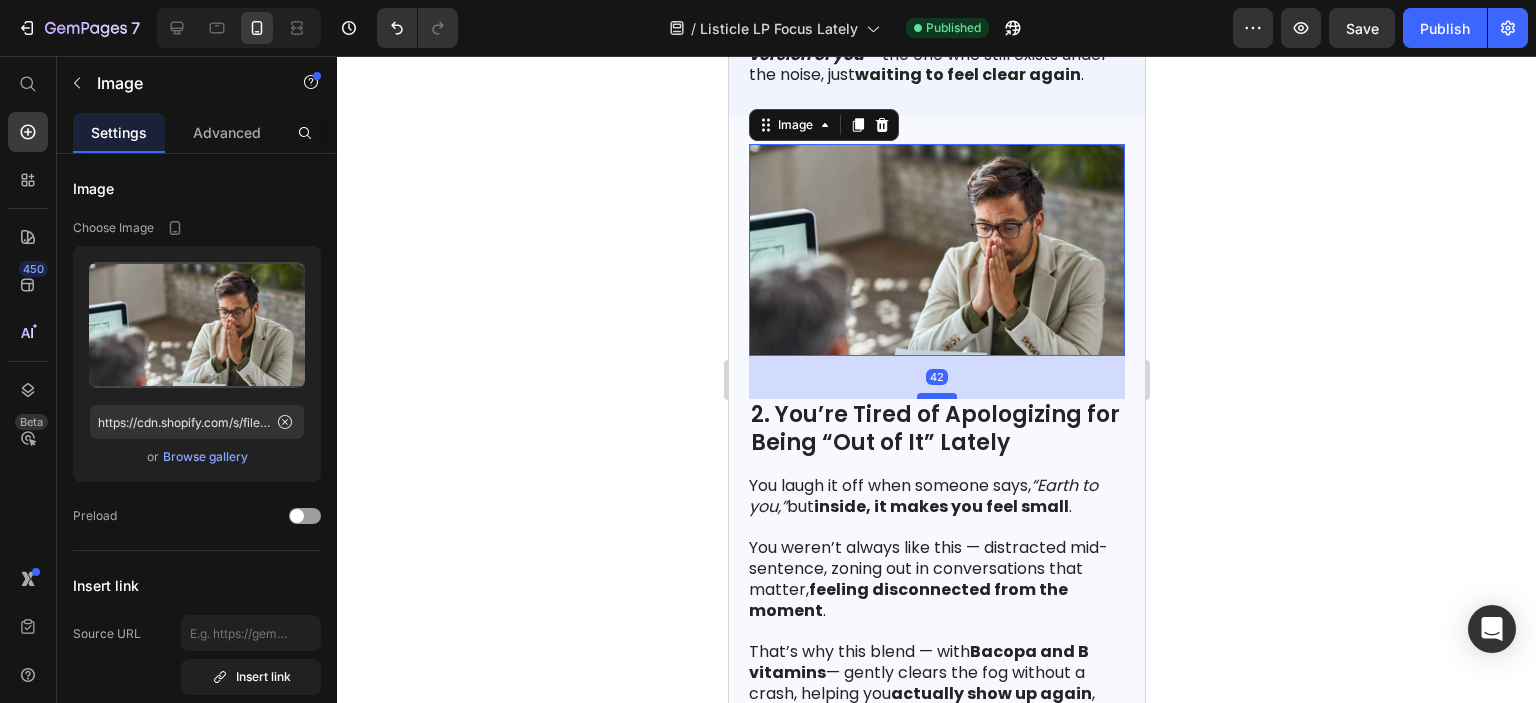 drag, startPoint x: 937, startPoint y: 356, endPoint x: 937, endPoint y: 380, distance: 24 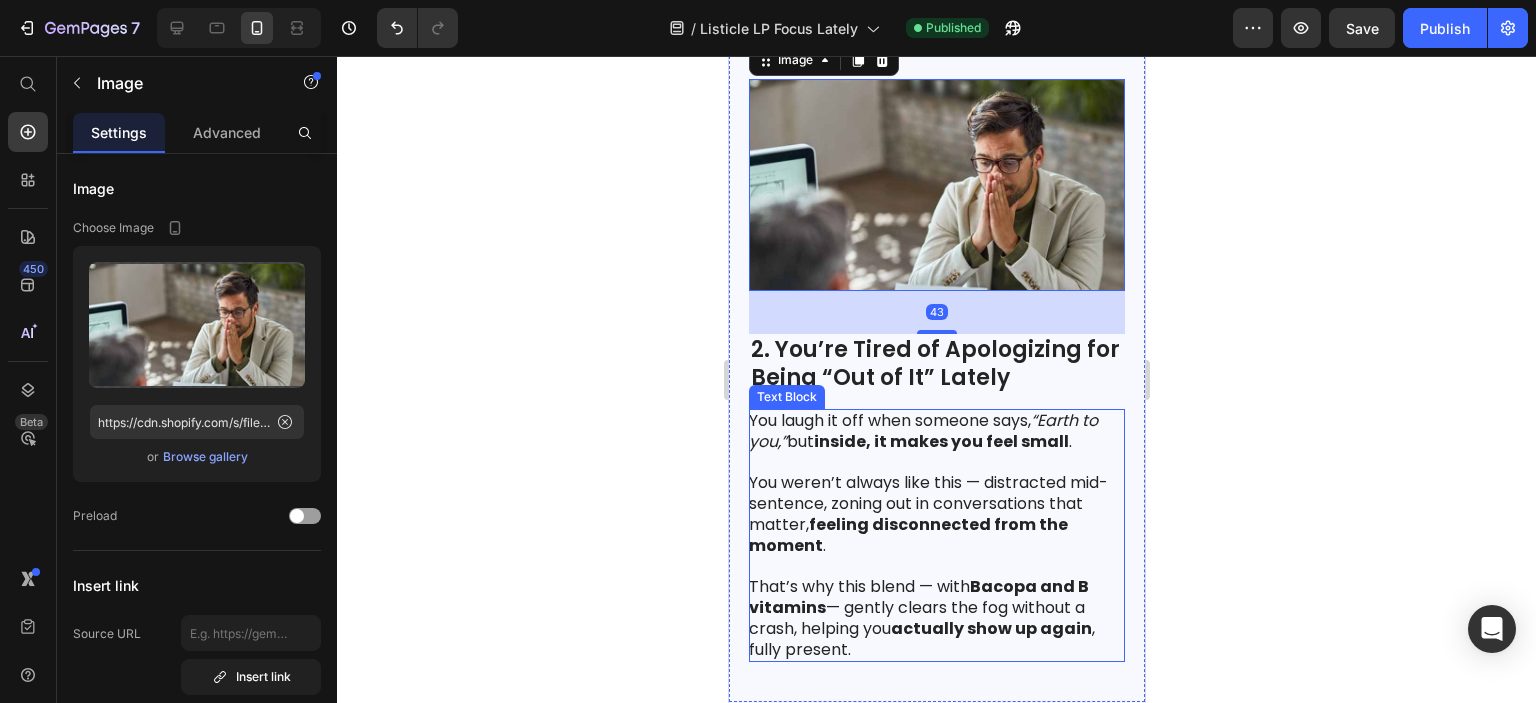 scroll, scrollTop: 1400, scrollLeft: 0, axis: vertical 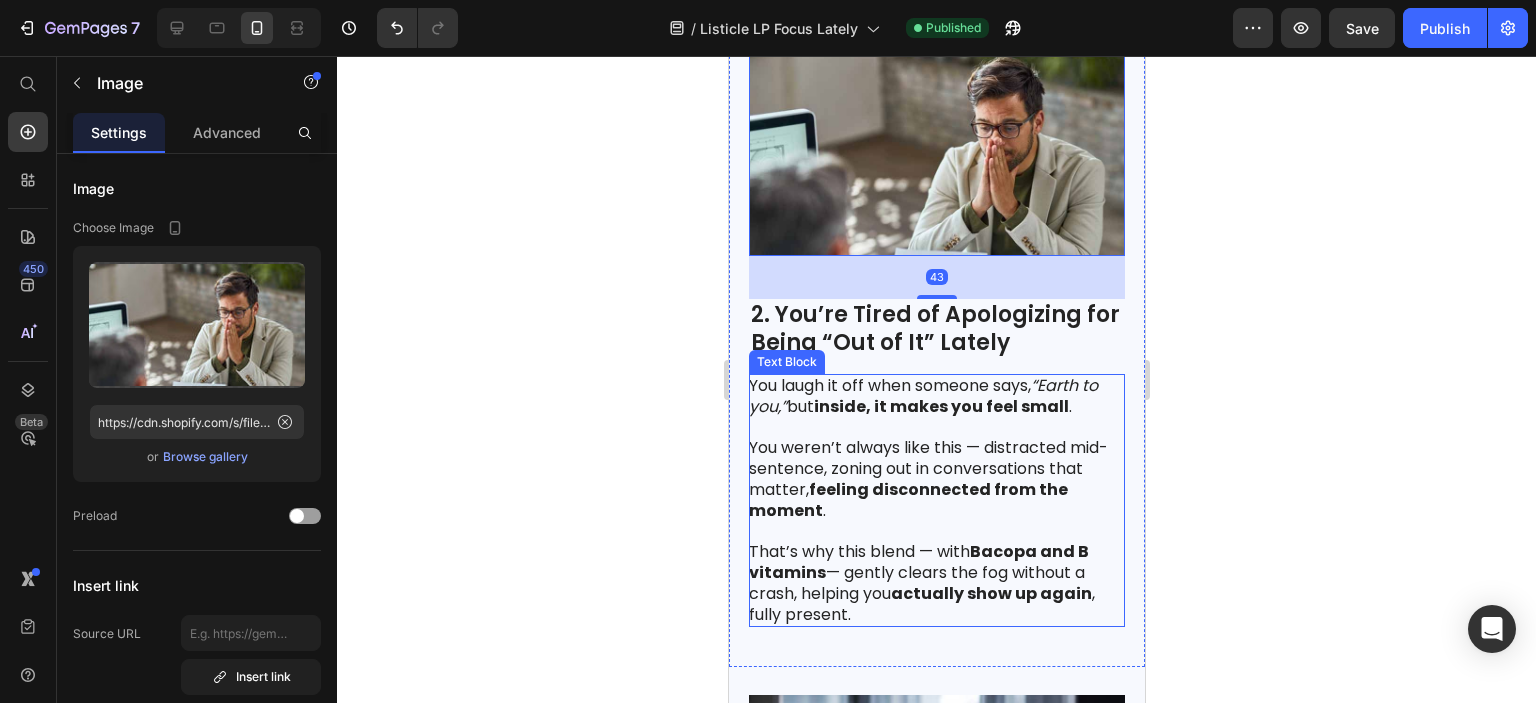click on "inside, it makes you feel small" at bounding box center (940, 406) 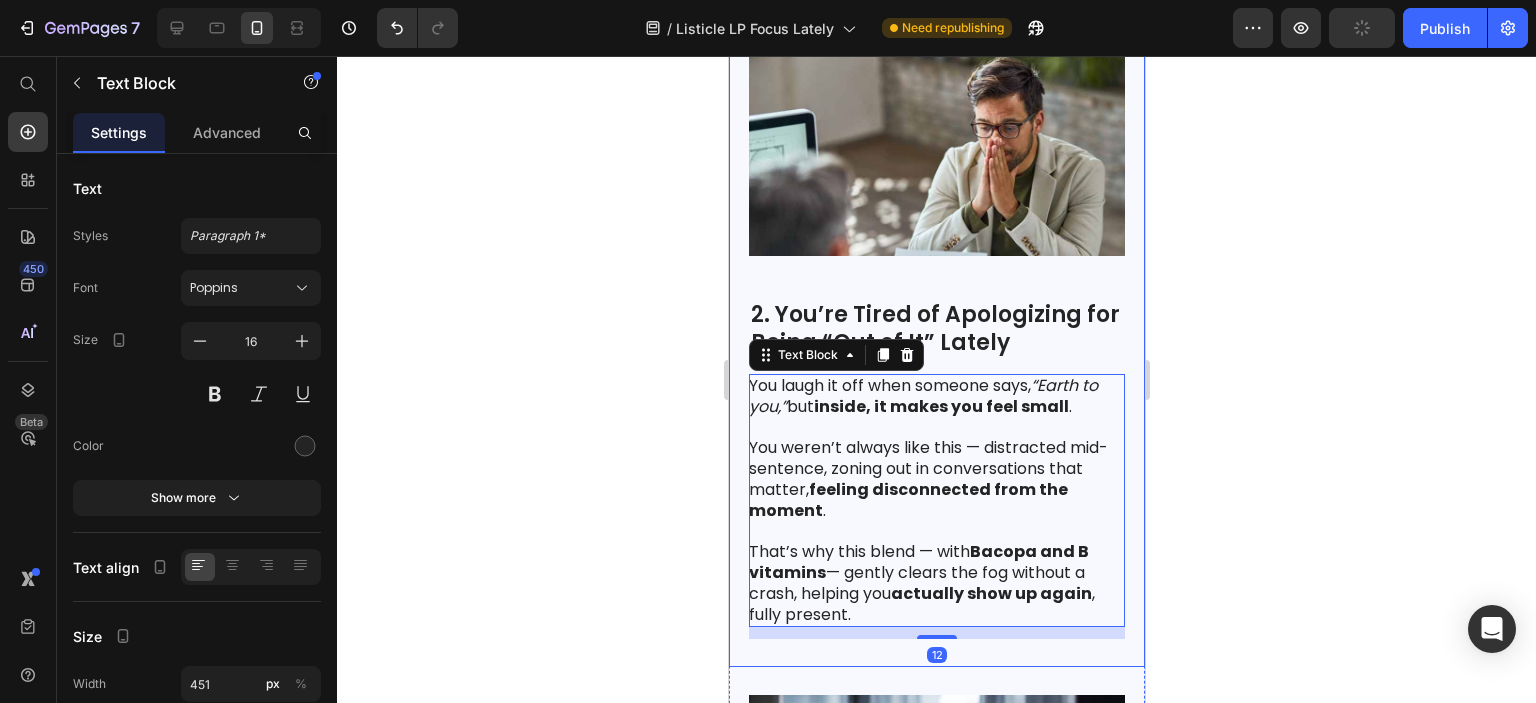 click on "2. You’re Tired of Apologizing for Being “Out of It” Lately" at bounding box center (936, 329) 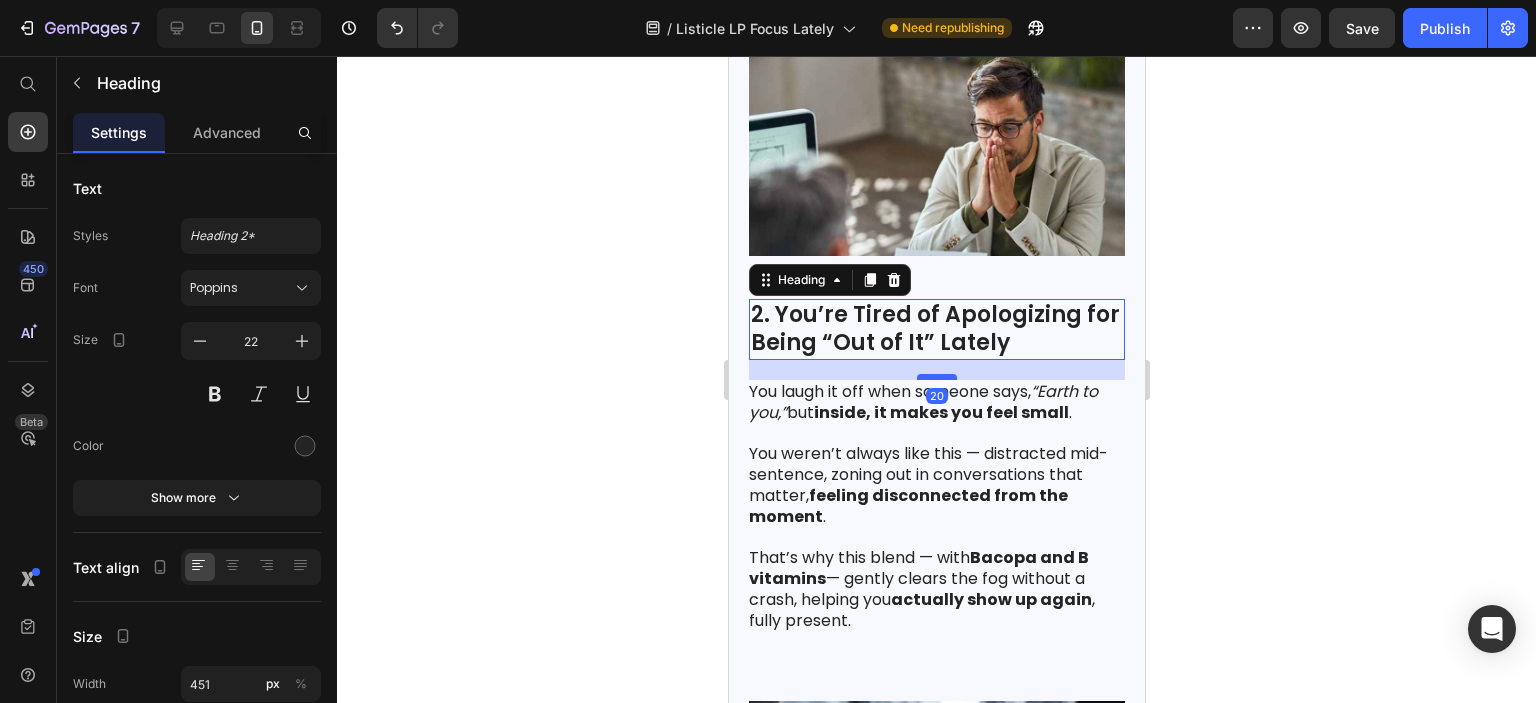click at bounding box center [936, 377] 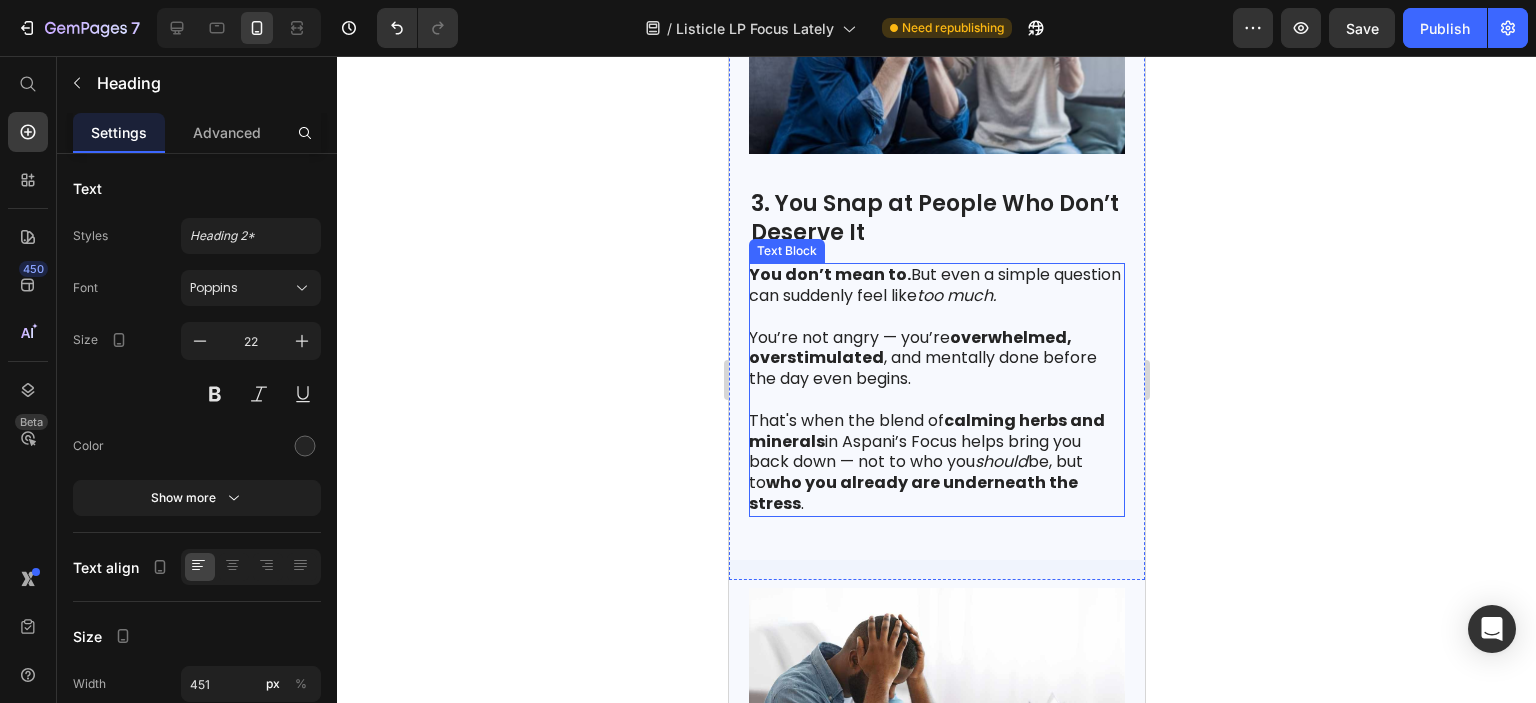 scroll, scrollTop: 2200, scrollLeft: 0, axis: vertical 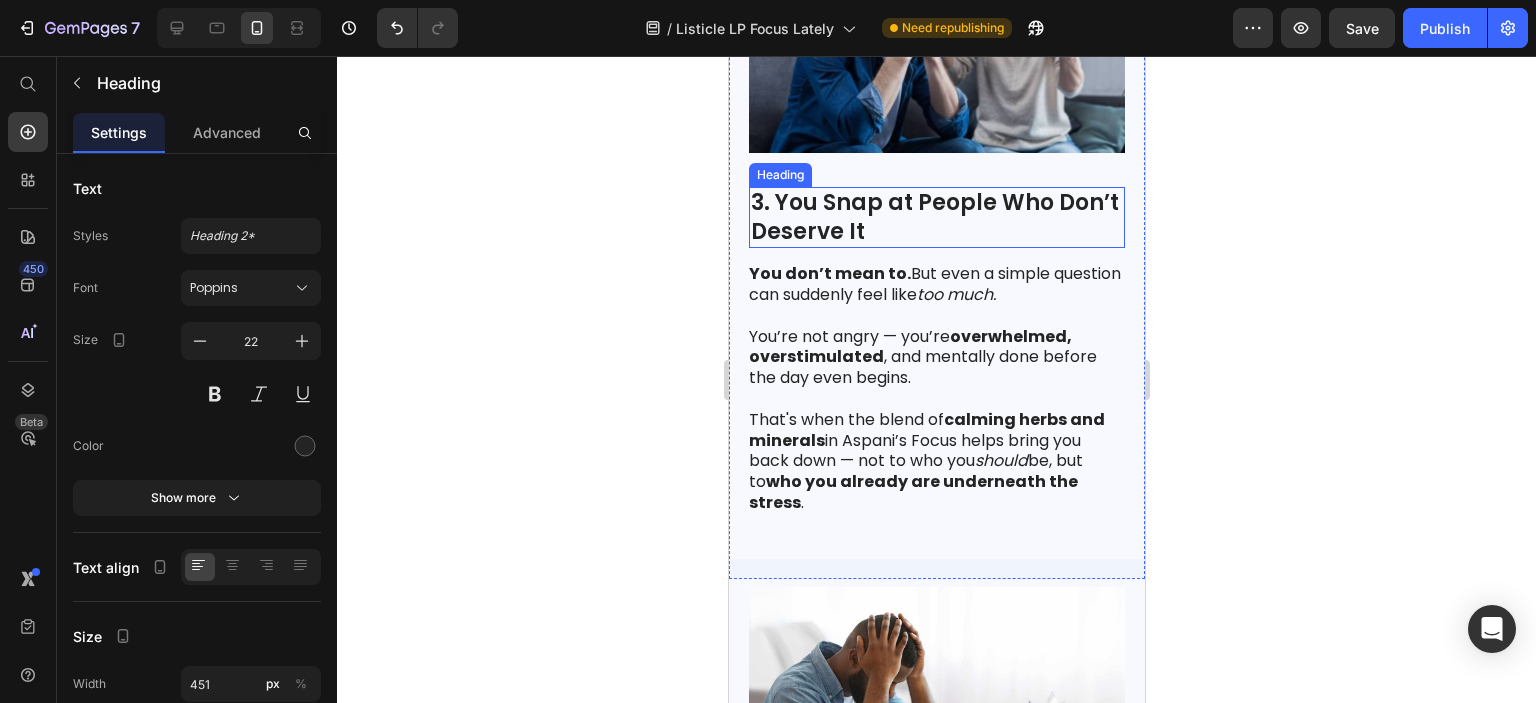 click on "3. You Snap at People Who Don’t Deserve It" at bounding box center [936, 217] 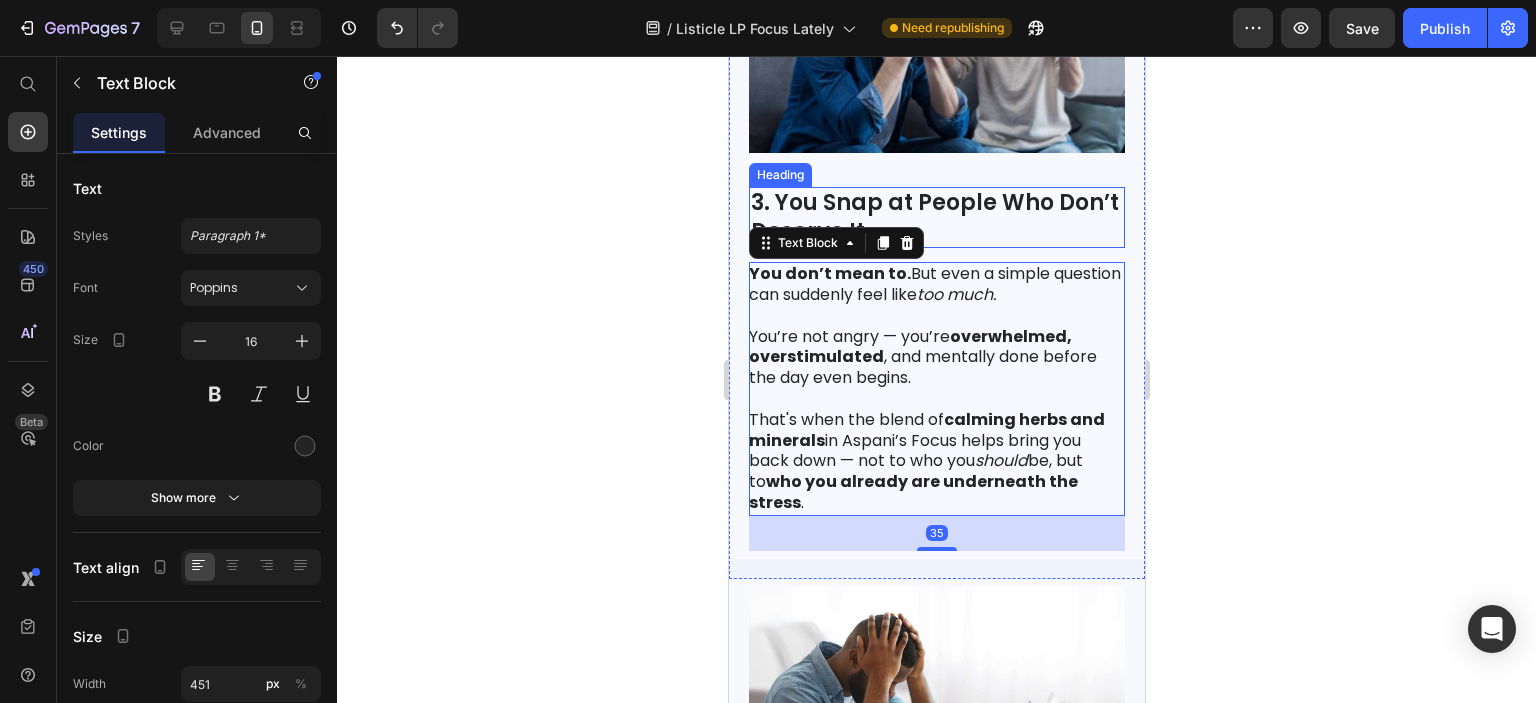 click on "3. You Snap at People Who Don’t Deserve It" at bounding box center [936, 217] 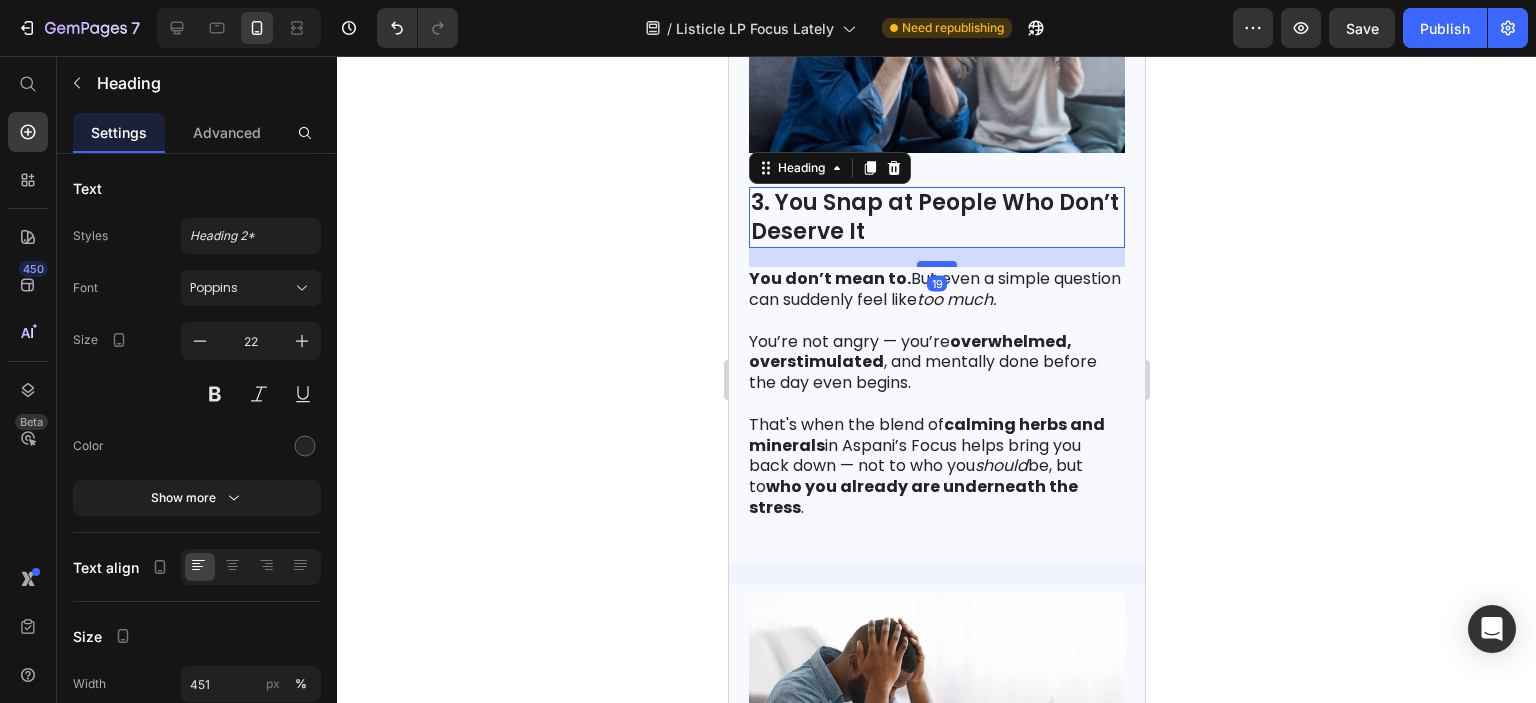 click at bounding box center (936, 264) 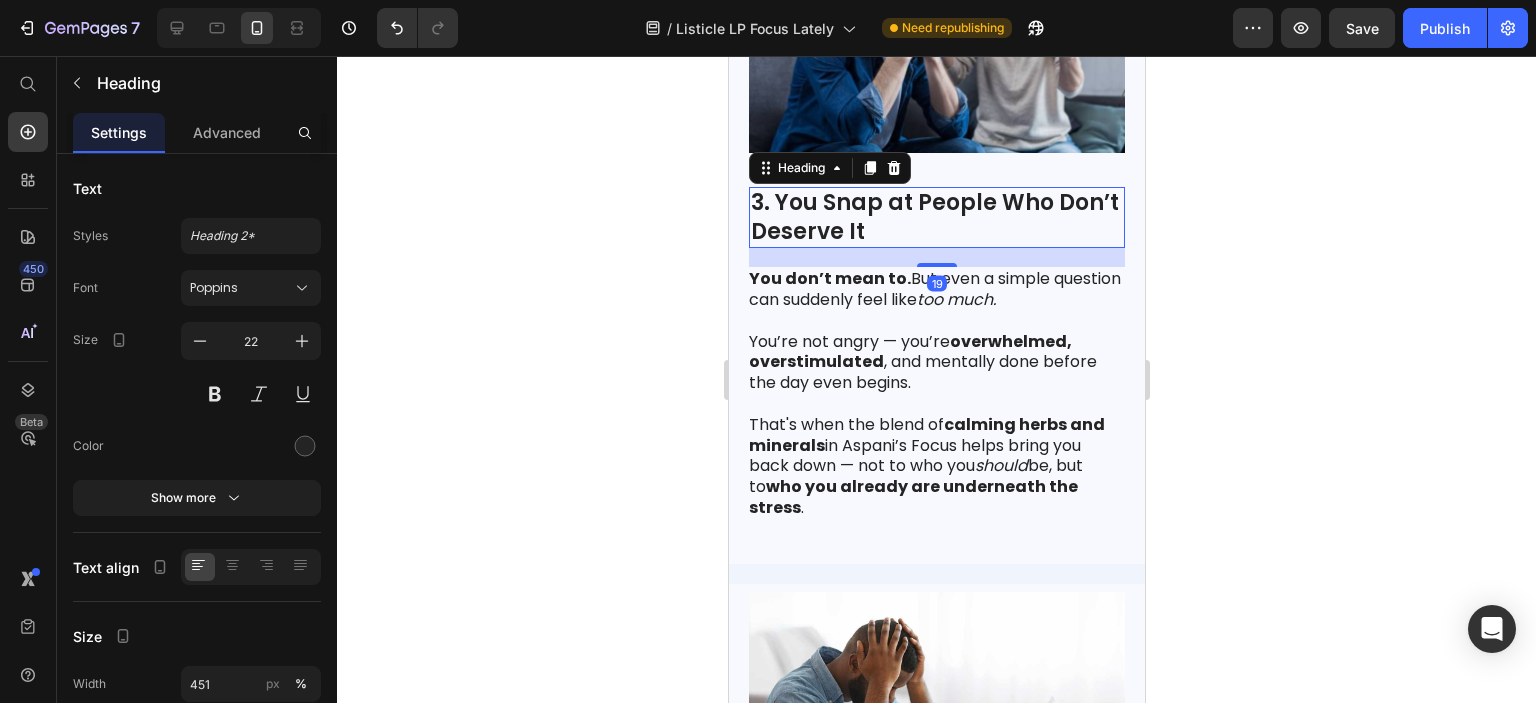 click on "You don’t mean to.  But even a simple question can suddenly feel like  too much." at bounding box center (935, 290) 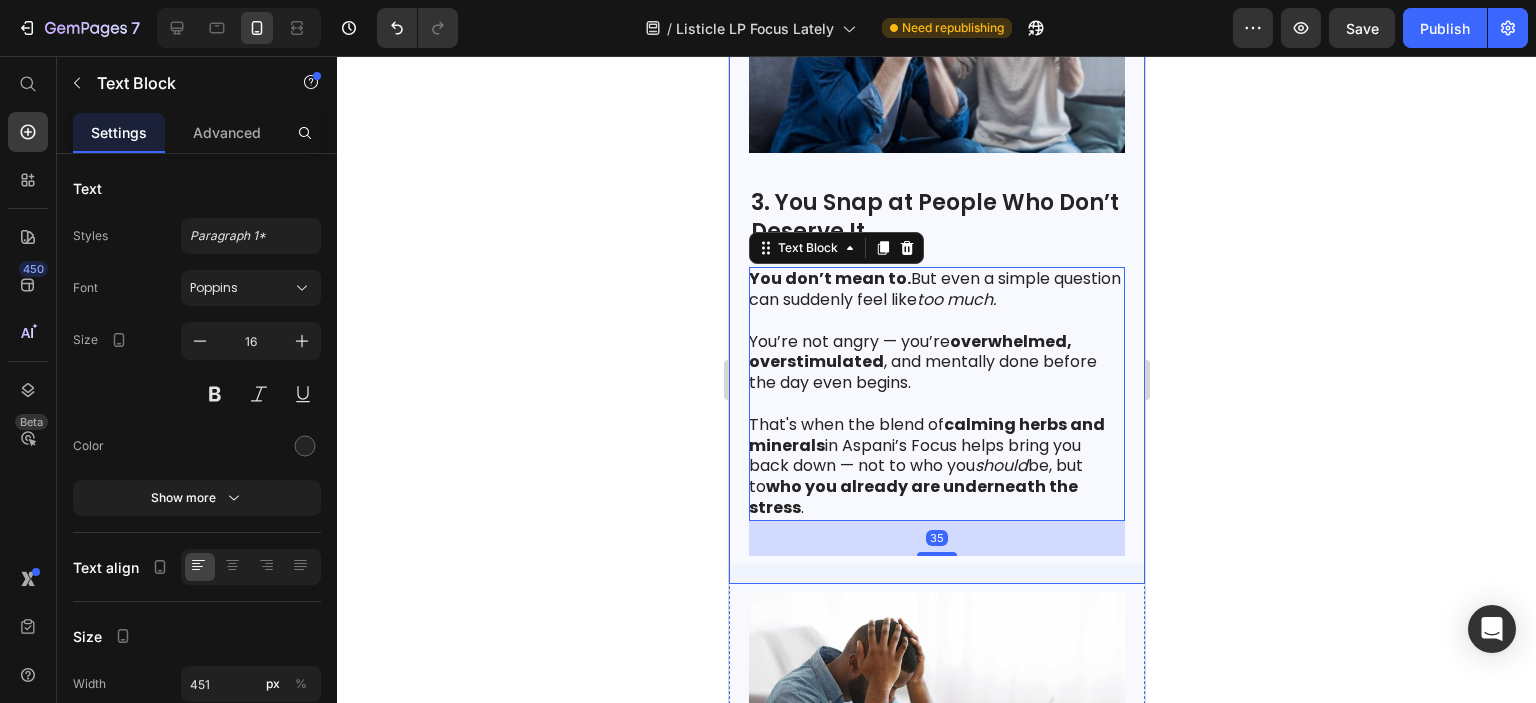 click at bounding box center [936, 26] 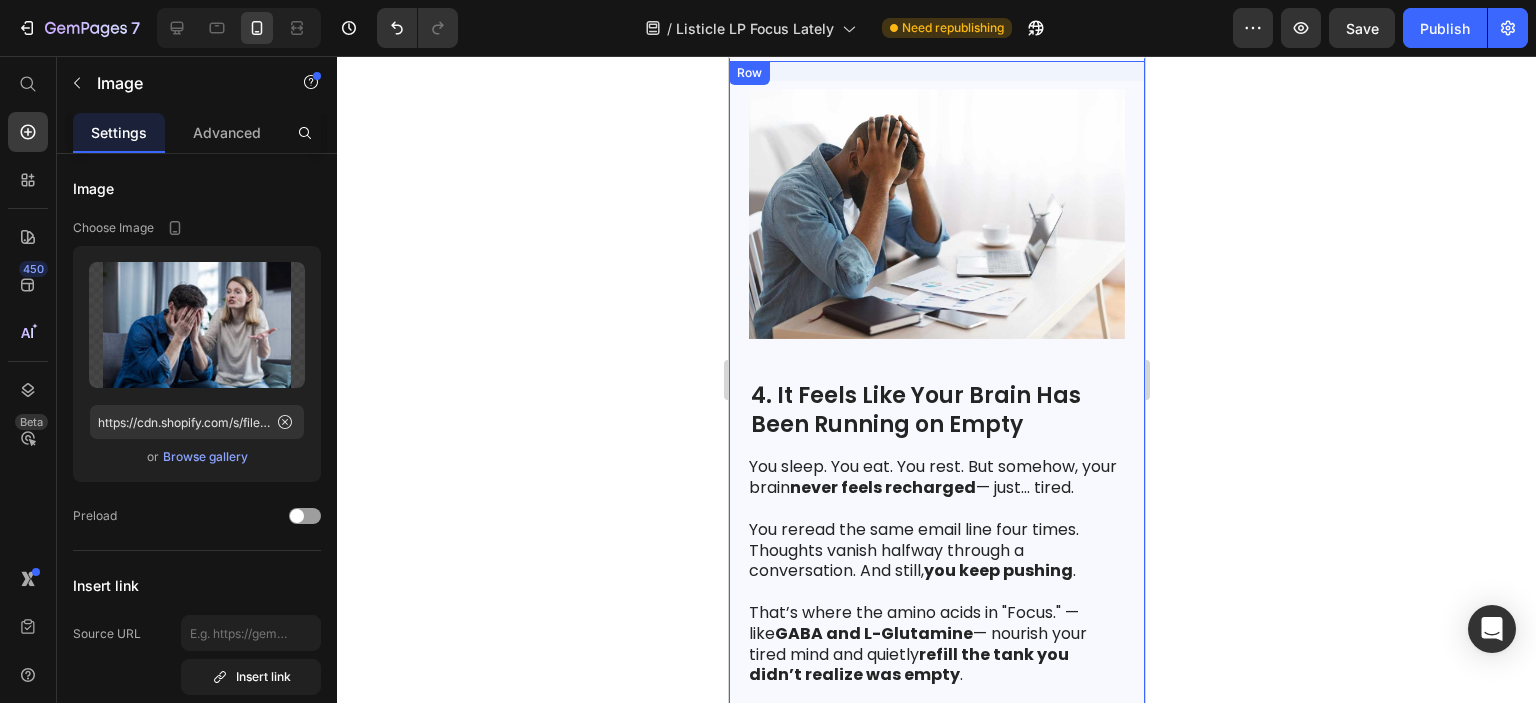 scroll, scrollTop: 2800, scrollLeft: 0, axis: vertical 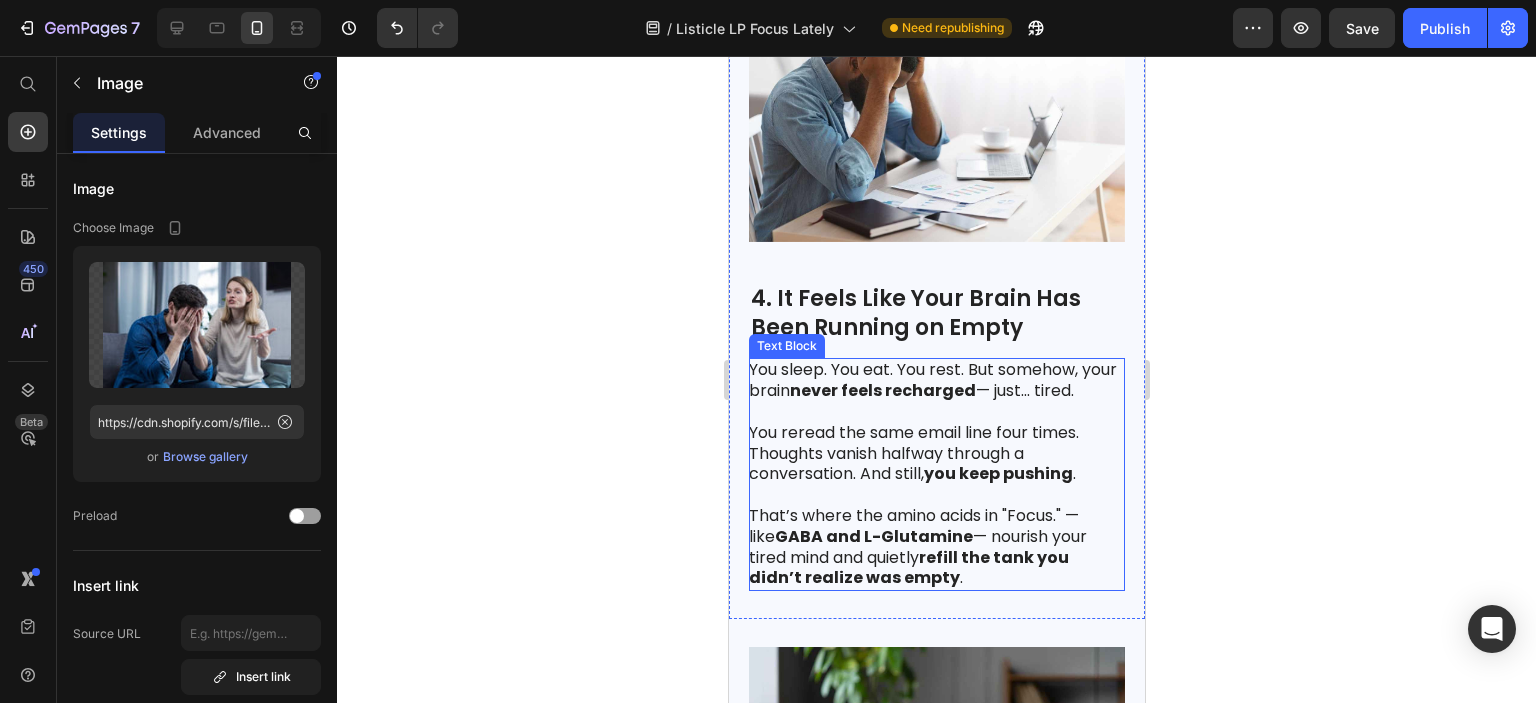 drag, startPoint x: 925, startPoint y: 346, endPoint x: 929, endPoint y: 309, distance: 37.215588 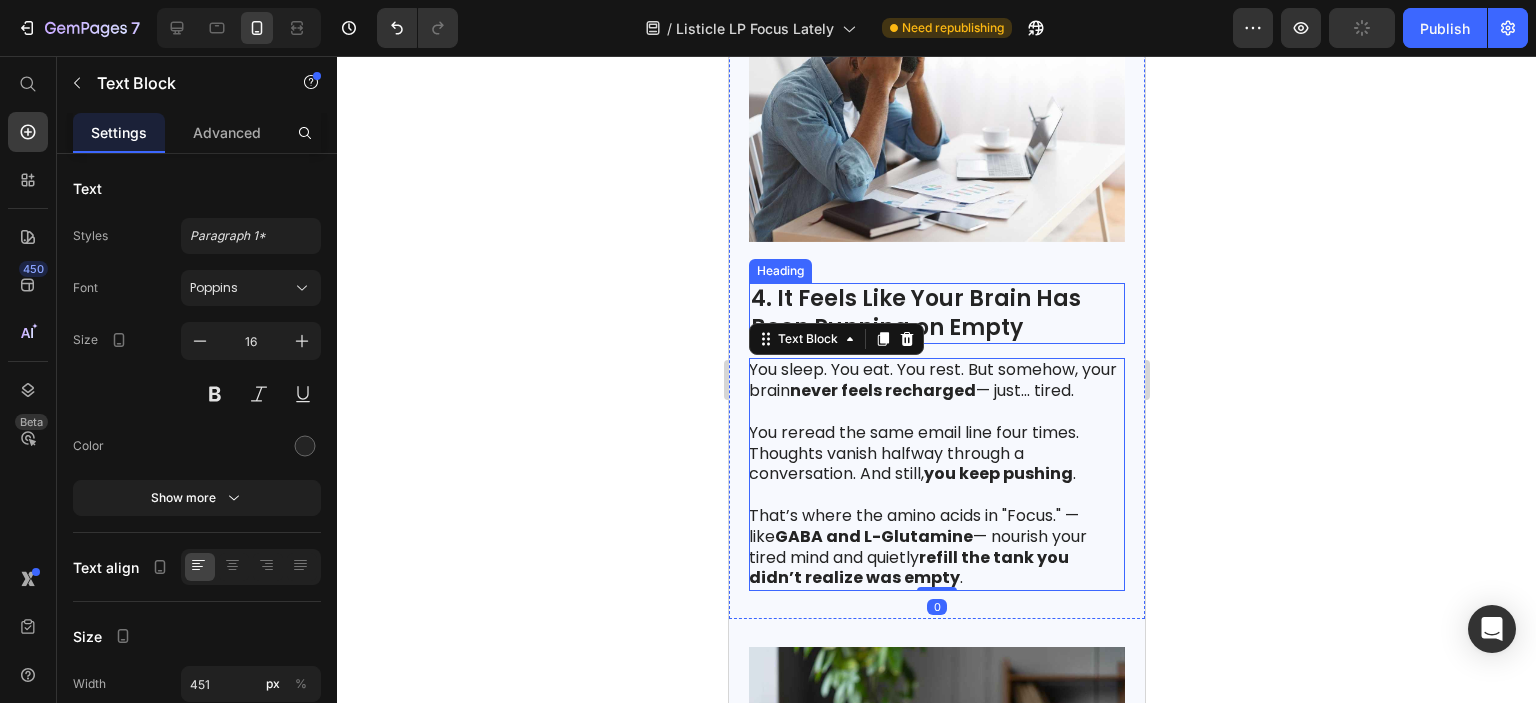 click on "4. It Feels Like Your Brain Has Been Running on Empty" at bounding box center (936, 313) 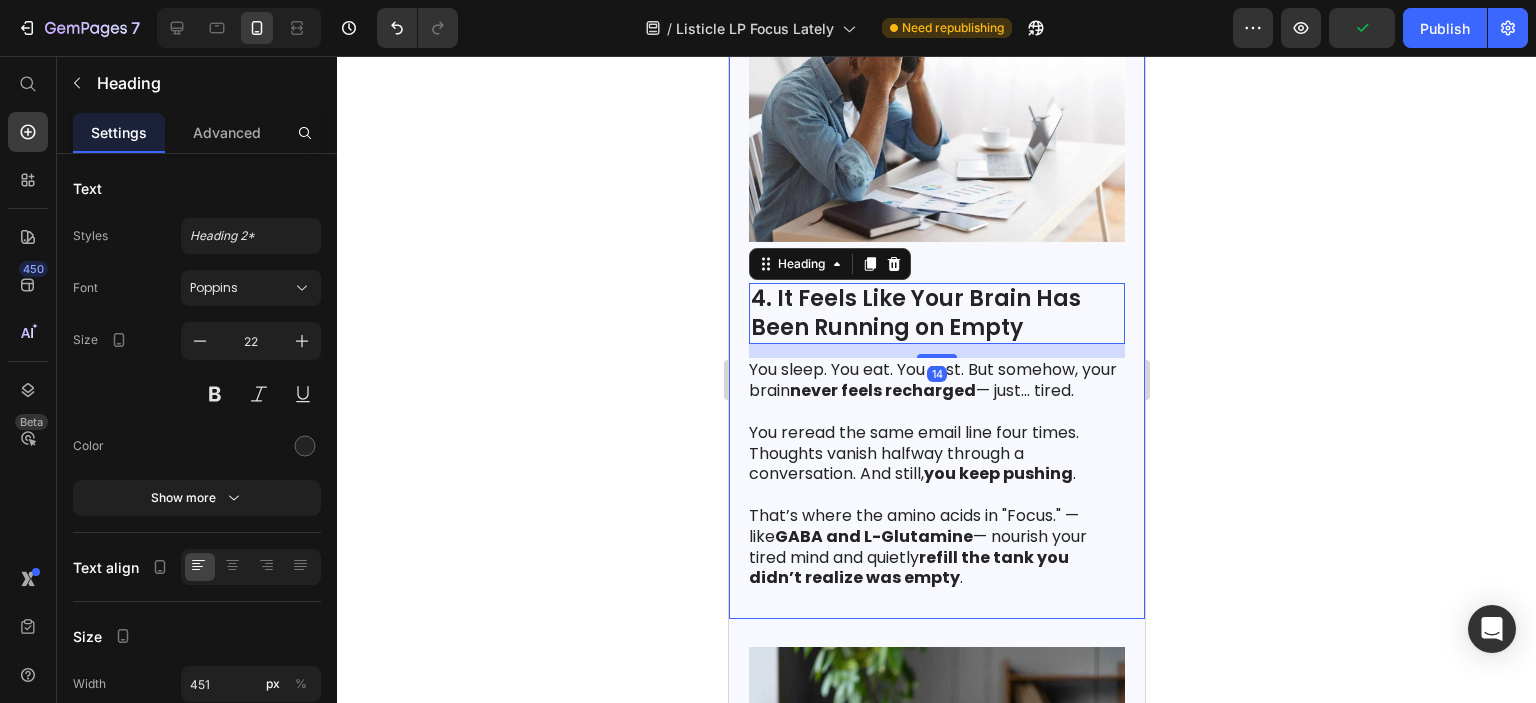 click at bounding box center [936, 117] 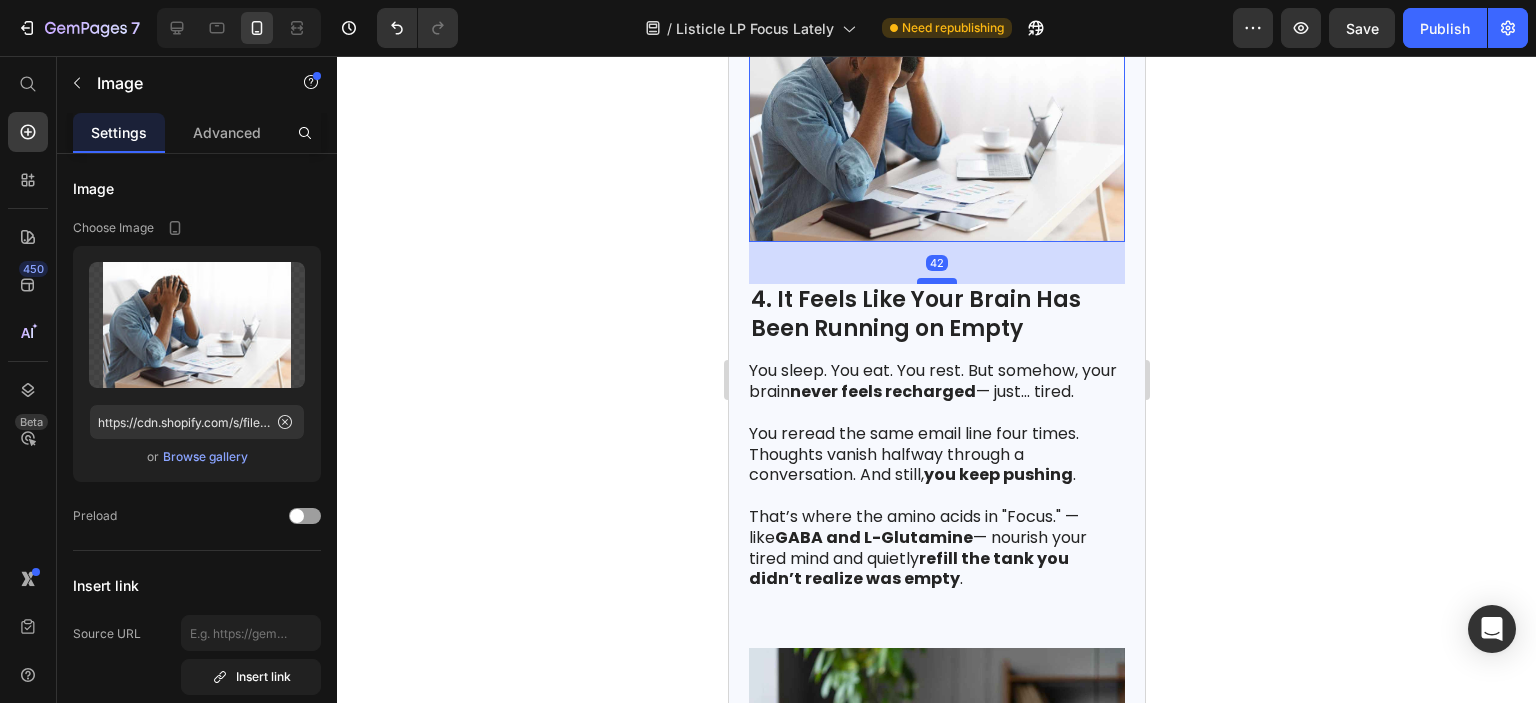 scroll, scrollTop: 2802, scrollLeft: 0, axis: vertical 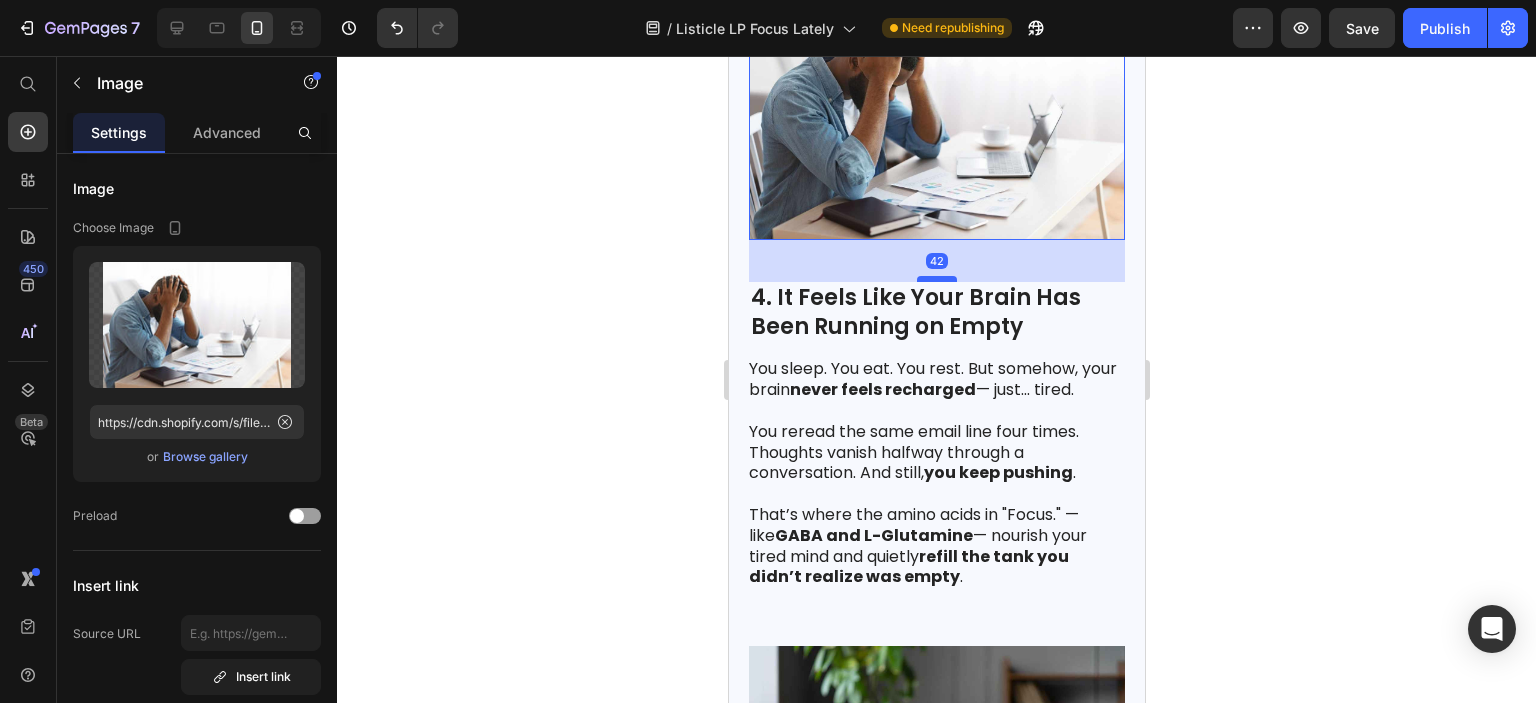 click at bounding box center (936, 279) 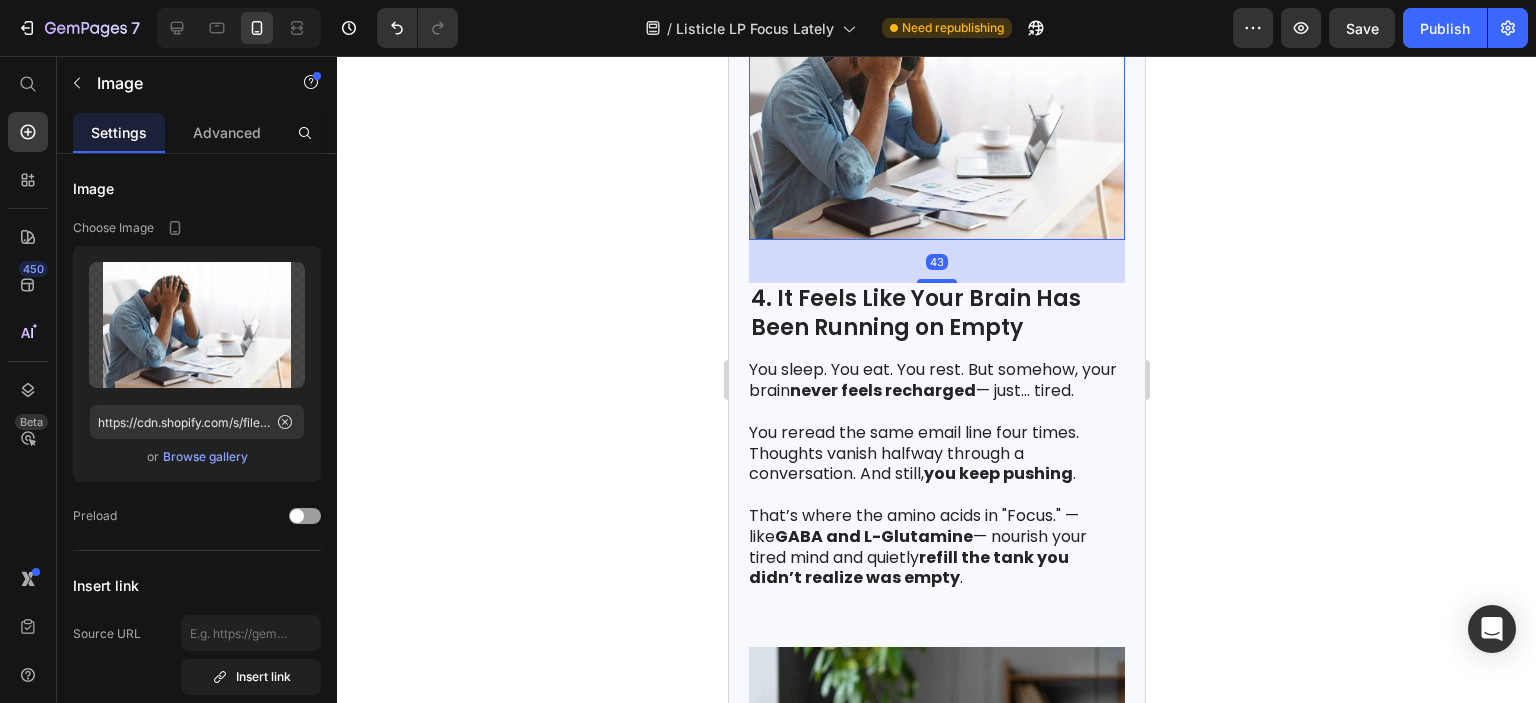 click on "4. It Feels Like Your Brain Has Been Running on Empty" at bounding box center (936, 313) 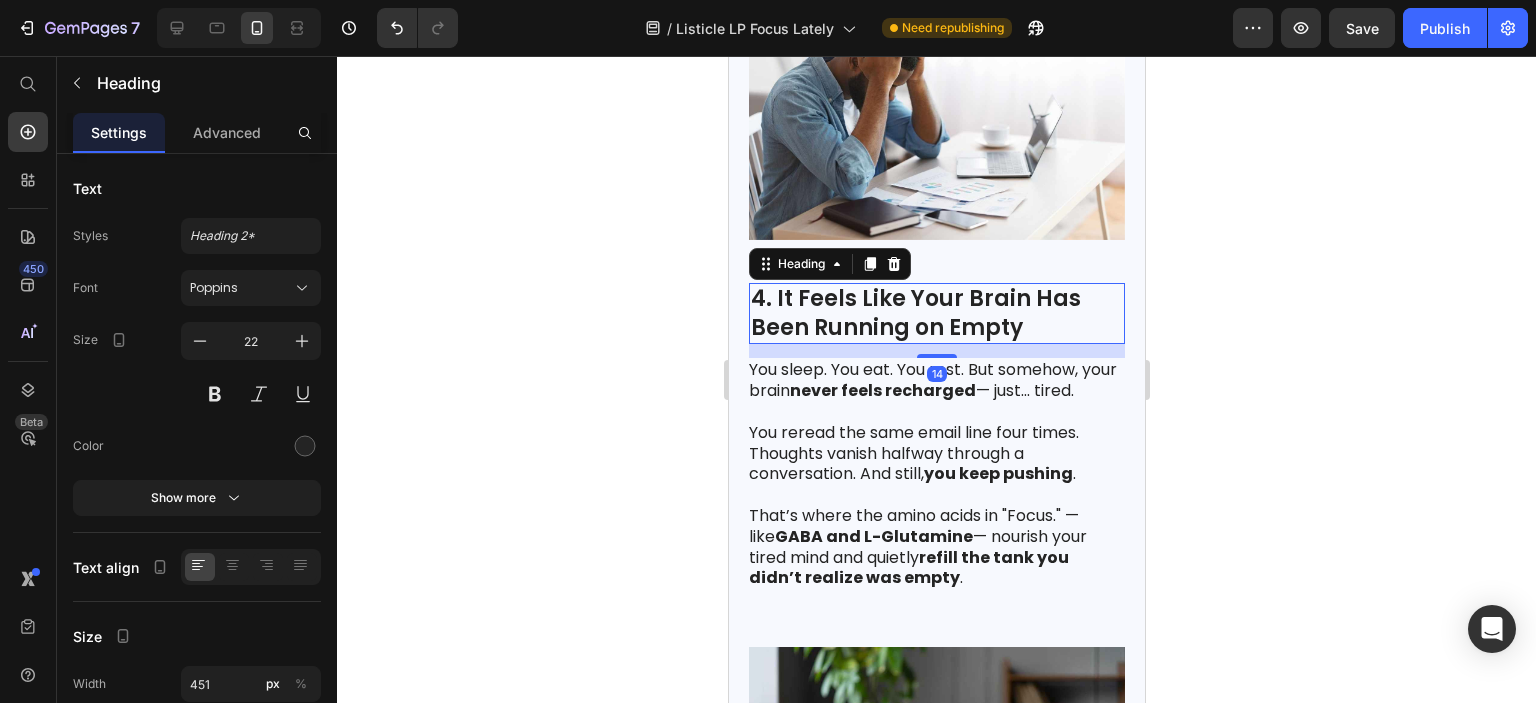 click on "14" at bounding box center (936, 351) 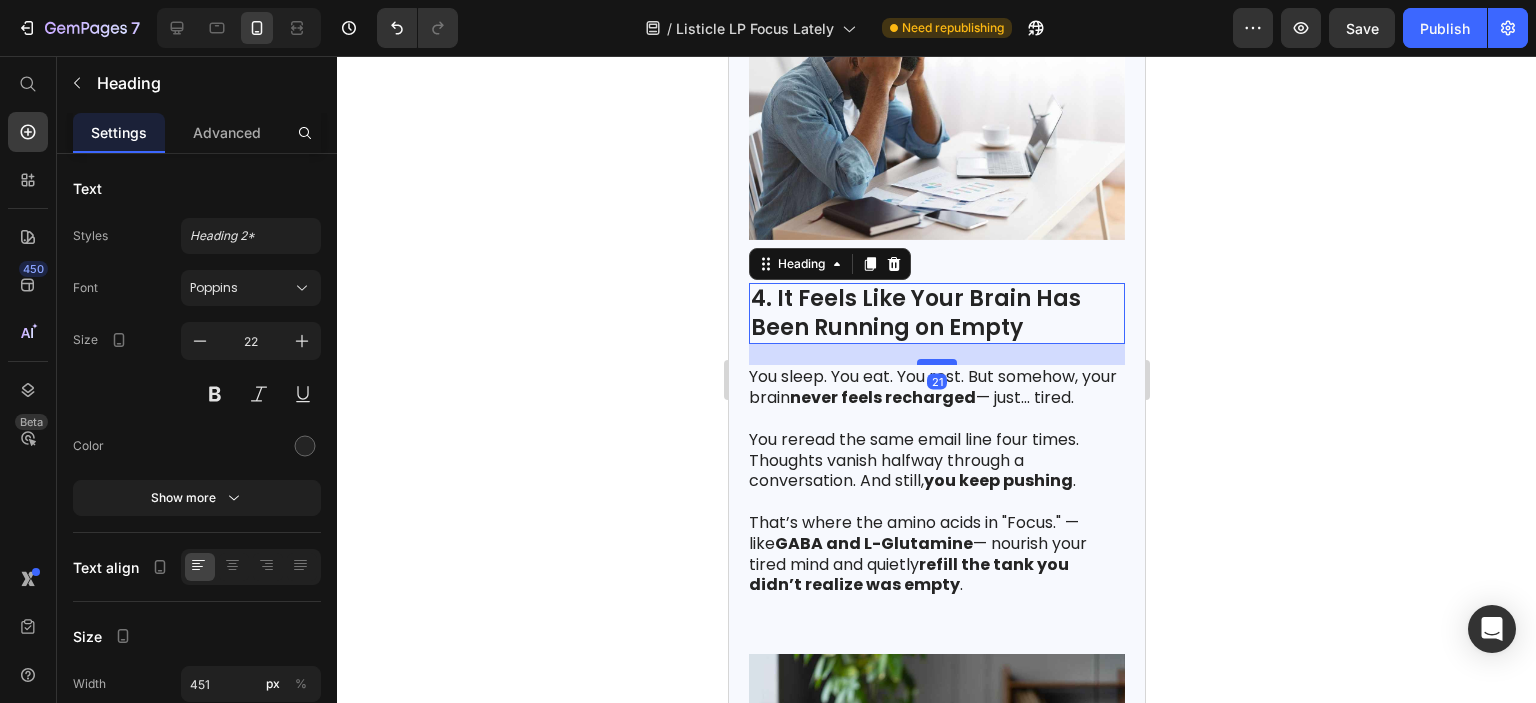 click at bounding box center (936, 362) 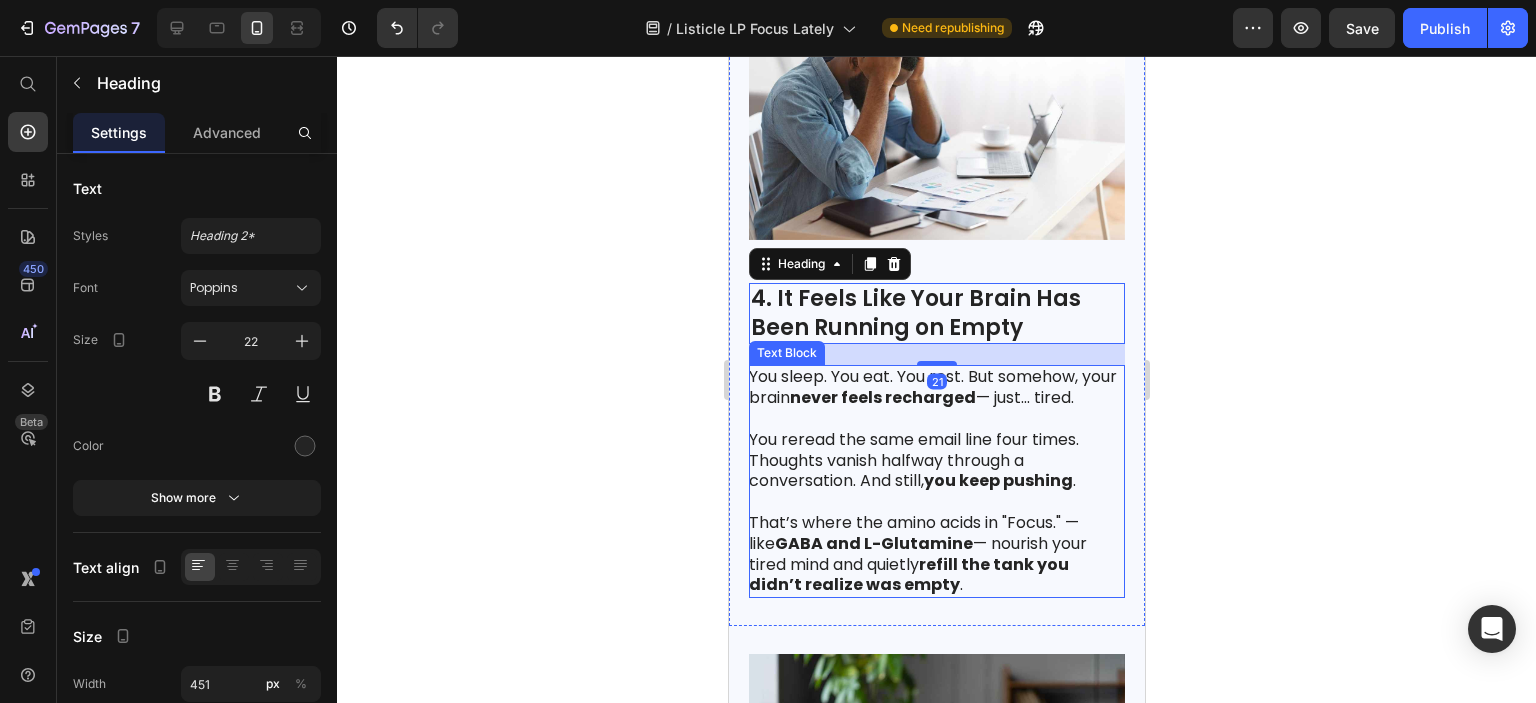 click on "never feels recharged" at bounding box center (882, 397) 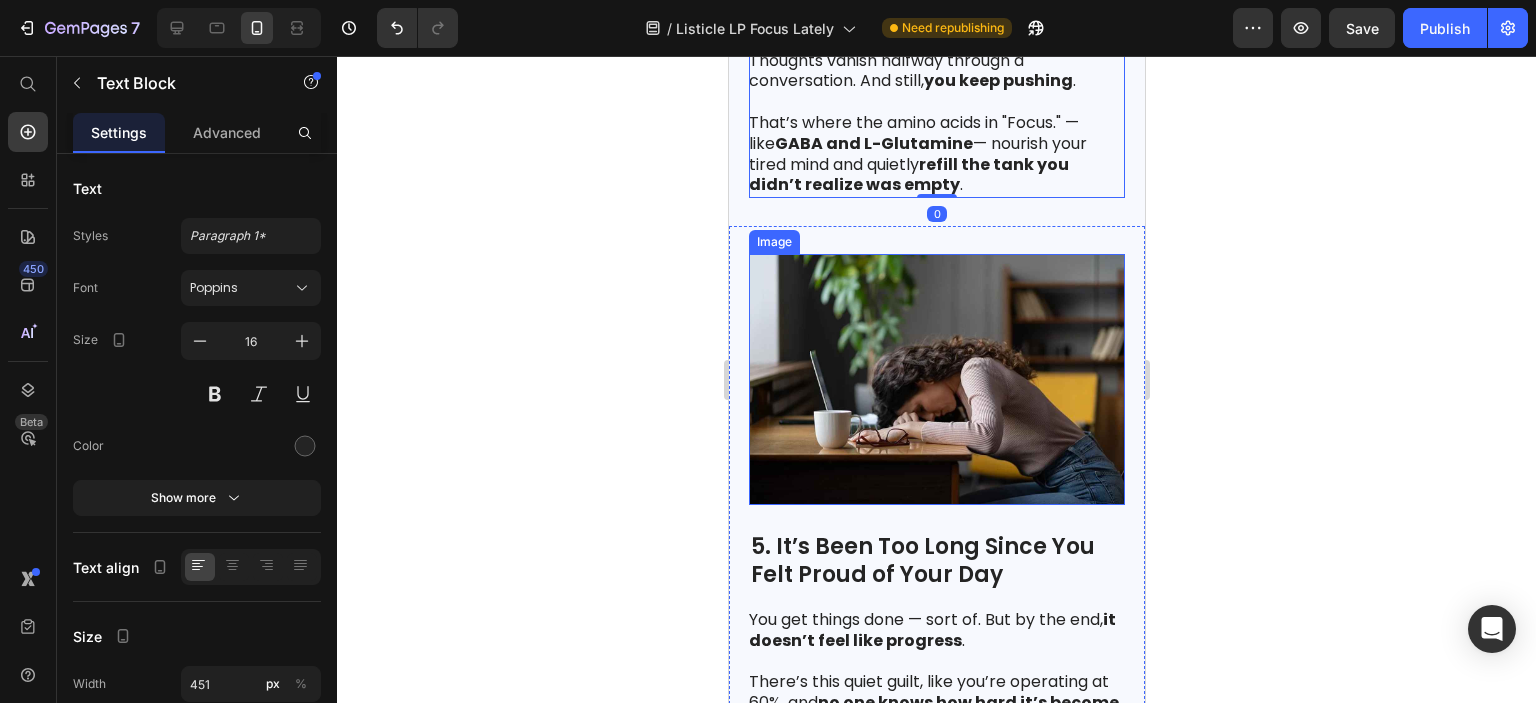scroll, scrollTop: 3402, scrollLeft: 0, axis: vertical 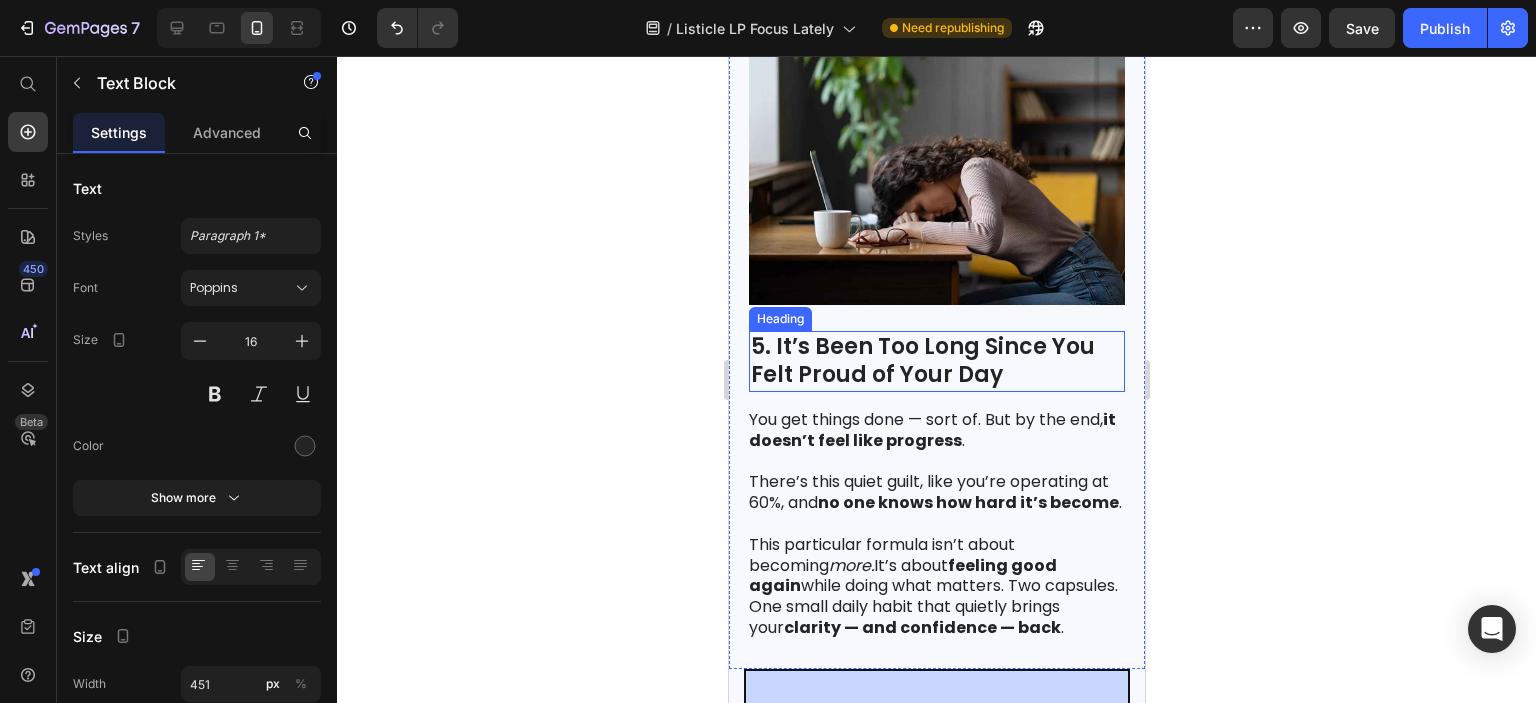 click at bounding box center (936, 179) 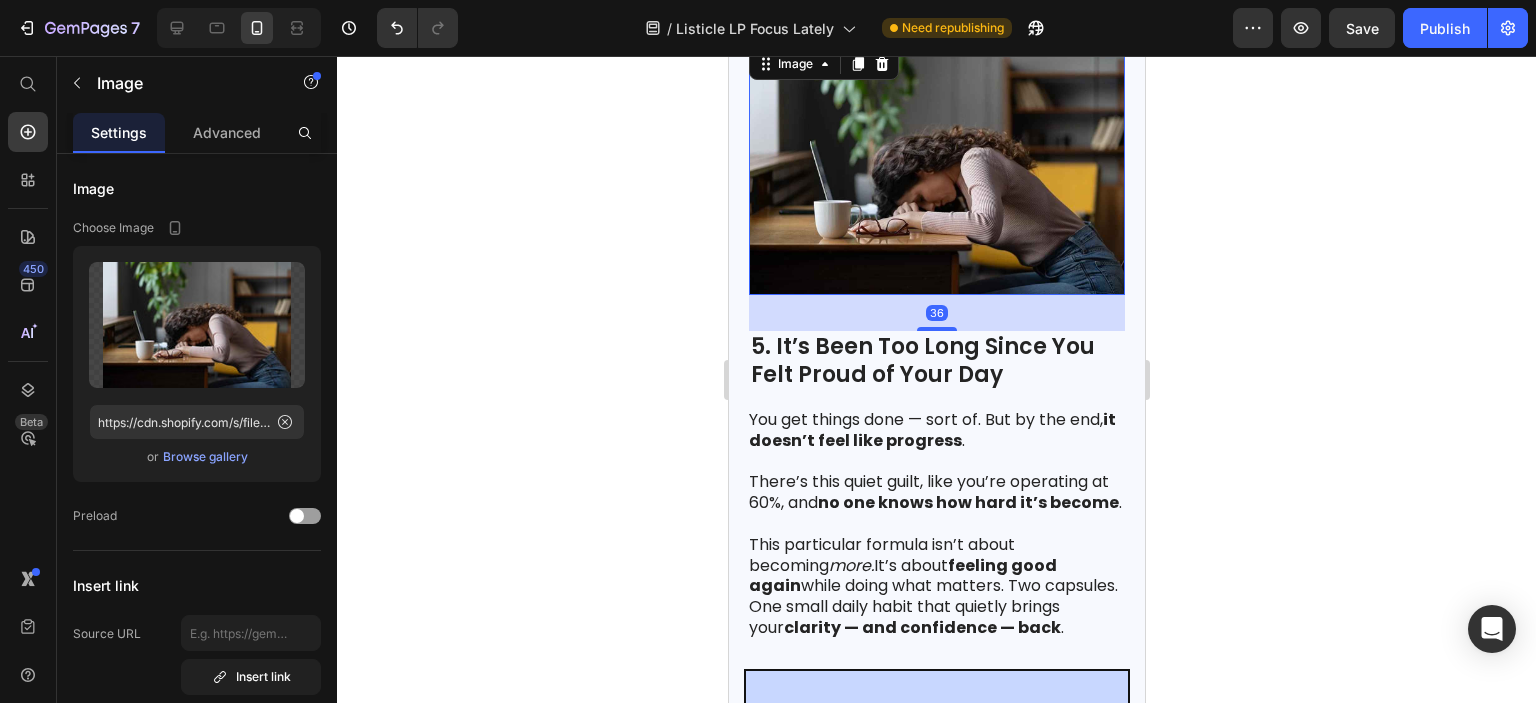 drag, startPoint x: 940, startPoint y: 303, endPoint x: 941, endPoint y: 314, distance: 11.045361 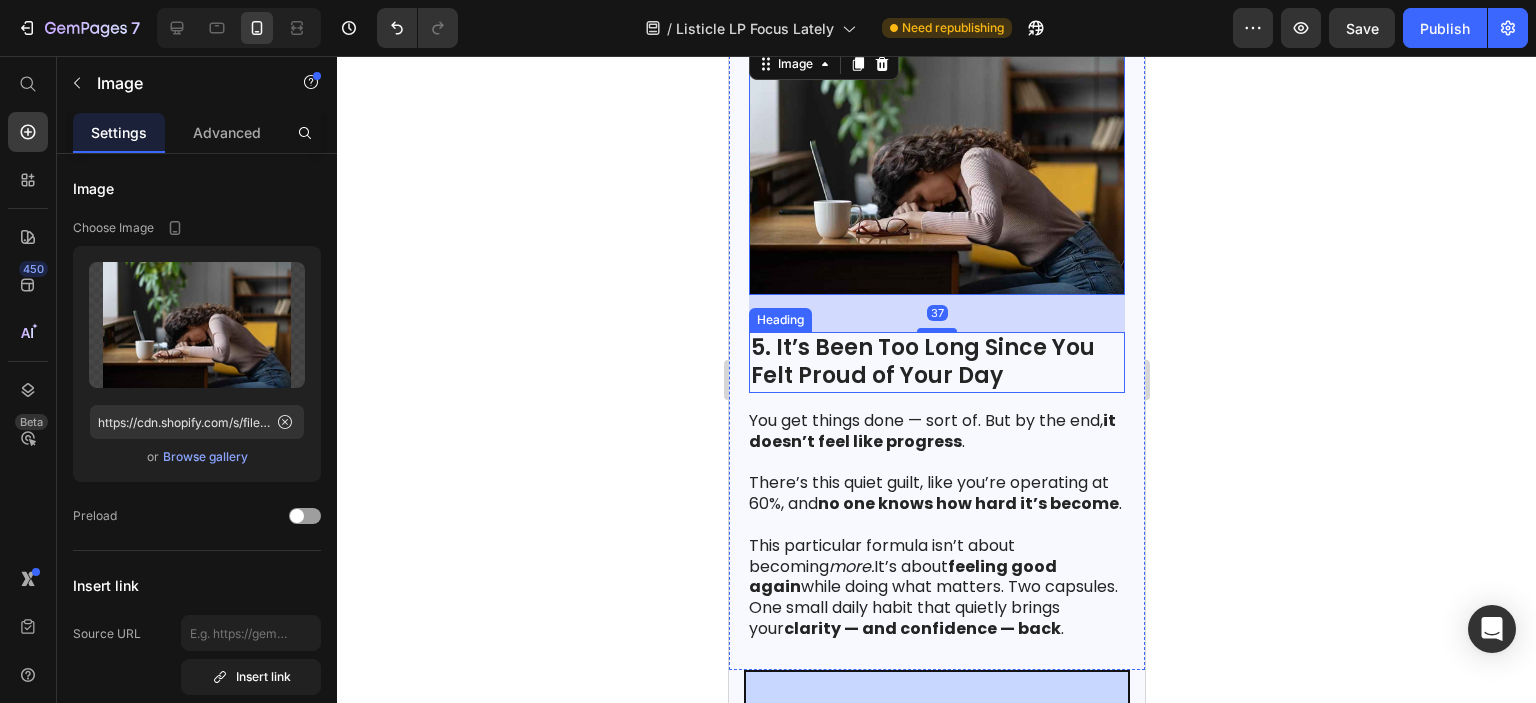 click on "5. It’s Been Too Long Since You Felt Proud of Your Day" at bounding box center [936, 362] 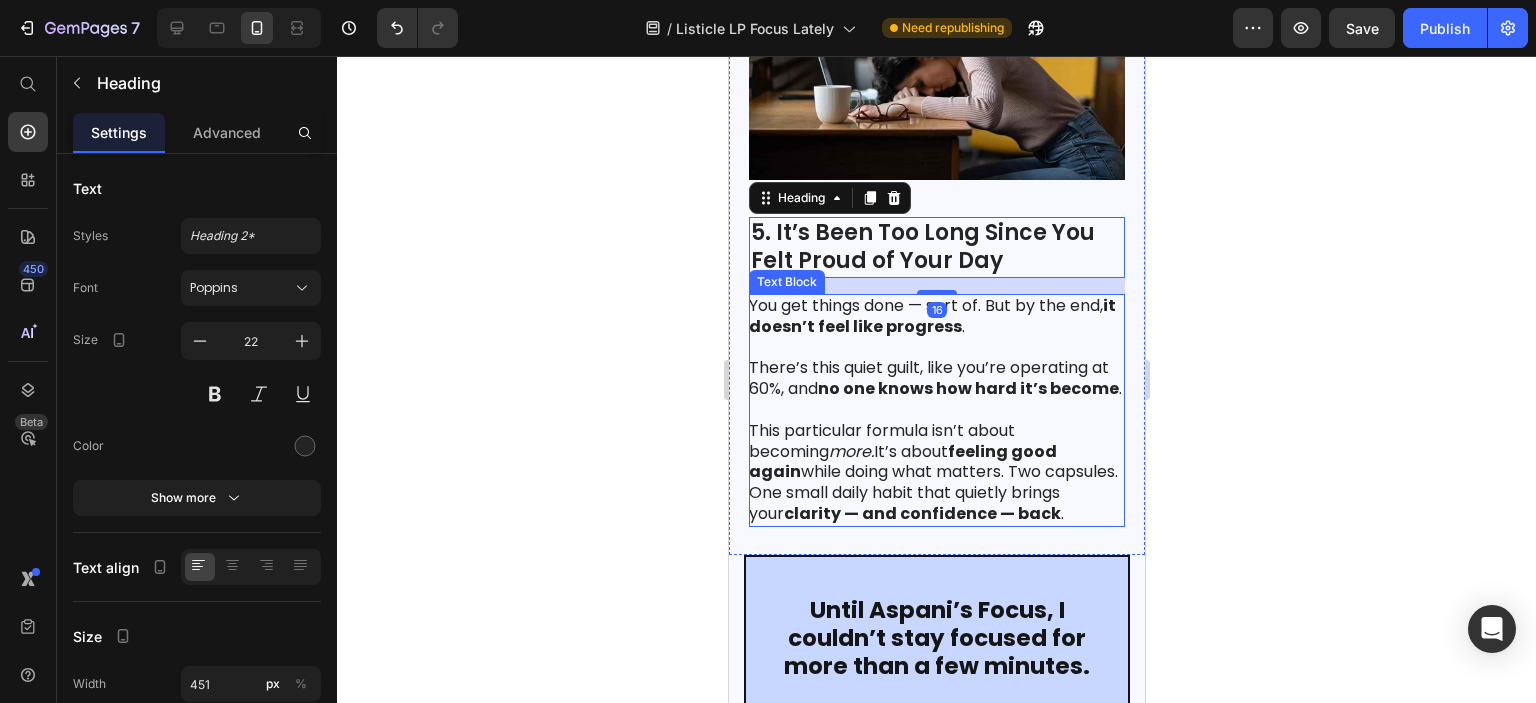 scroll, scrollTop: 3612, scrollLeft: 0, axis: vertical 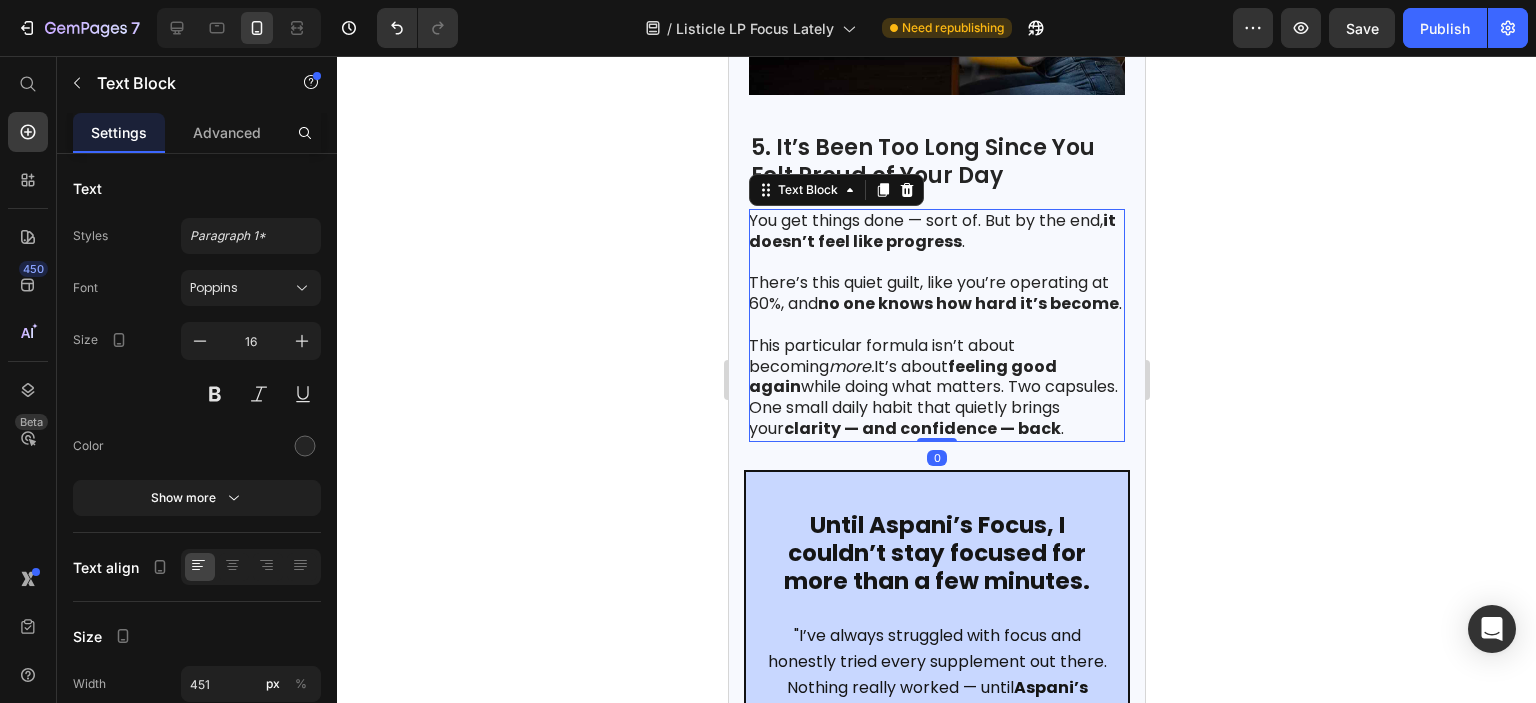 click on "5. It’s Been Too Long Since You Felt Proud of Your Day" at bounding box center (936, 162) 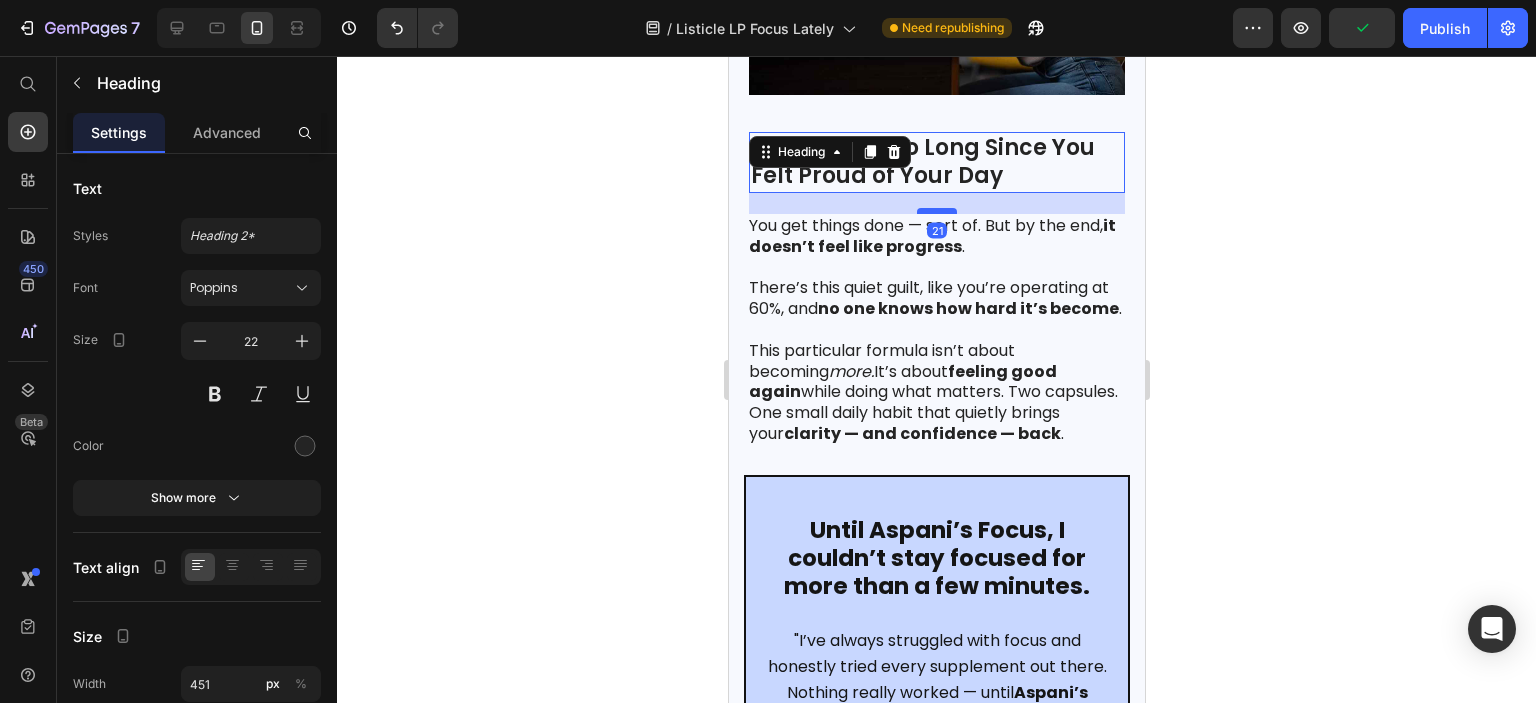 click at bounding box center [936, 211] 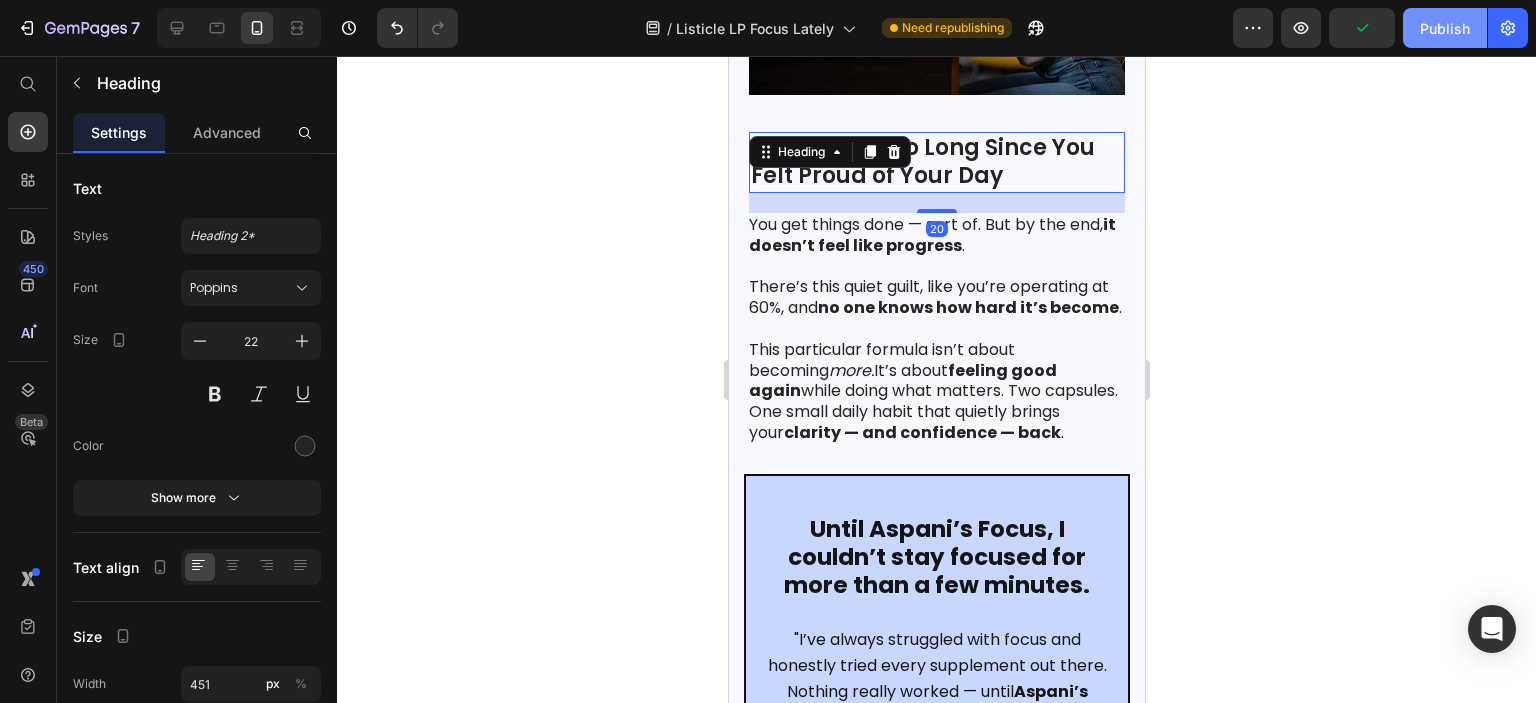 click on "Publish" 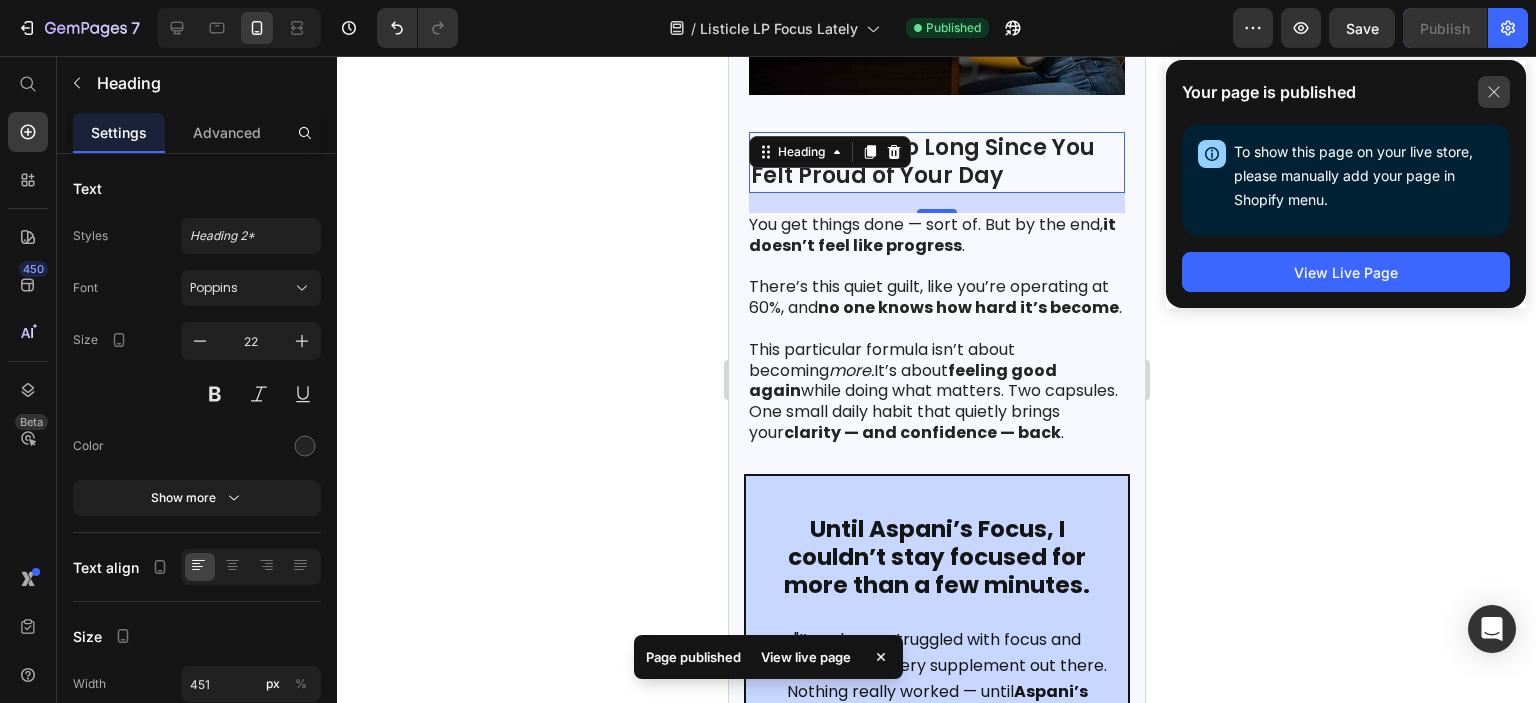 click 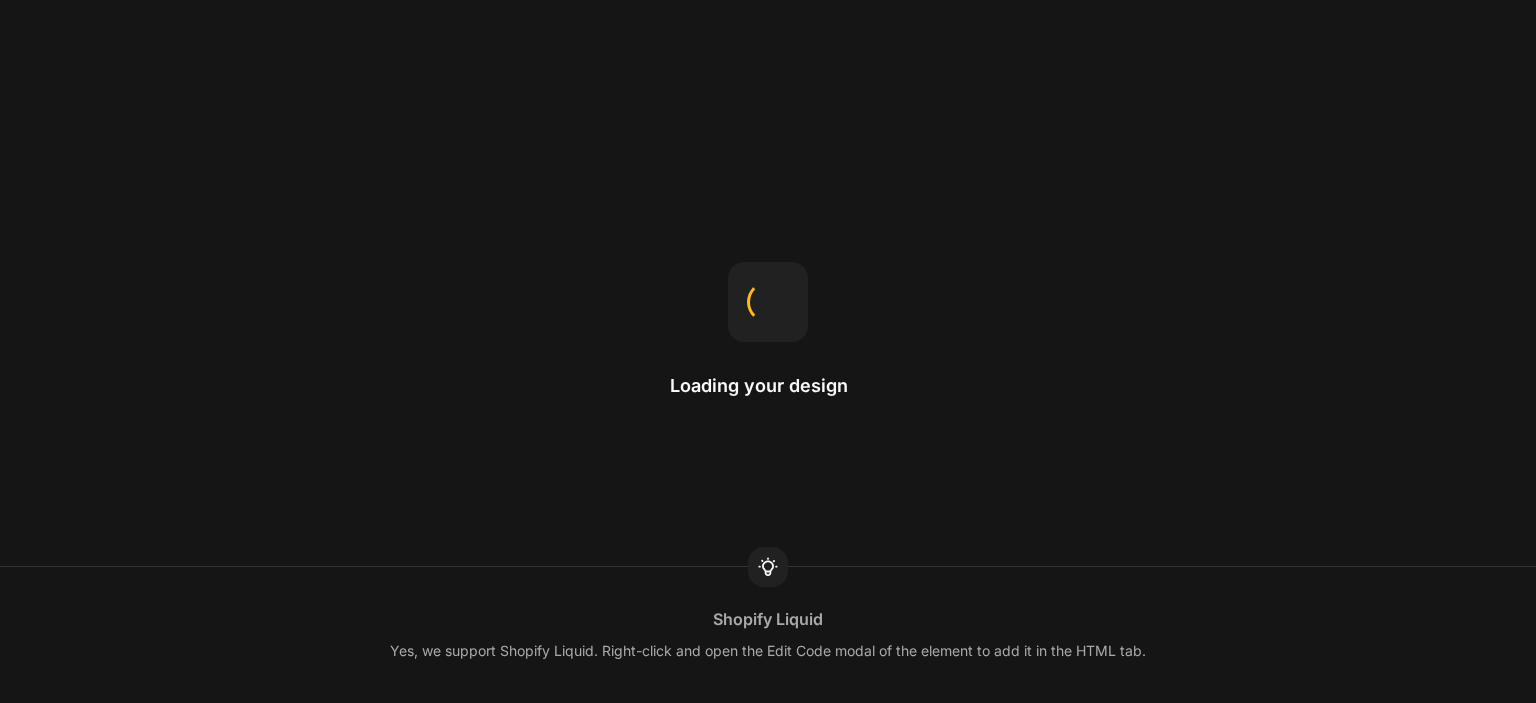 scroll, scrollTop: 0, scrollLeft: 0, axis: both 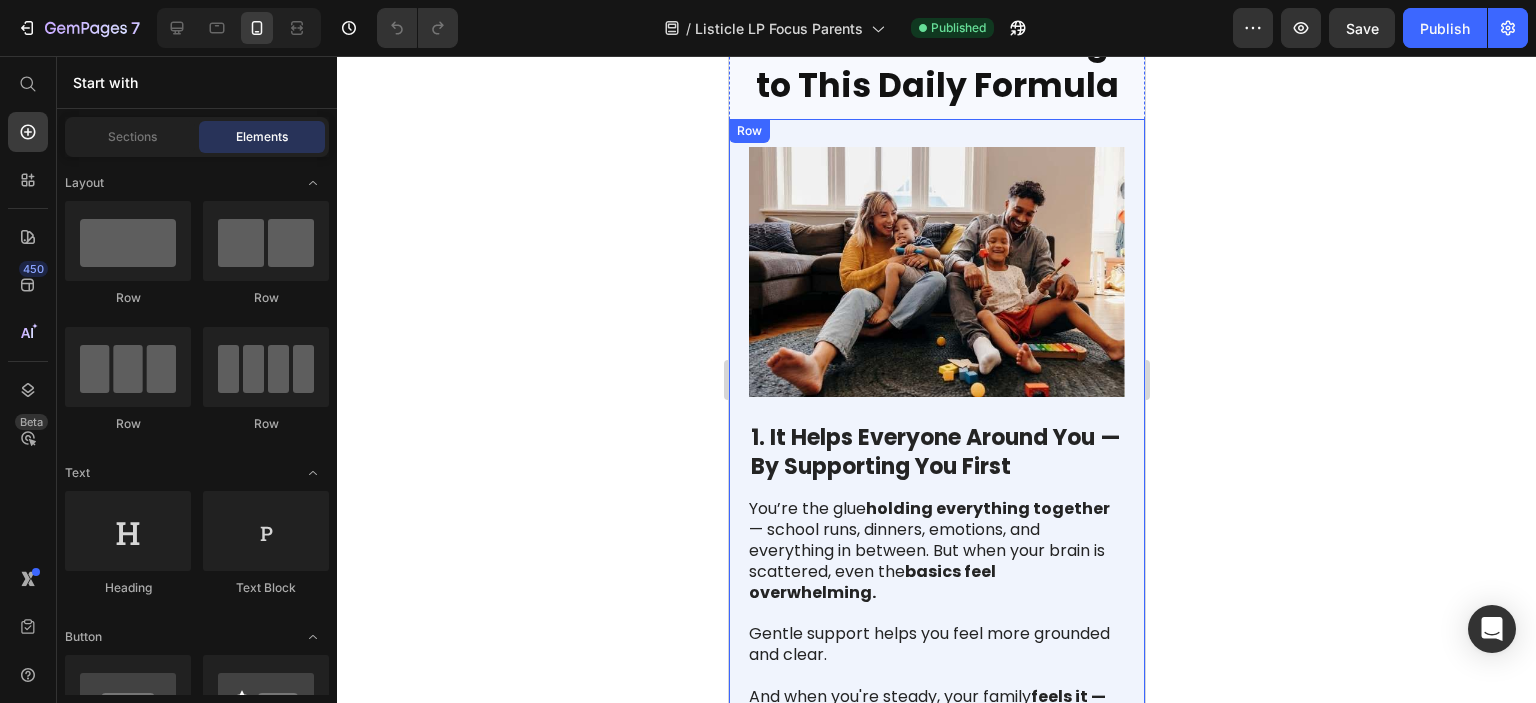 click at bounding box center (936, 272) 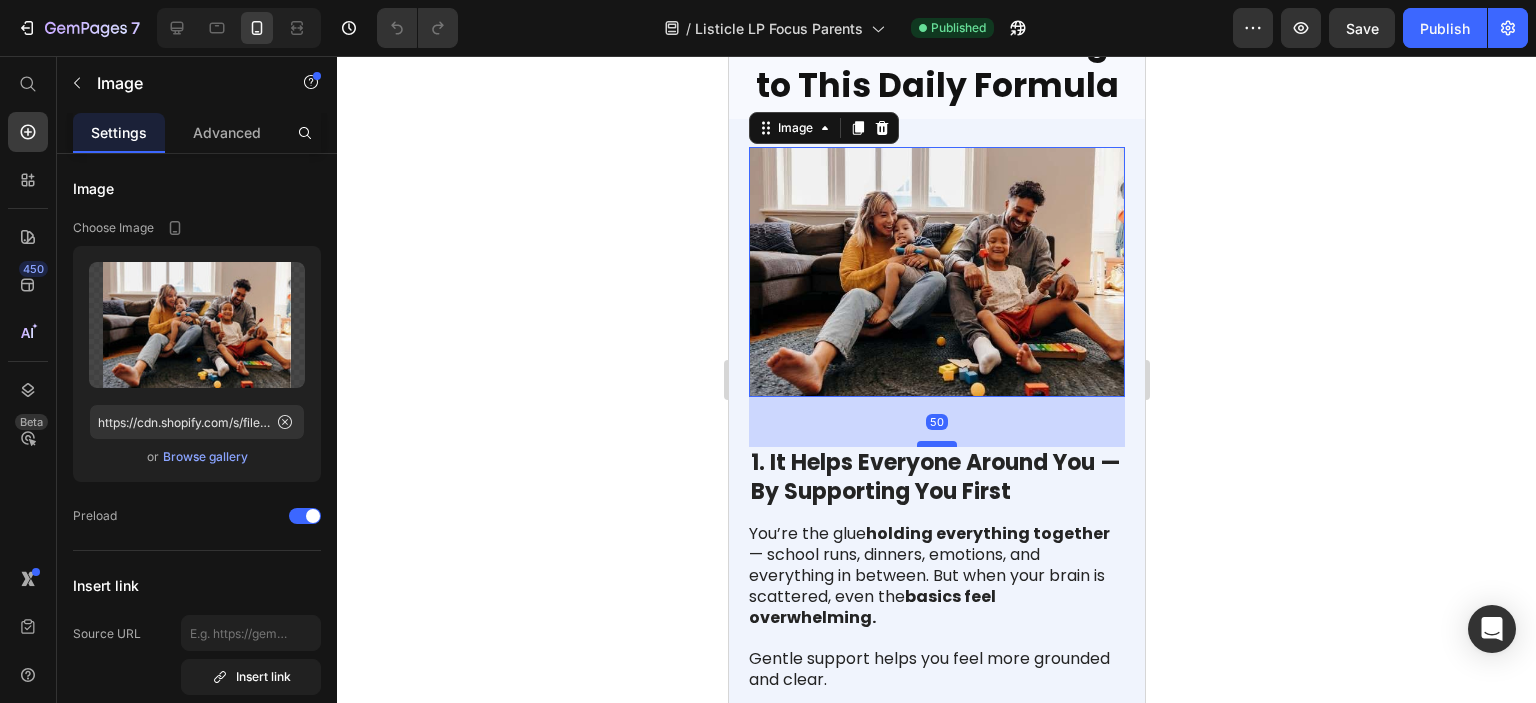 drag, startPoint x: 927, startPoint y: 392, endPoint x: 929, endPoint y: 417, distance: 25.079872 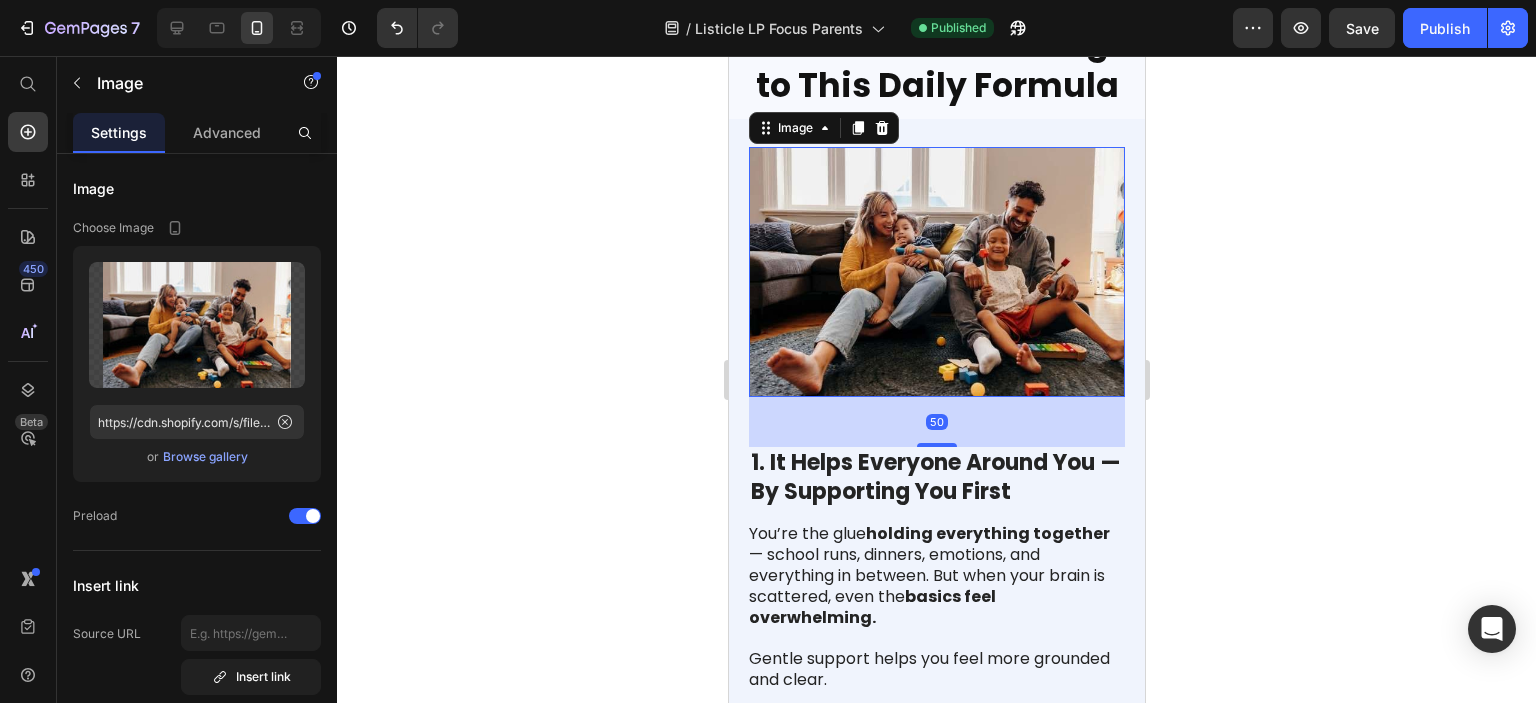 scroll, scrollTop: 400, scrollLeft: 0, axis: vertical 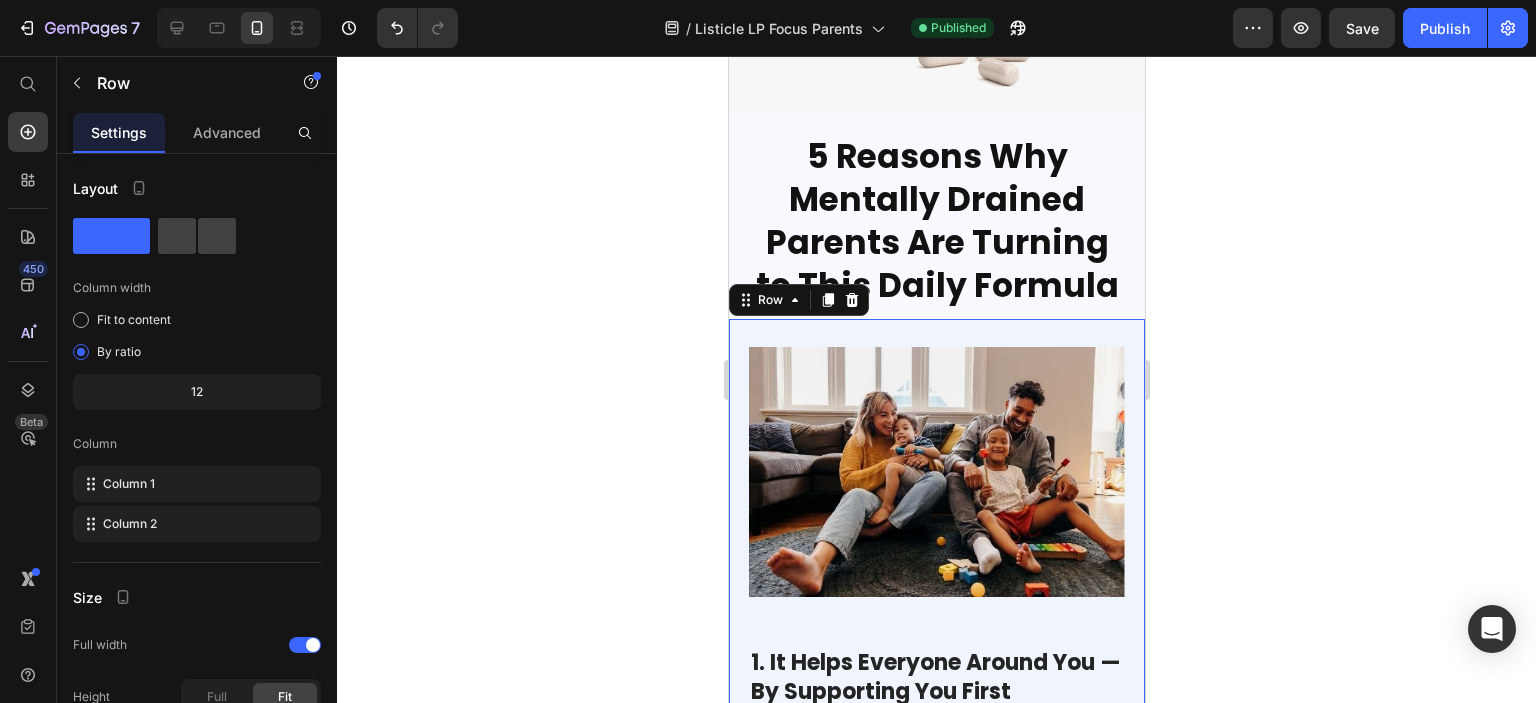 click on "Image 1. It Helps Everyone Around You — By Supporting You First Heading You’re the glue  holding everything together  — school runs, dinners, emotions, and everything in between. But when your brain is scattered, even the  basics feel overwhelming.   Gentle support helps you feel more grounded and clear.   And when you're steady, your family  feels it — in your tone, your patience, and your presence . Text Block Row   0" at bounding box center [936, 661] 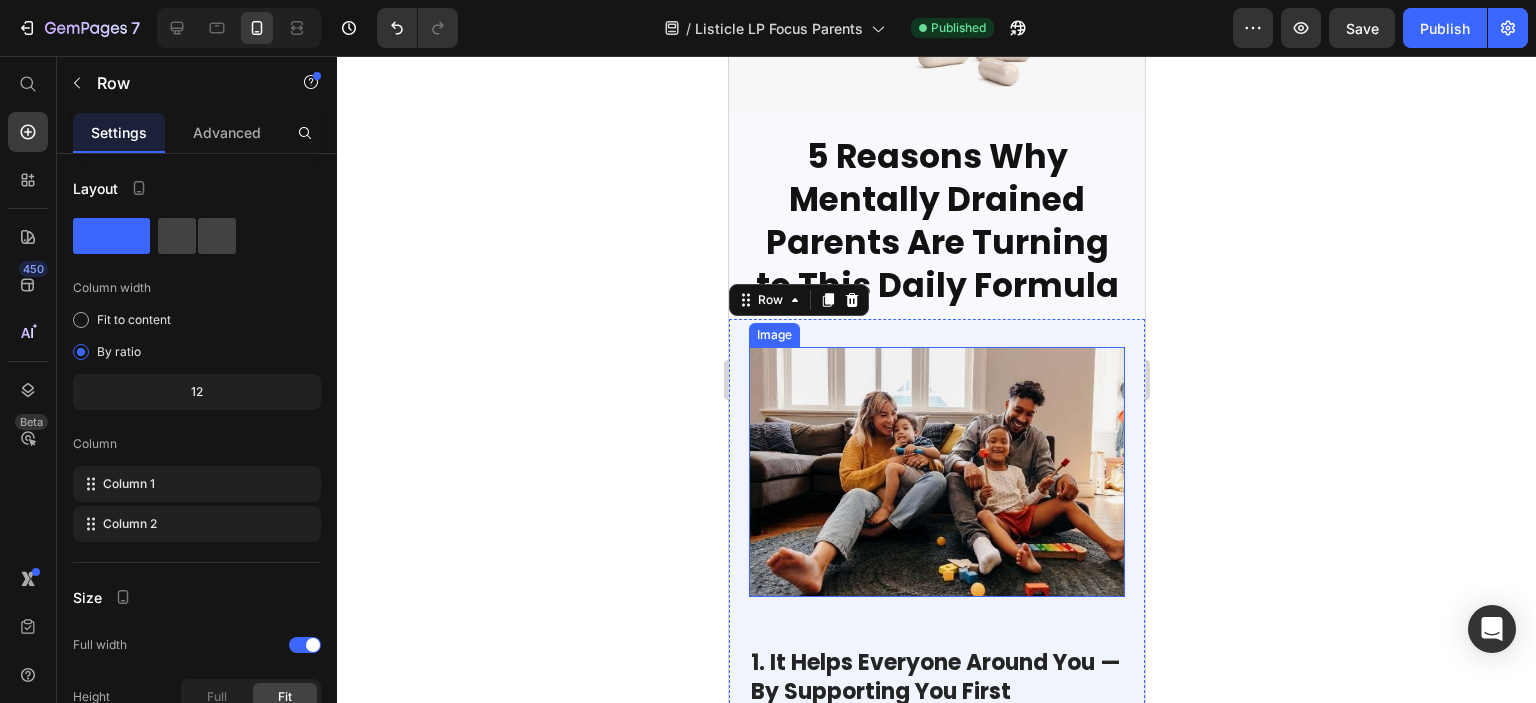 click at bounding box center (936, 472) 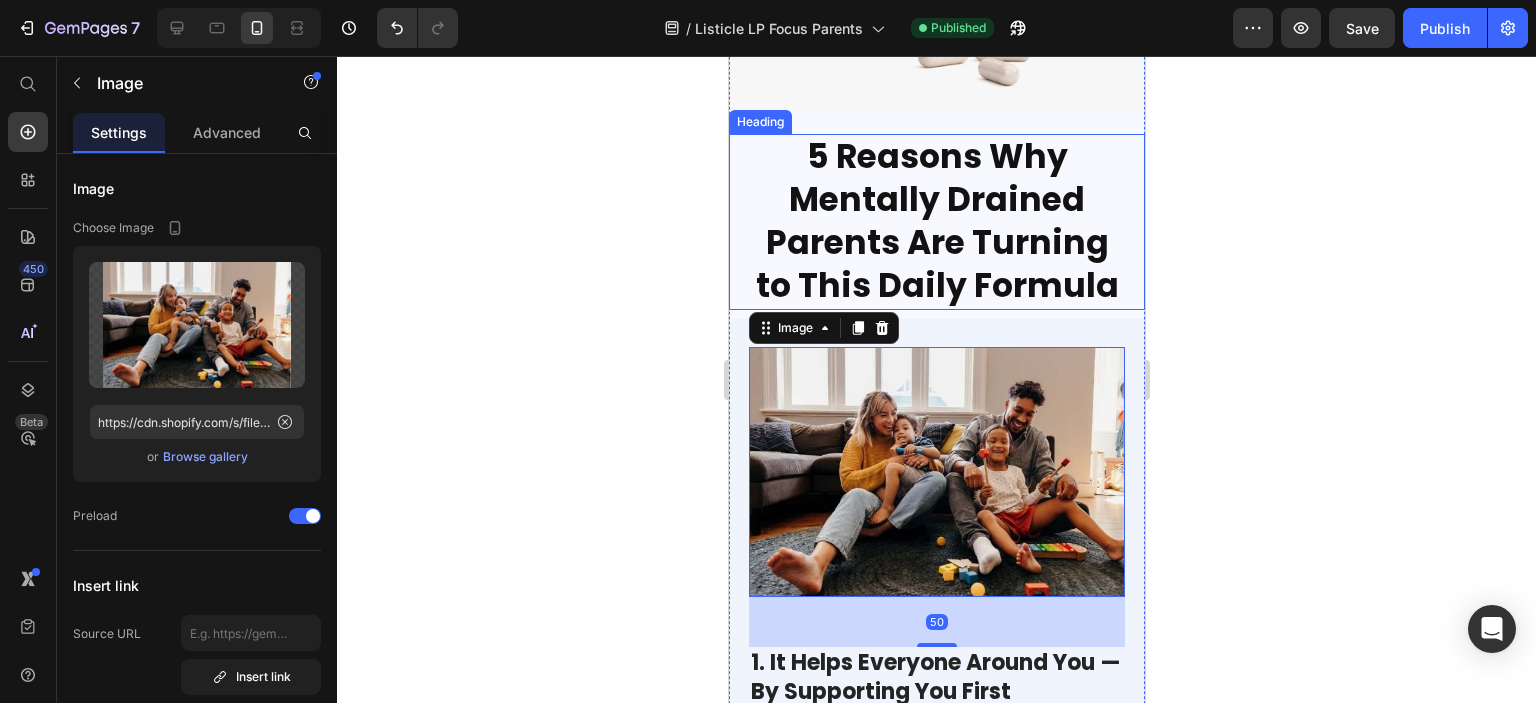 click on "5 Reasons Why Mentally Drained Parents Are Turning to This Daily Formula" at bounding box center [936, 222] 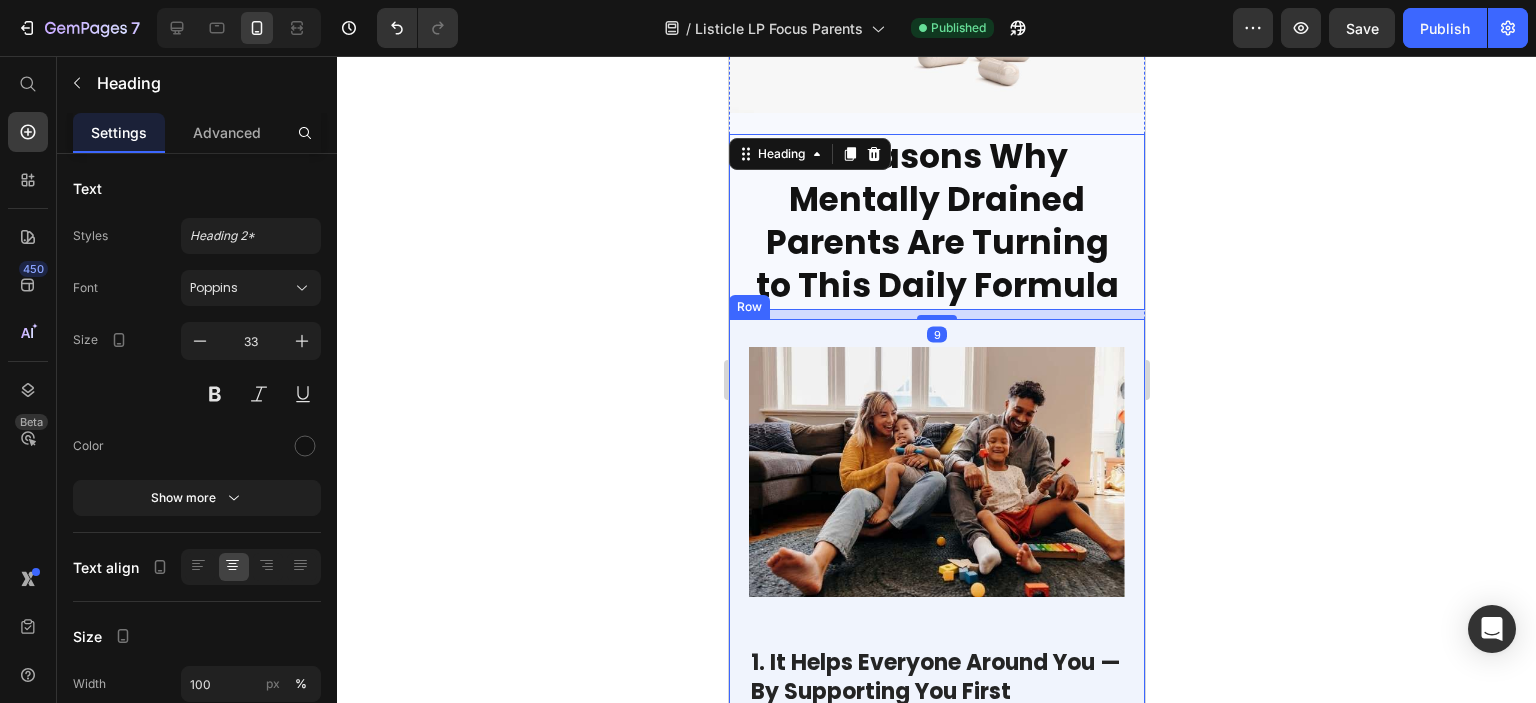 click on "Image 1. It Helps Everyone Around You — By Supporting You First Heading You’re the glue  holding everything together  — school runs, dinners, emotions, and everything in between. But when your brain is scattered, even the  basics feel overwhelming.   Gentle support helps you feel more grounded and clear.   And when you're steady, your family  feels it — in your tone, your patience, and your presence . Text Block Row" at bounding box center (936, 661) 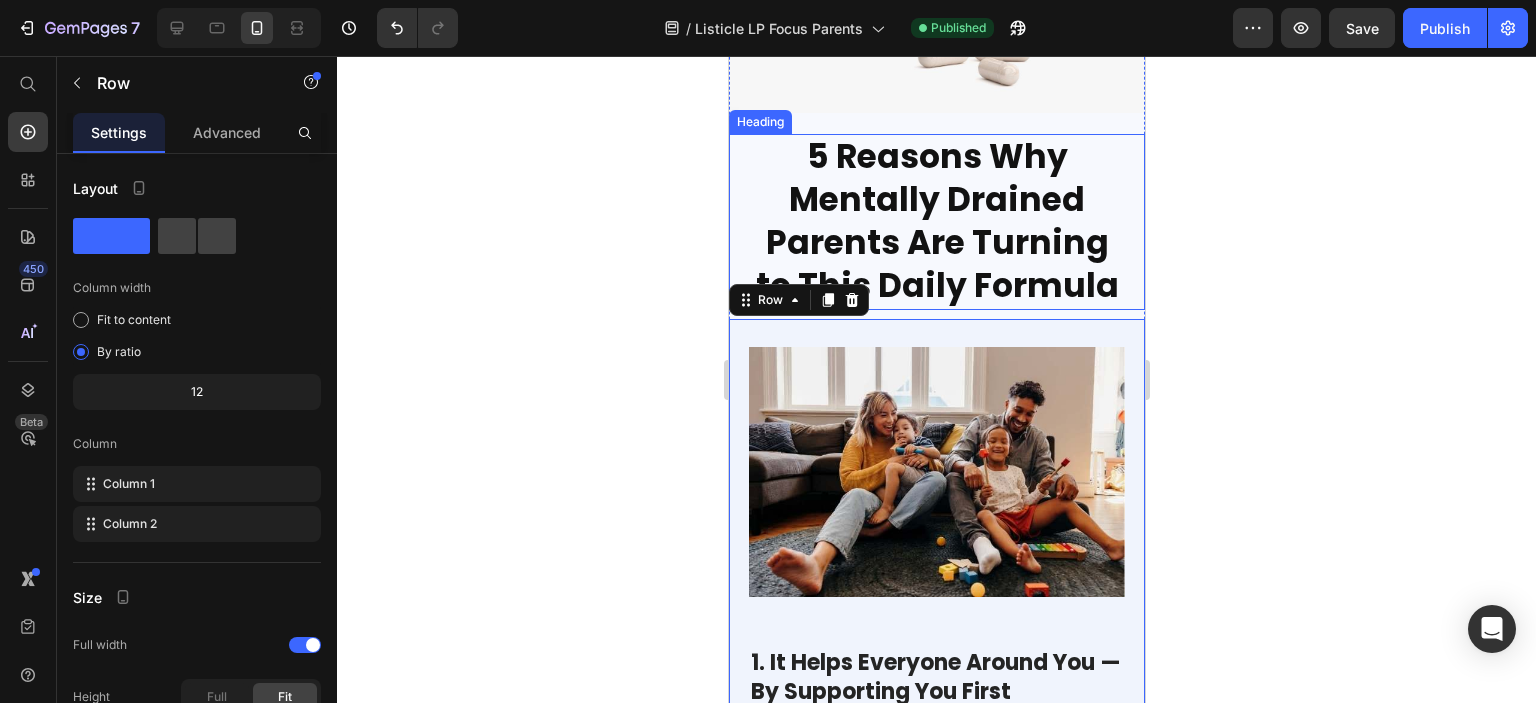 click on "5 Reasons Why Mentally Drained Parents Are Turning to This Daily Formula" at bounding box center (936, 222) 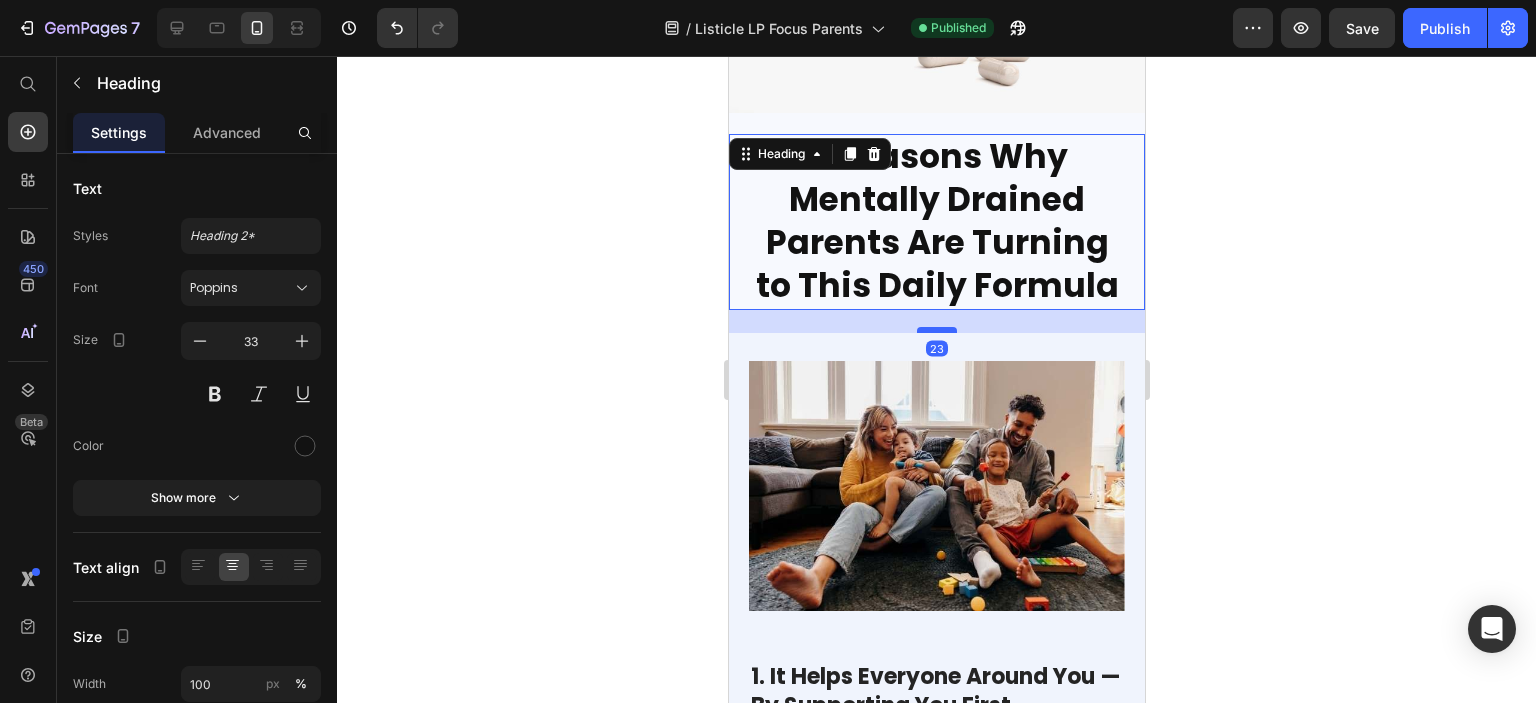 drag, startPoint x: 921, startPoint y: 299, endPoint x: 922, endPoint y: 319, distance: 20.024984 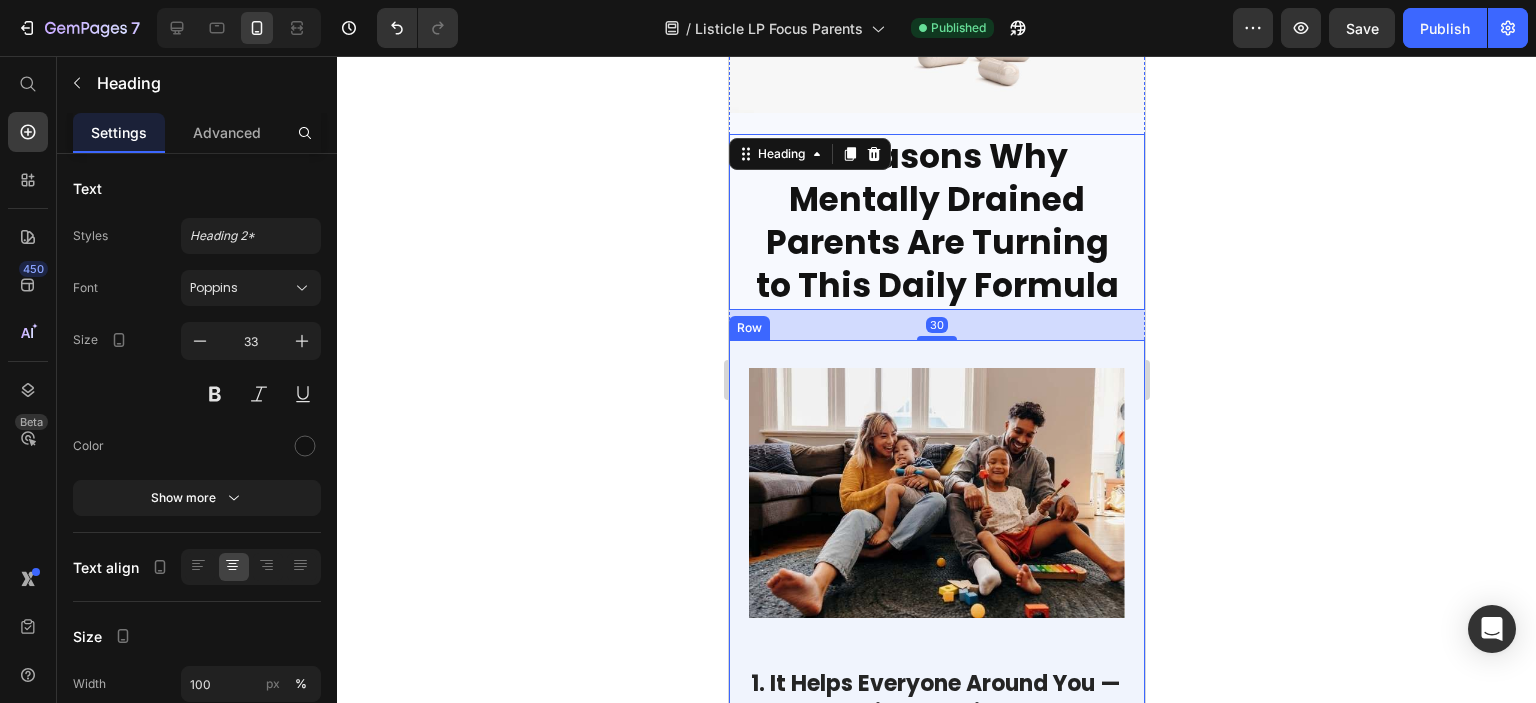 drag, startPoint x: 1246, startPoint y: 353, endPoint x: 377, endPoint y: 273, distance: 872.6746 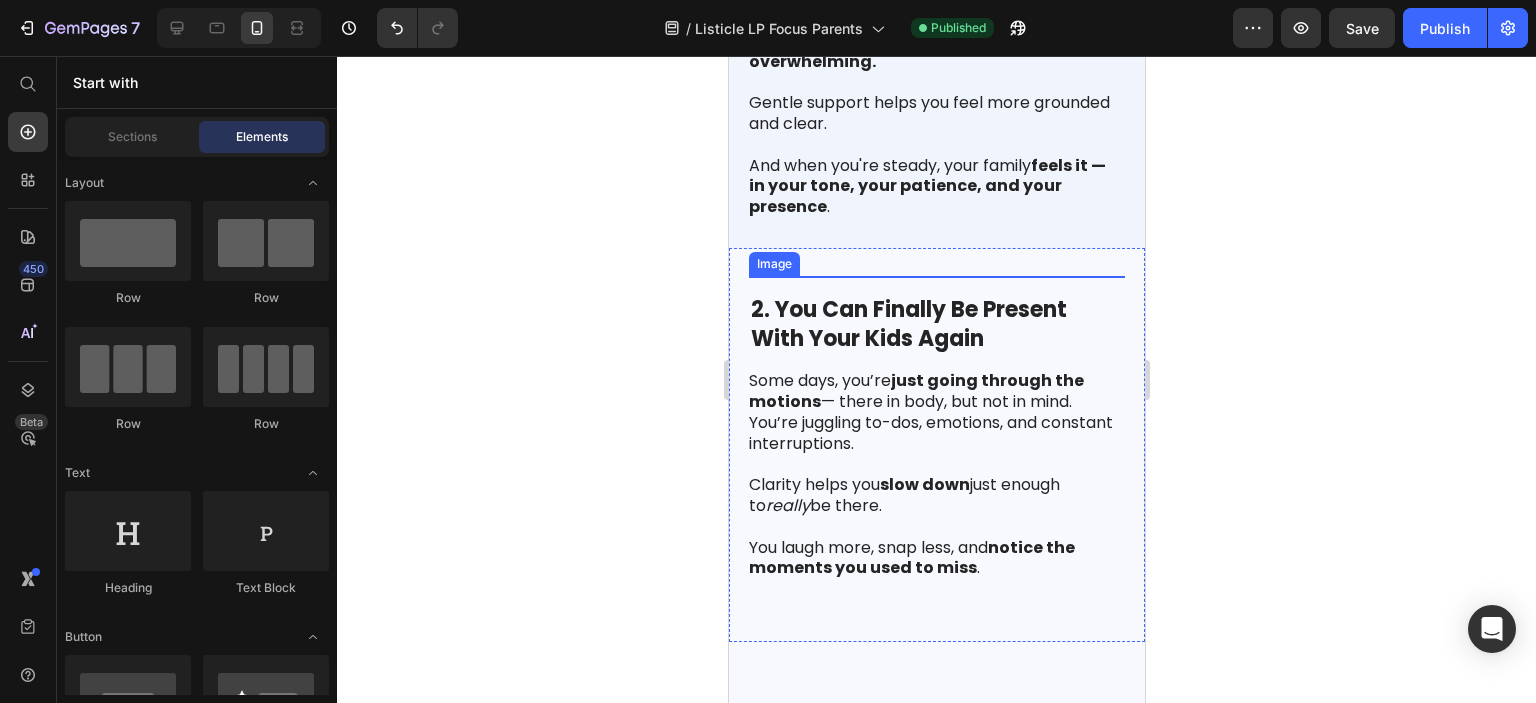 scroll, scrollTop: 1300, scrollLeft: 0, axis: vertical 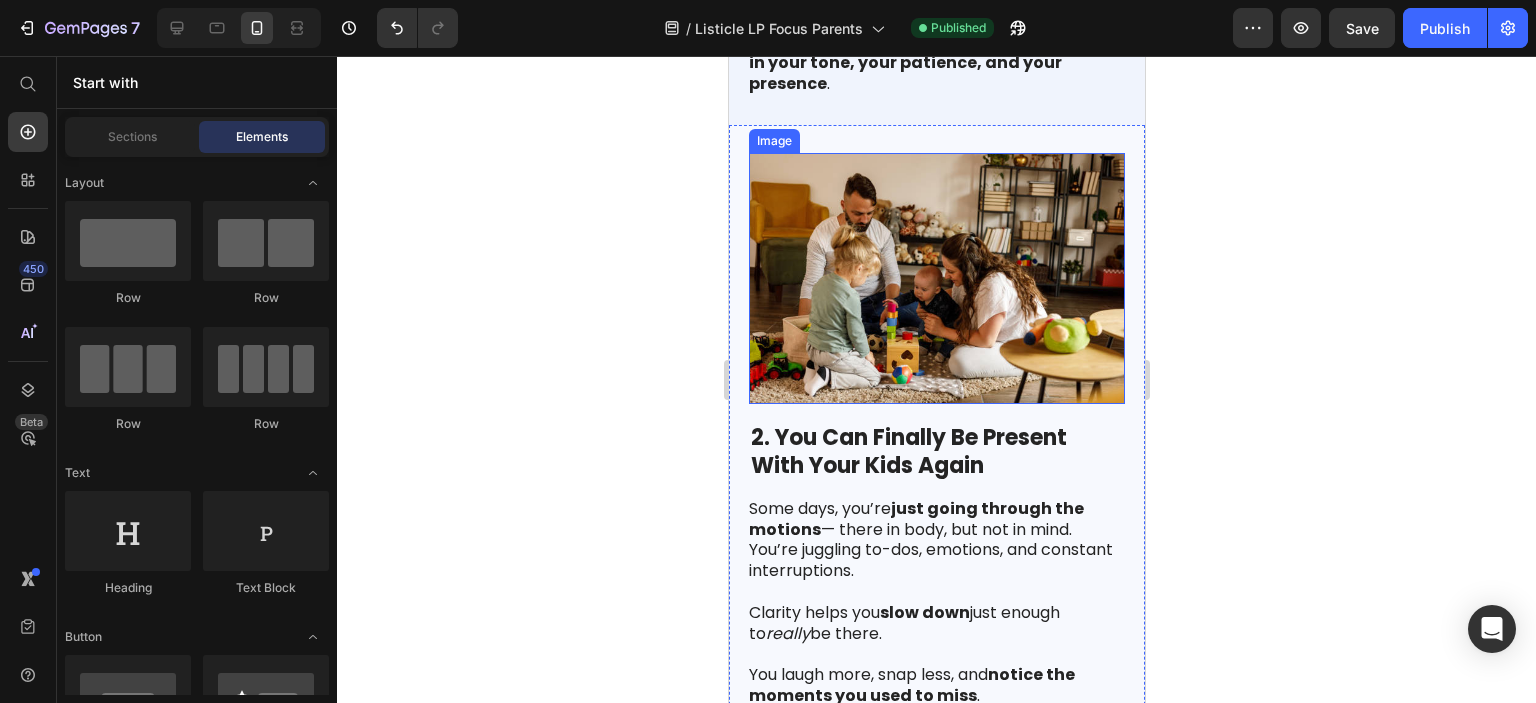 click at bounding box center (936, 278) 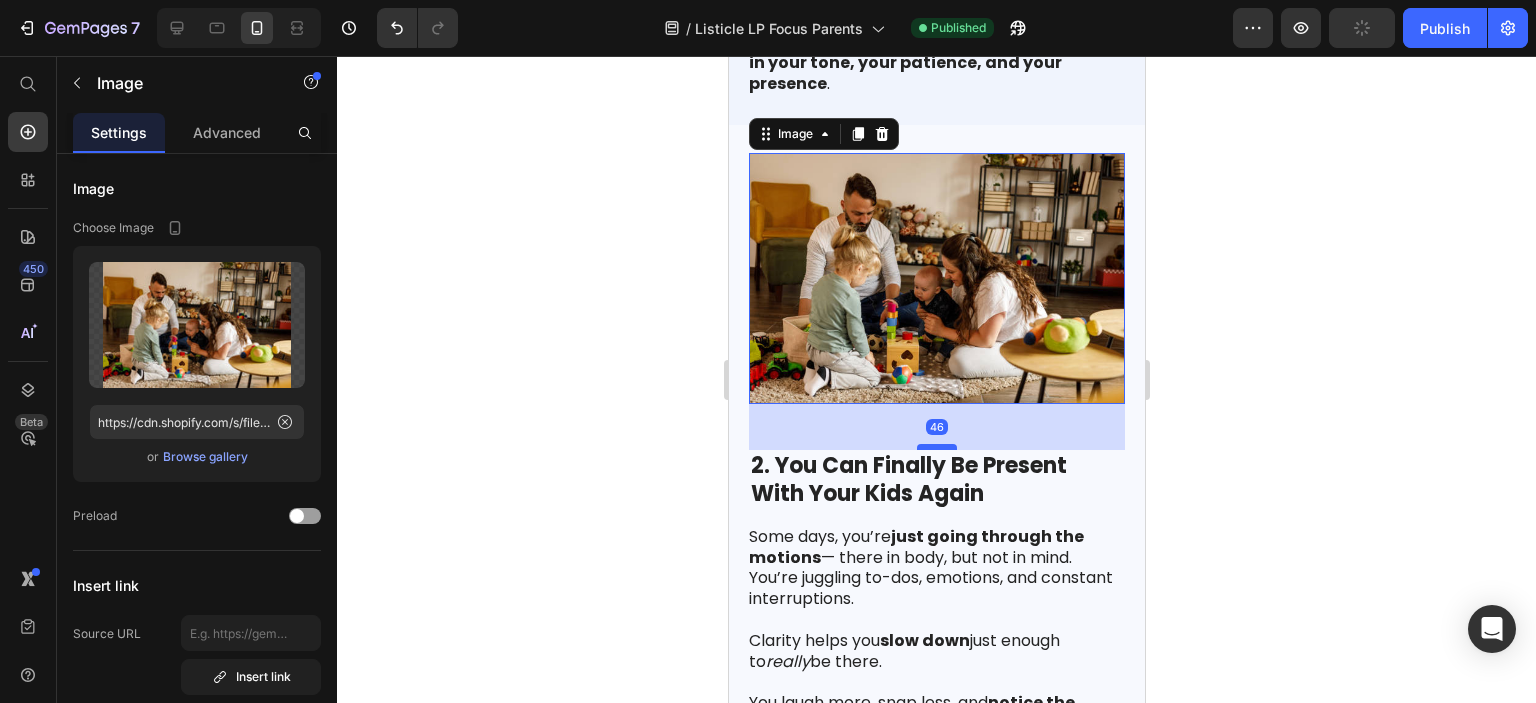 drag, startPoint x: 932, startPoint y: 383, endPoint x: 933, endPoint y: 411, distance: 28.01785 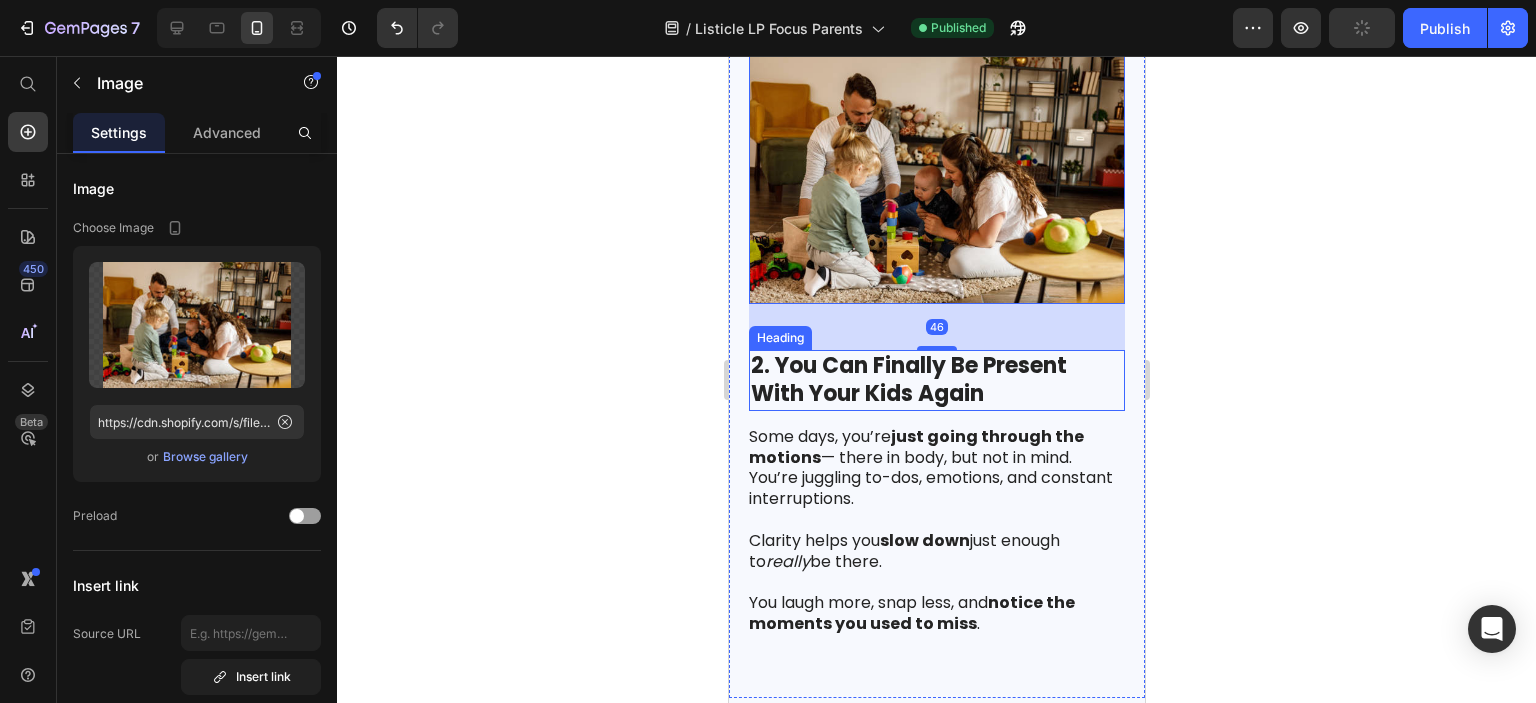 click on "Some days, you’re  just going through the motions  — there in body, but not in mind. You’re juggling to-dos, emotions, and constant interruptions." at bounding box center [935, 468] 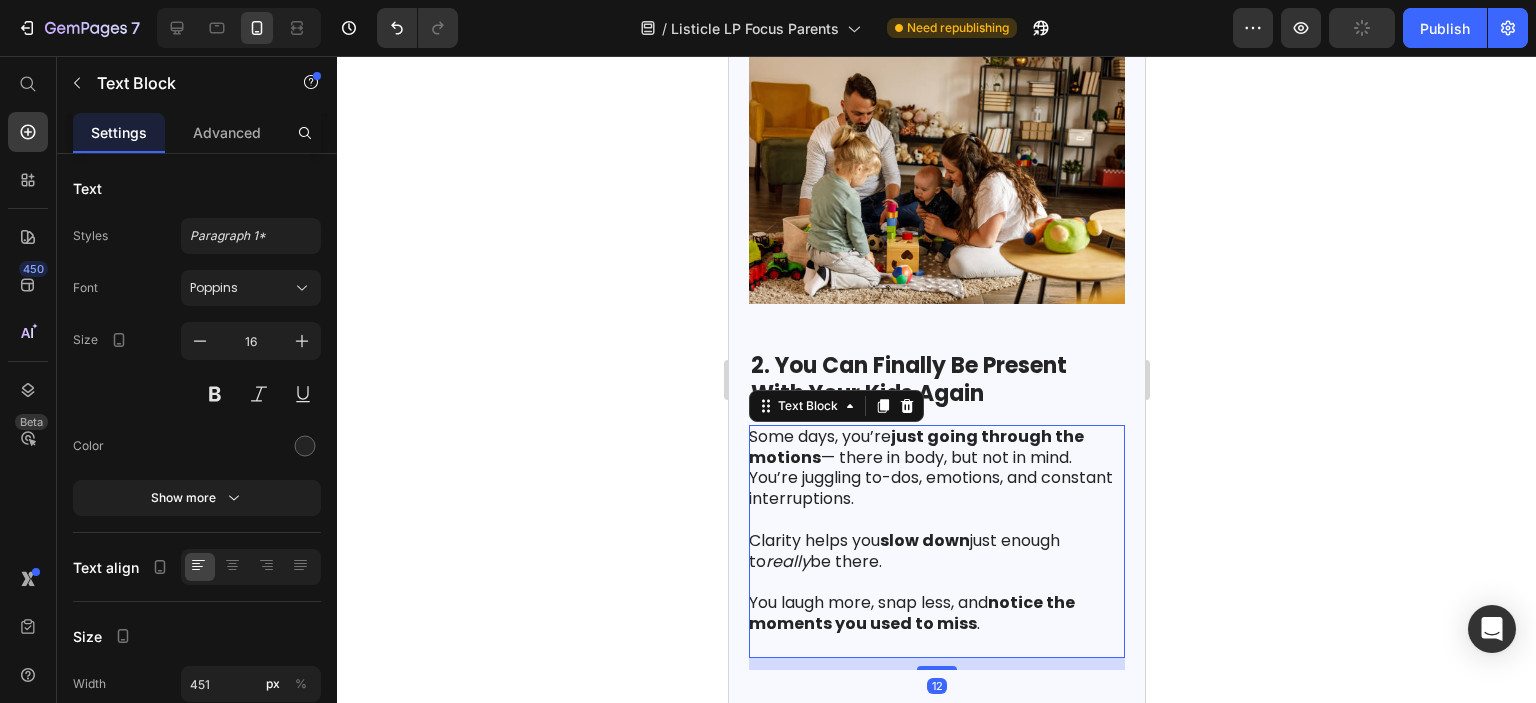 scroll, scrollTop: 1500, scrollLeft: 0, axis: vertical 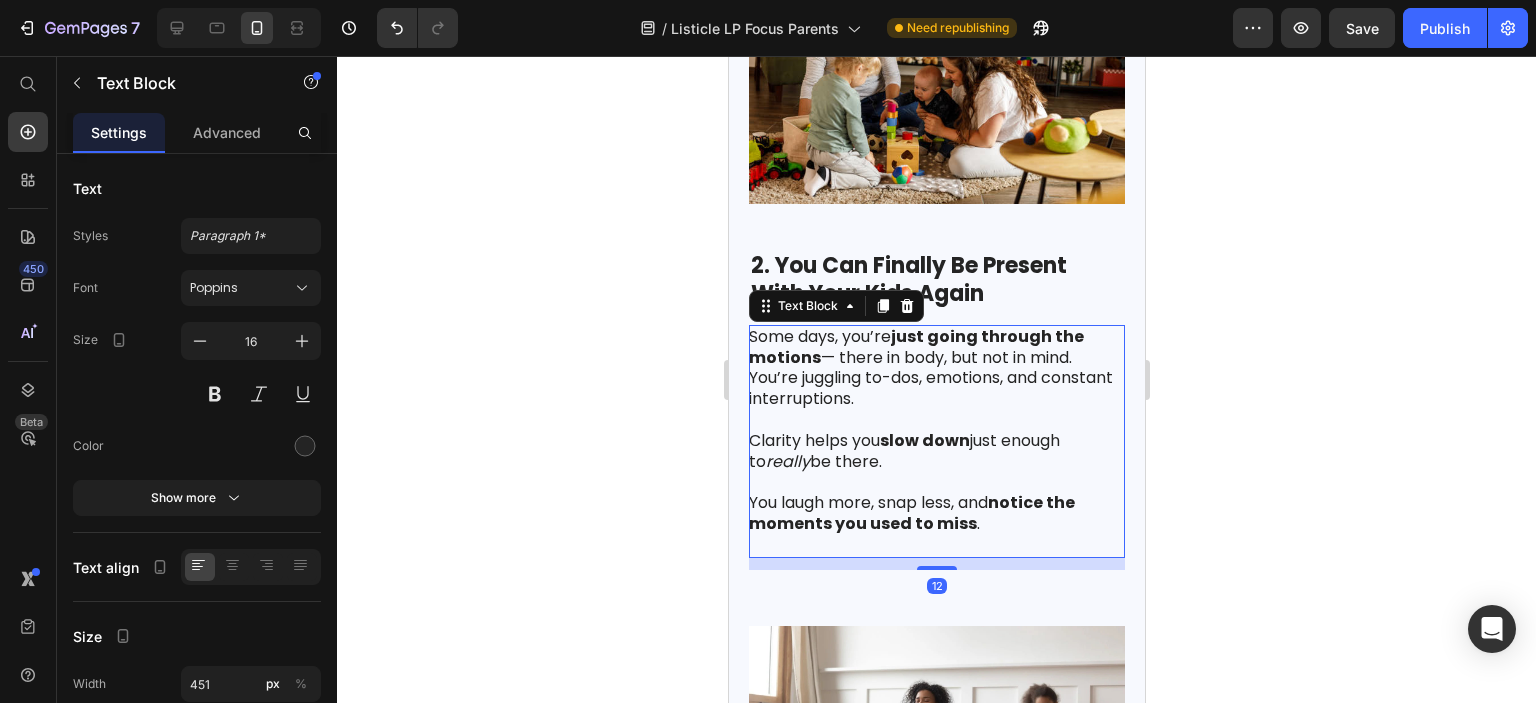 click on "2. You Can Finally Be Present With Your Kids Again Heading Some days, you’re  just going through the motions  — there in body, but not in mind. You’re juggling to-dos, emotions, and constant interruptions.   Clarity helps you  slow down  just enough to  really  be there.   You laugh more, snap less, and  notice the moments you used to miss .   Text Block   12" at bounding box center (936, 410) 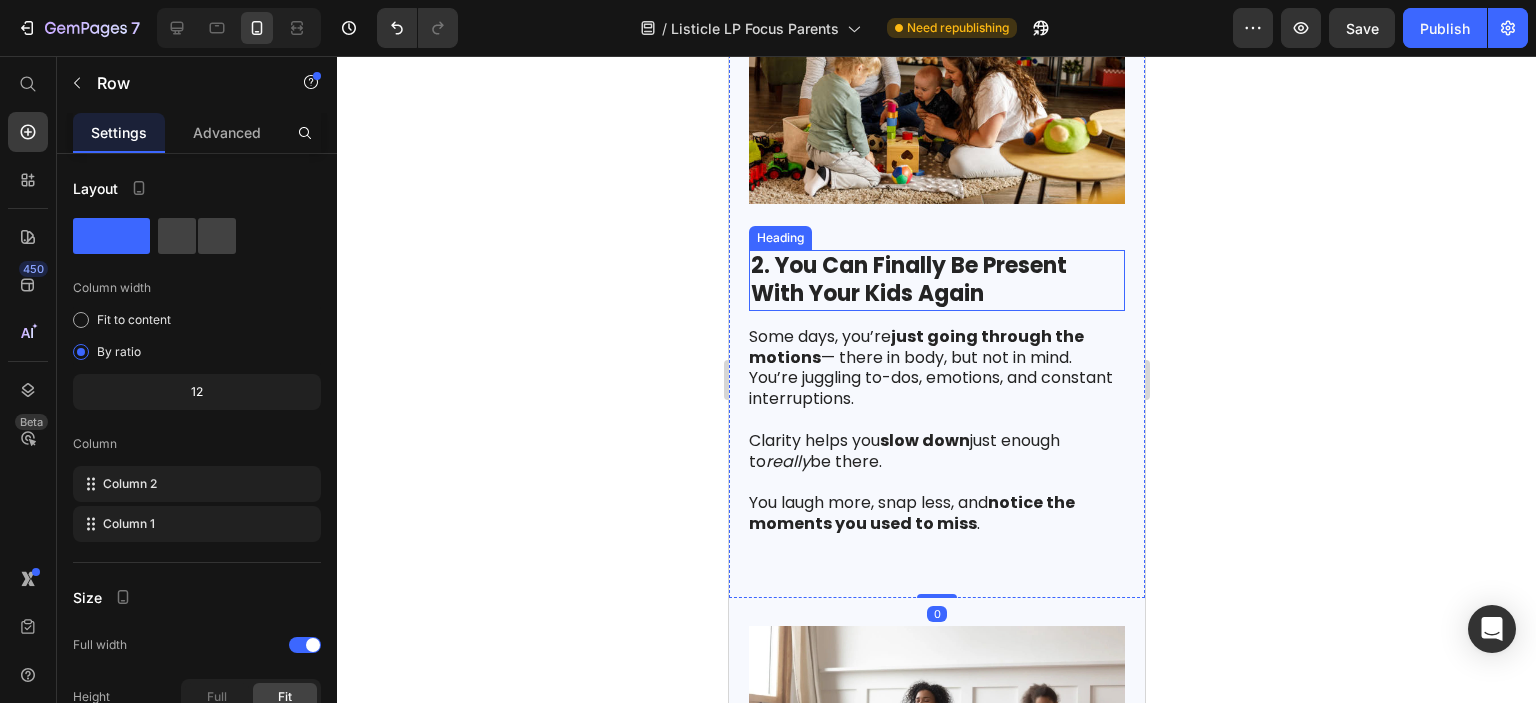 click on "2. You Can Finally Be Present With Your Kids Again" at bounding box center (908, 280) 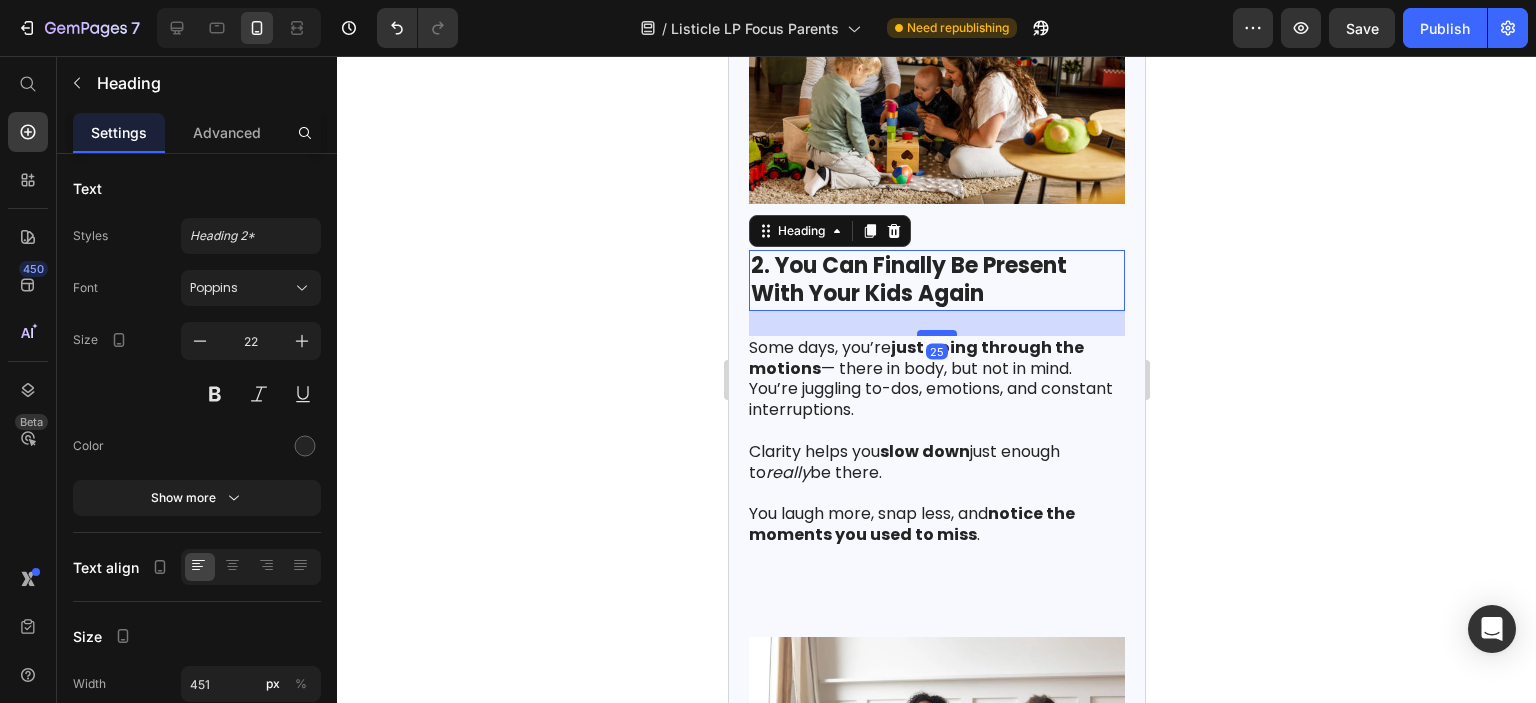 drag, startPoint x: 933, startPoint y: 288, endPoint x: 933, endPoint y: 306, distance: 18 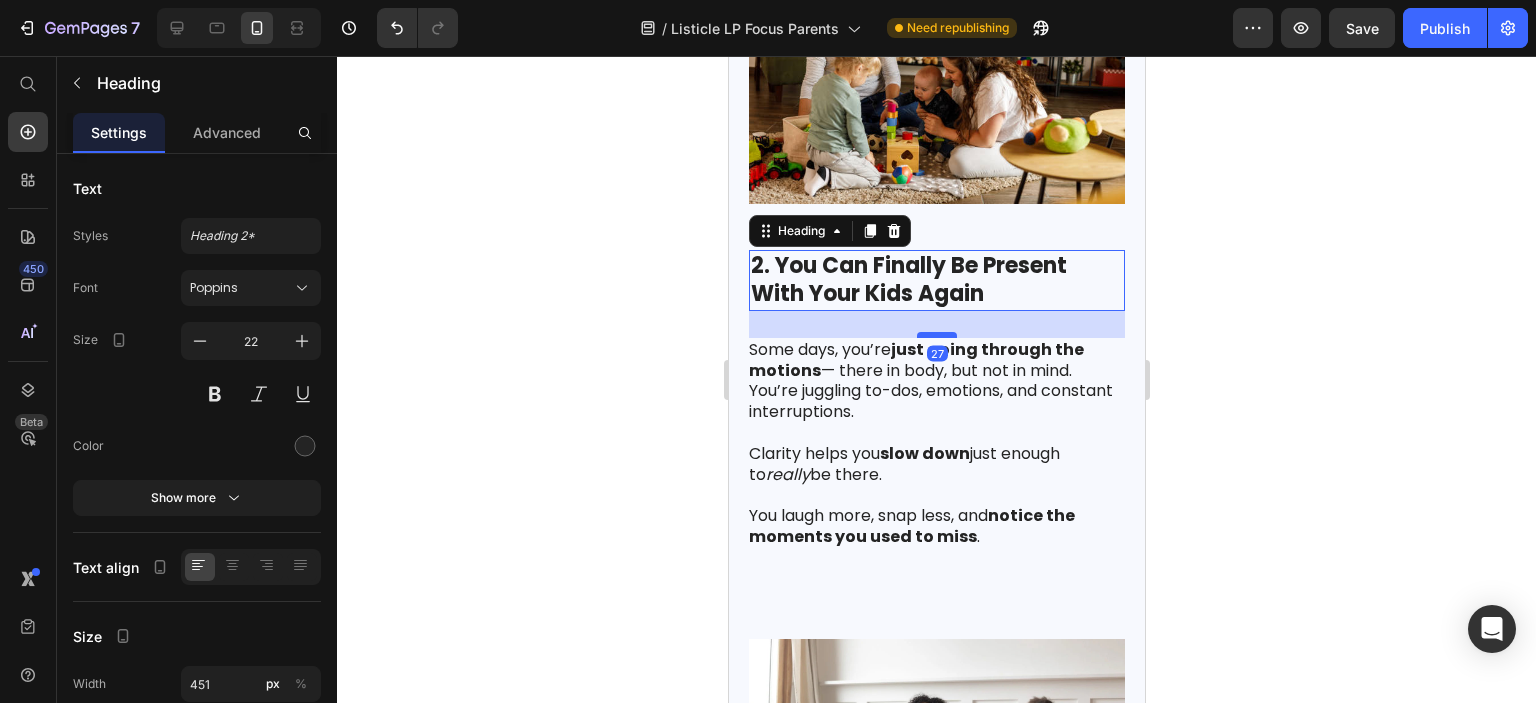 click at bounding box center (936, 335) 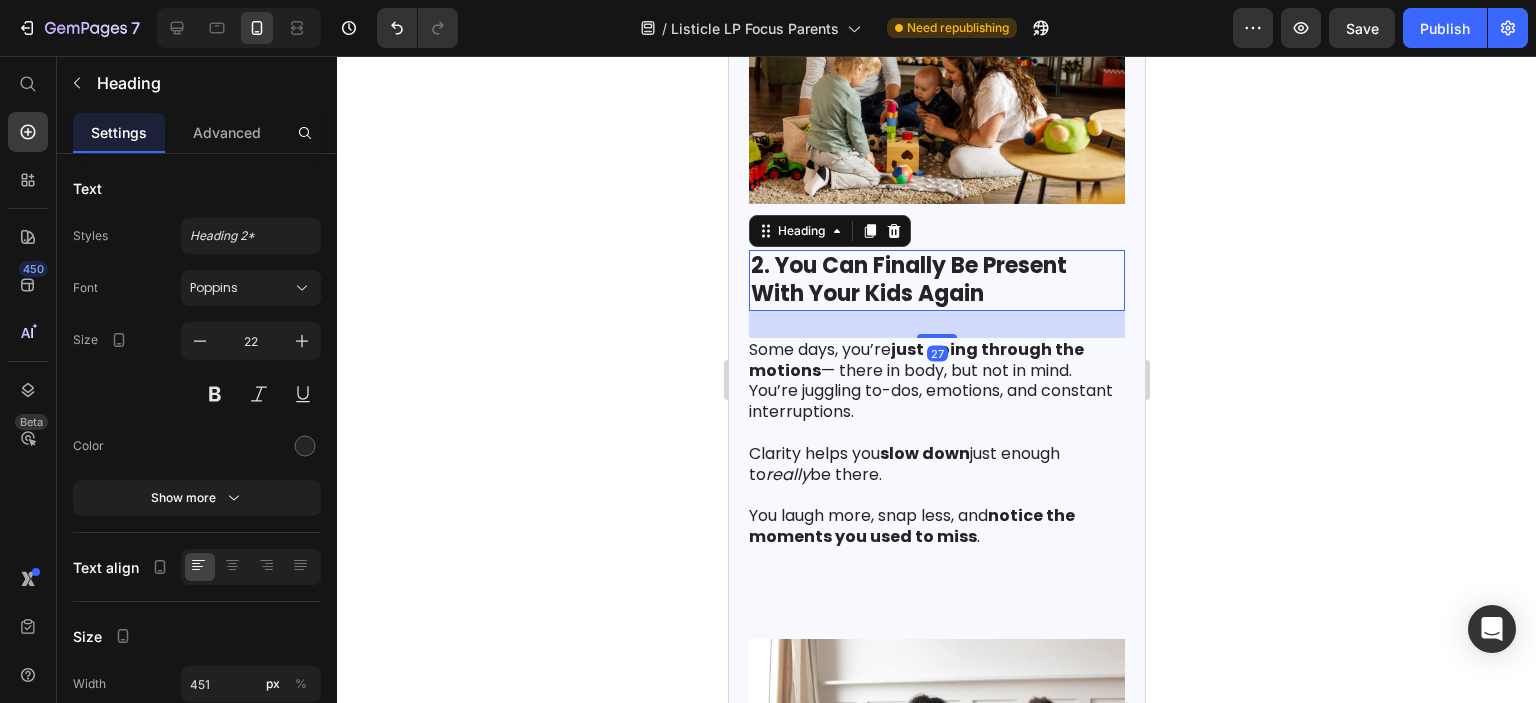 click 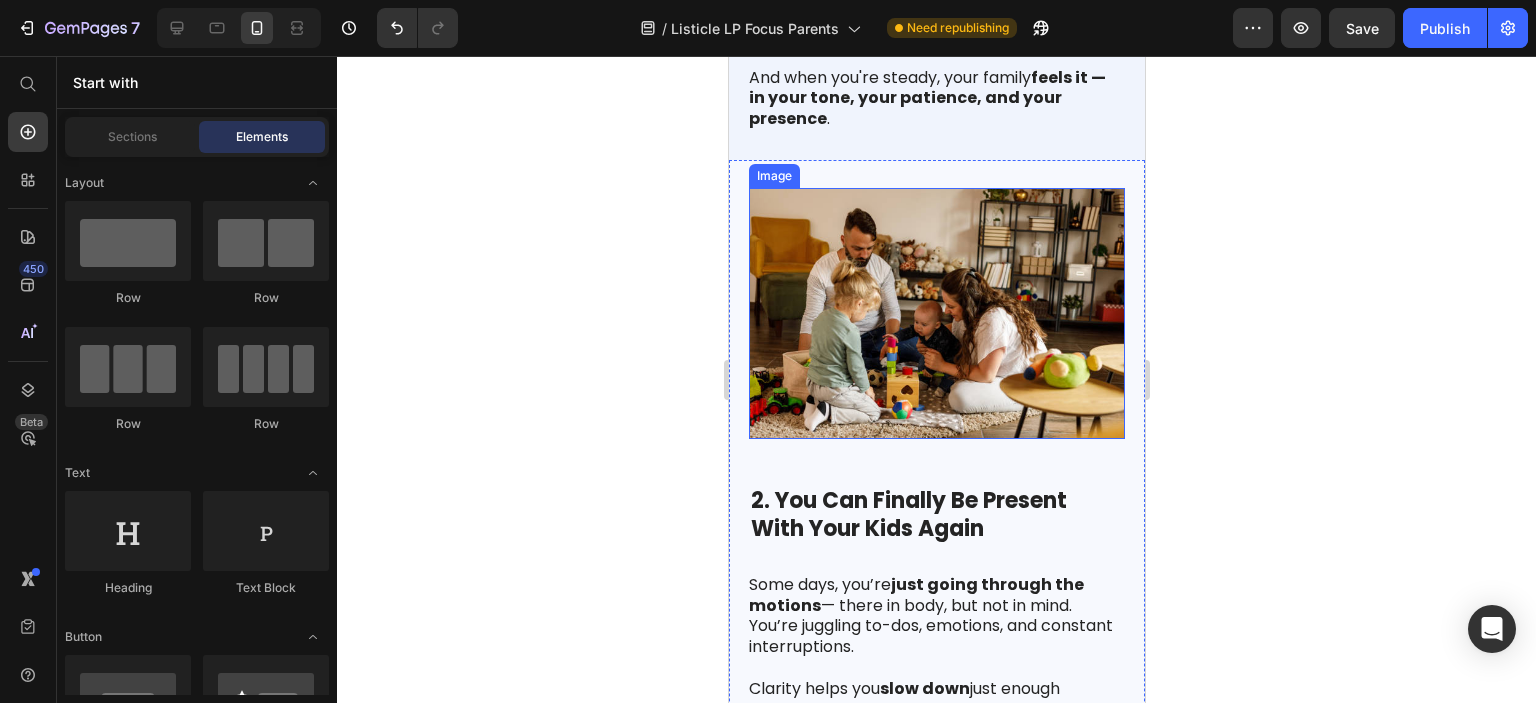 scroll, scrollTop: 1300, scrollLeft: 0, axis: vertical 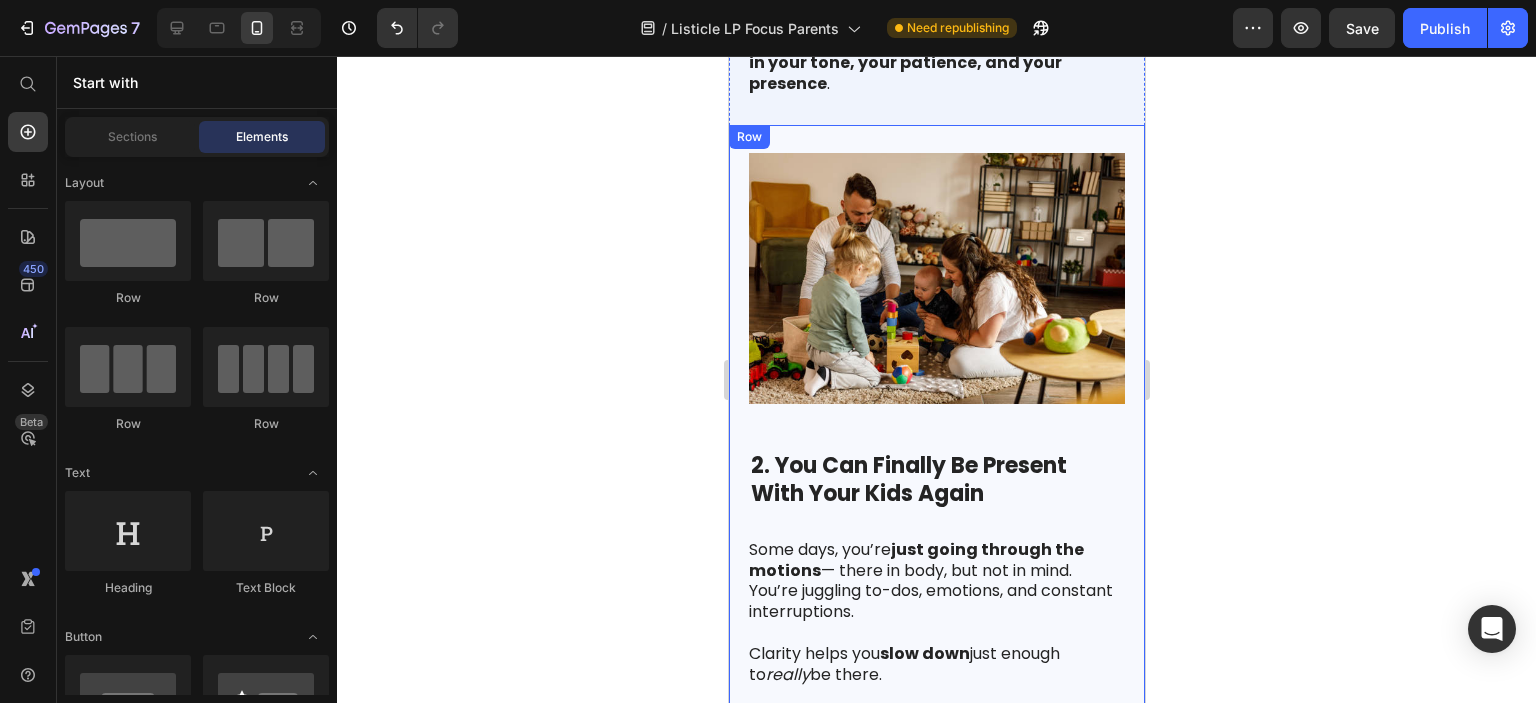 click on "Some days, you’re  just going through the motions  — there in body, but not in mind. You’re juggling to-dos, emotions, and constant interruptions." at bounding box center (935, 581) 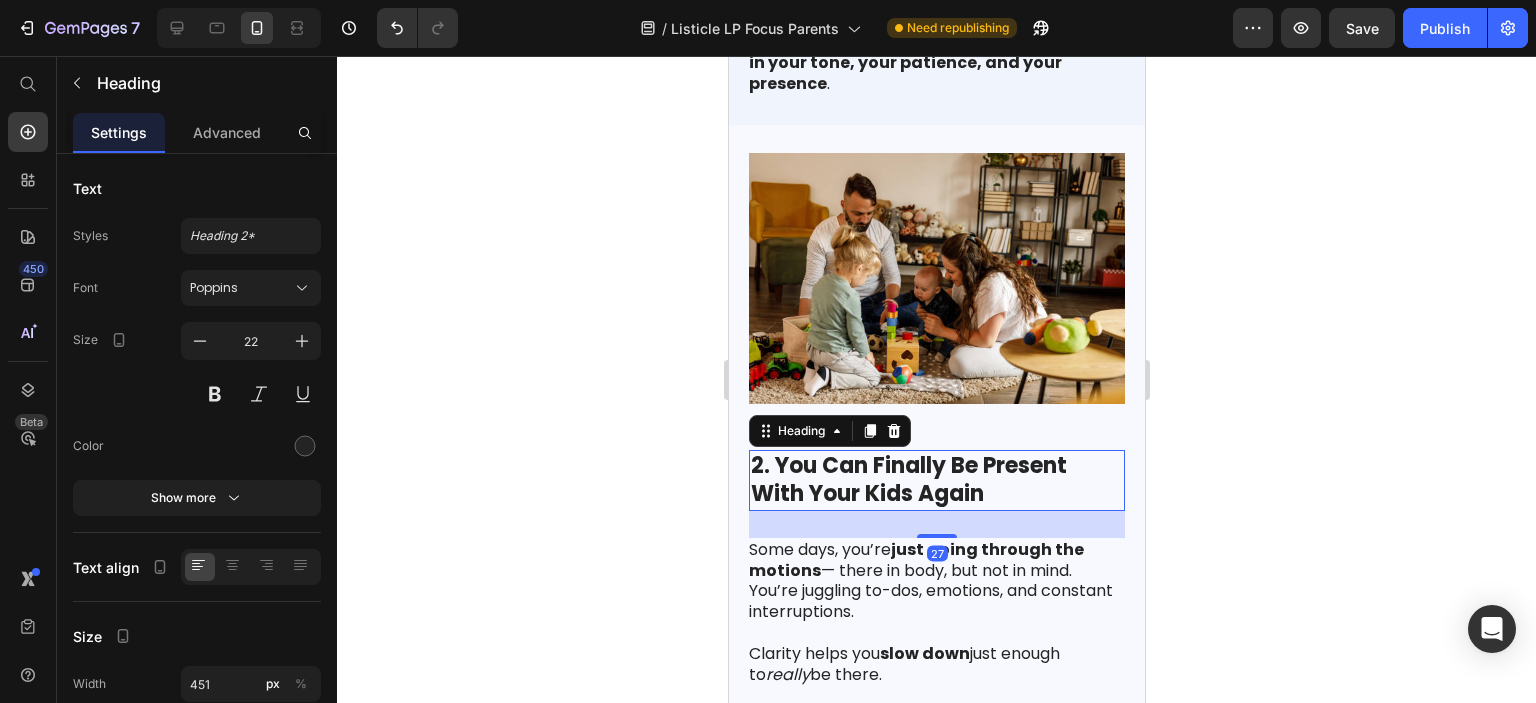 click on "2. You Can Finally Be Present With Your Kids Again" at bounding box center (908, 480) 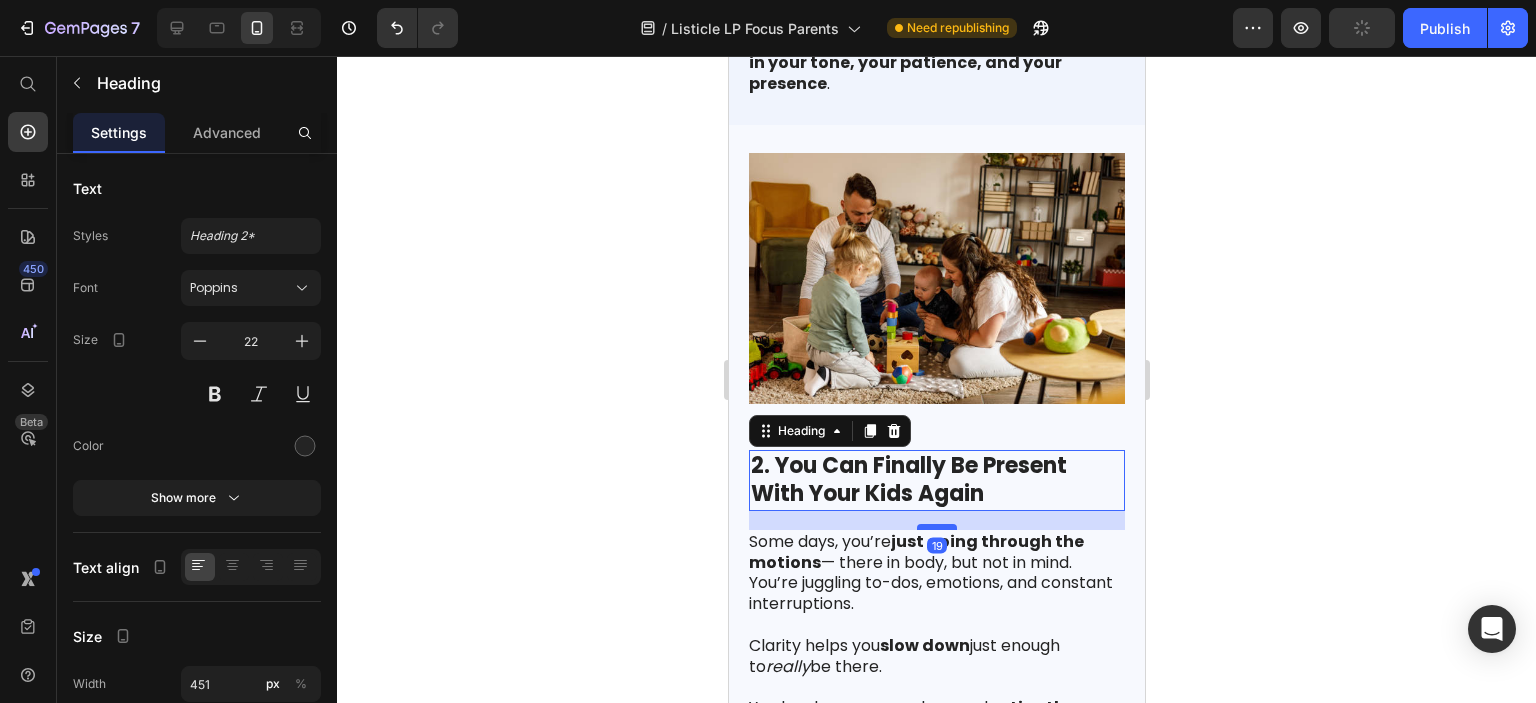 click at bounding box center (936, 527) 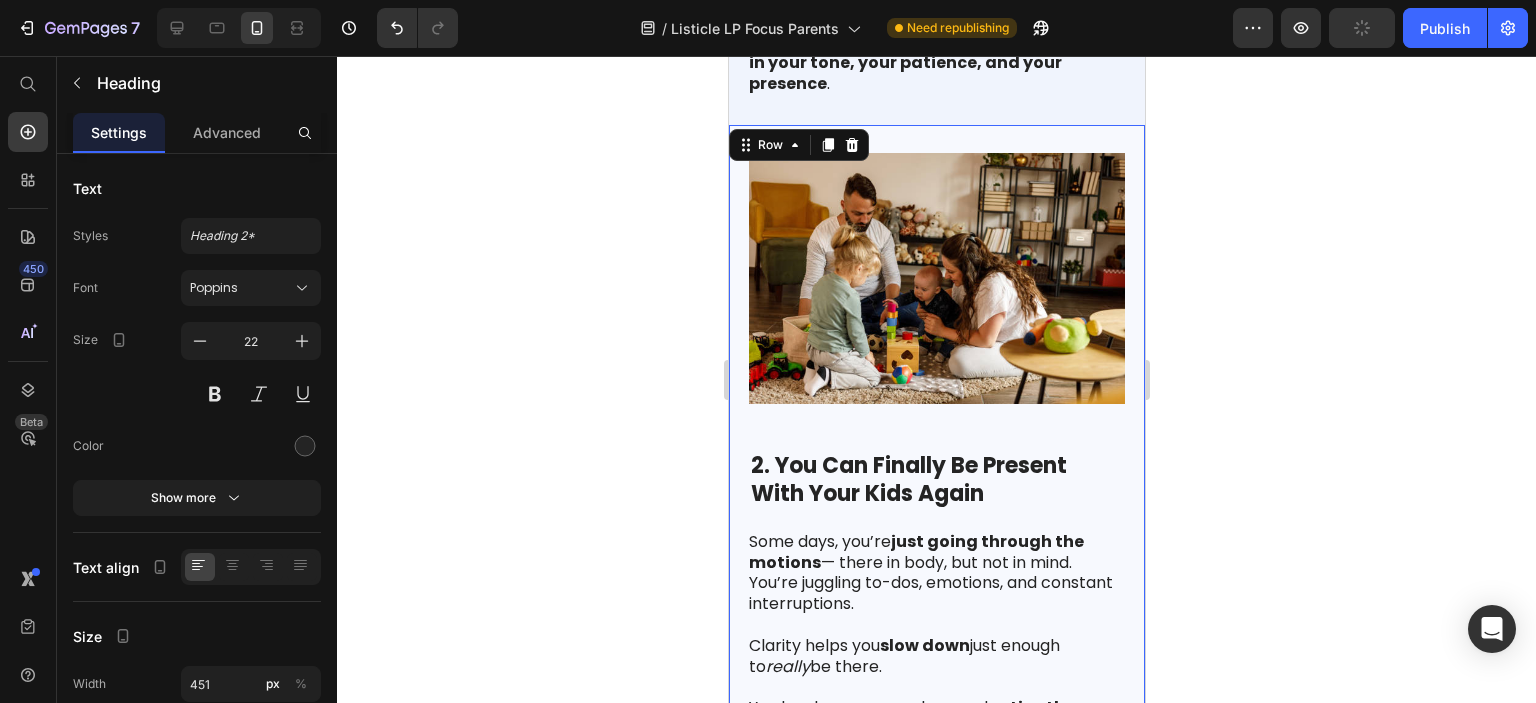 click on "2. You Can Finally Be Present With Your Kids Again Heading Some days, you’re  just going through the motions  — there in body, but not in mind. You’re juggling to-dos, emotions, and constant interruptions.   Clarity helps you  slow down  just enough to  really  be there.   You laugh more, snap less, and  notice the moments you used to miss .   Text Block Image Row   0" at bounding box center (936, 464) 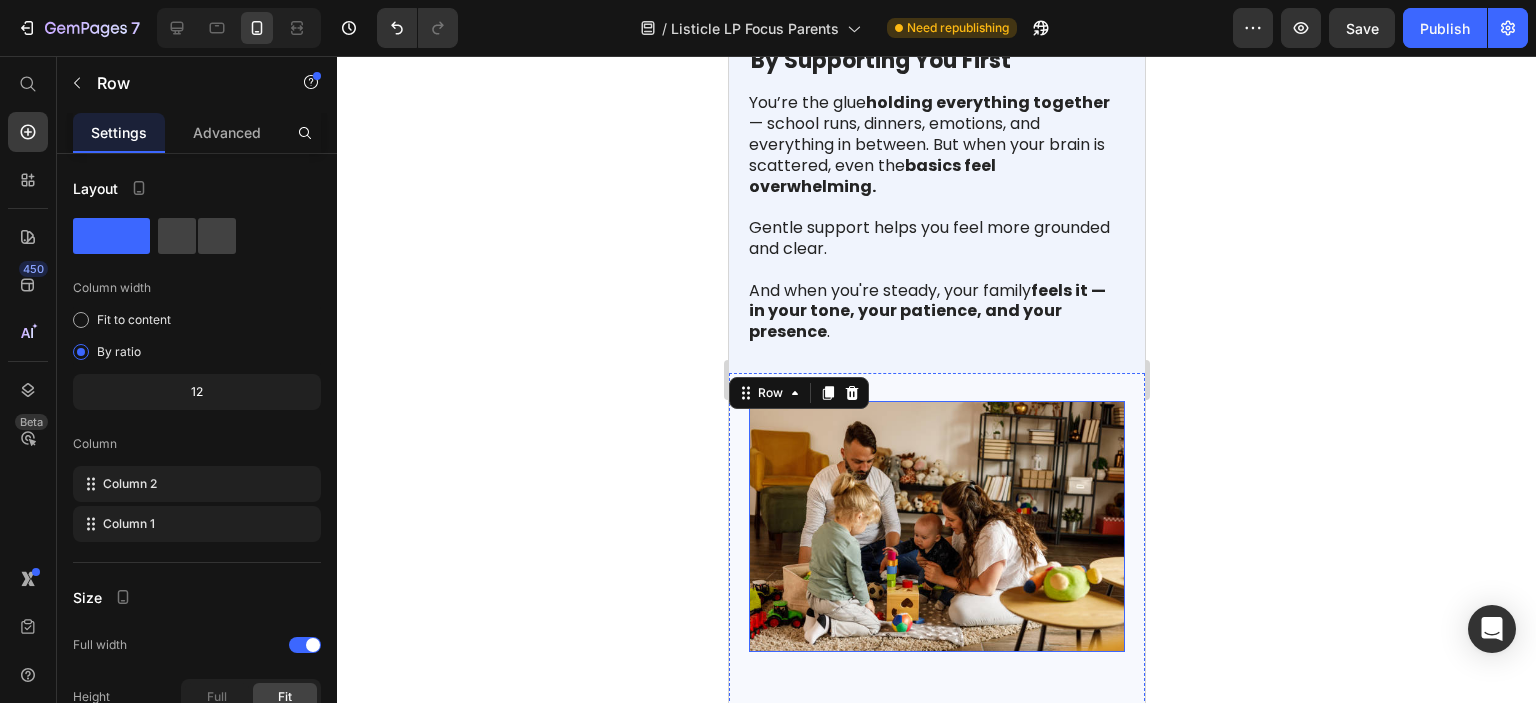 scroll, scrollTop: 900, scrollLeft: 0, axis: vertical 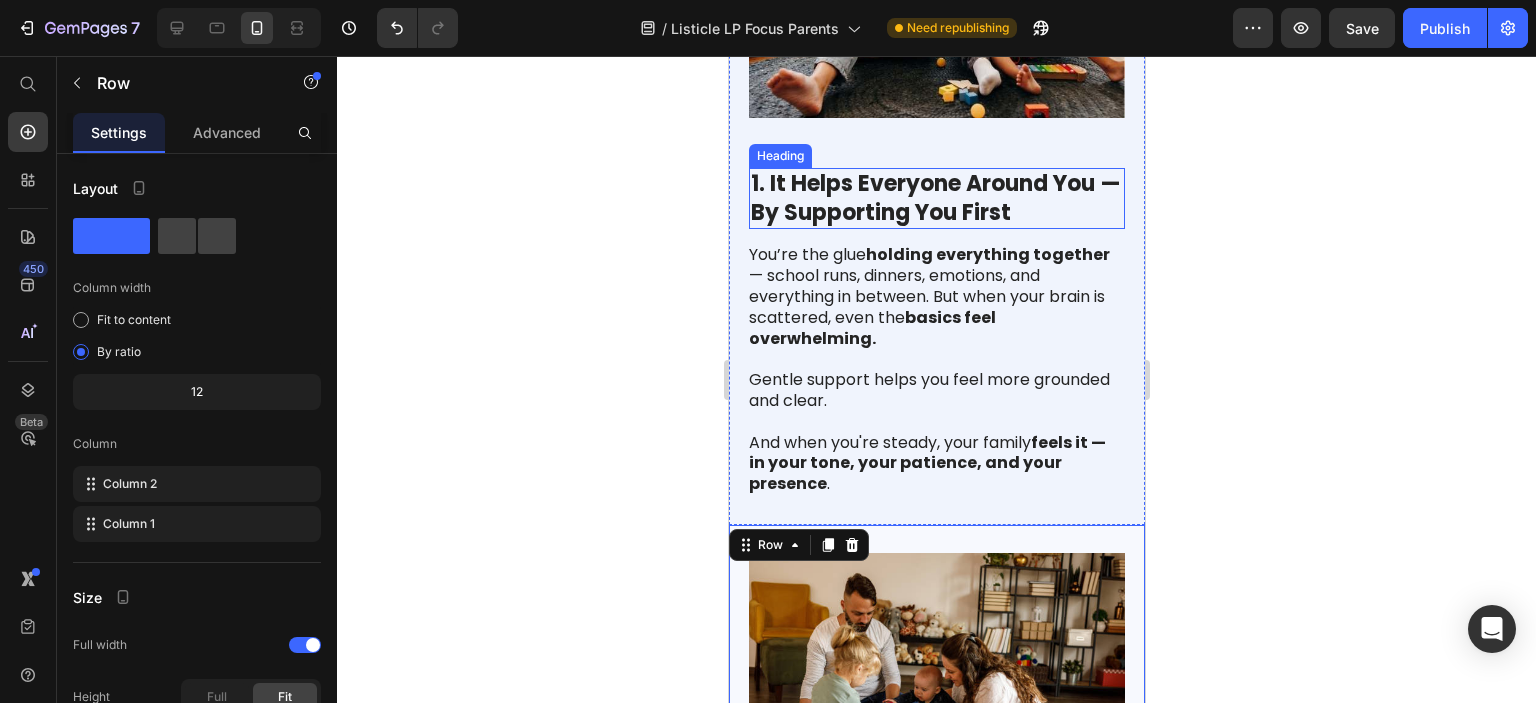 click on "1. It Helps Everyone Around You — By Supporting You First" at bounding box center (935, 198) 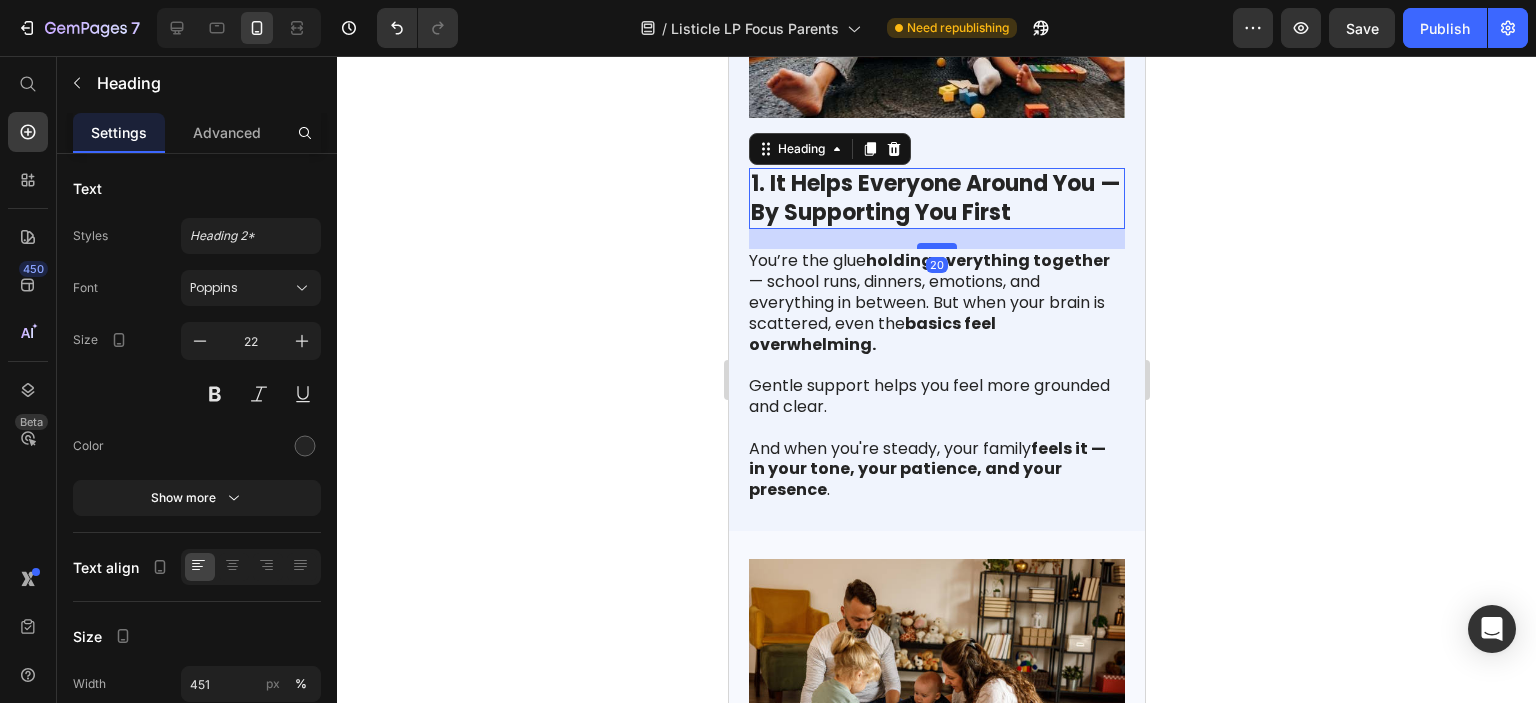 click at bounding box center [936, 246] 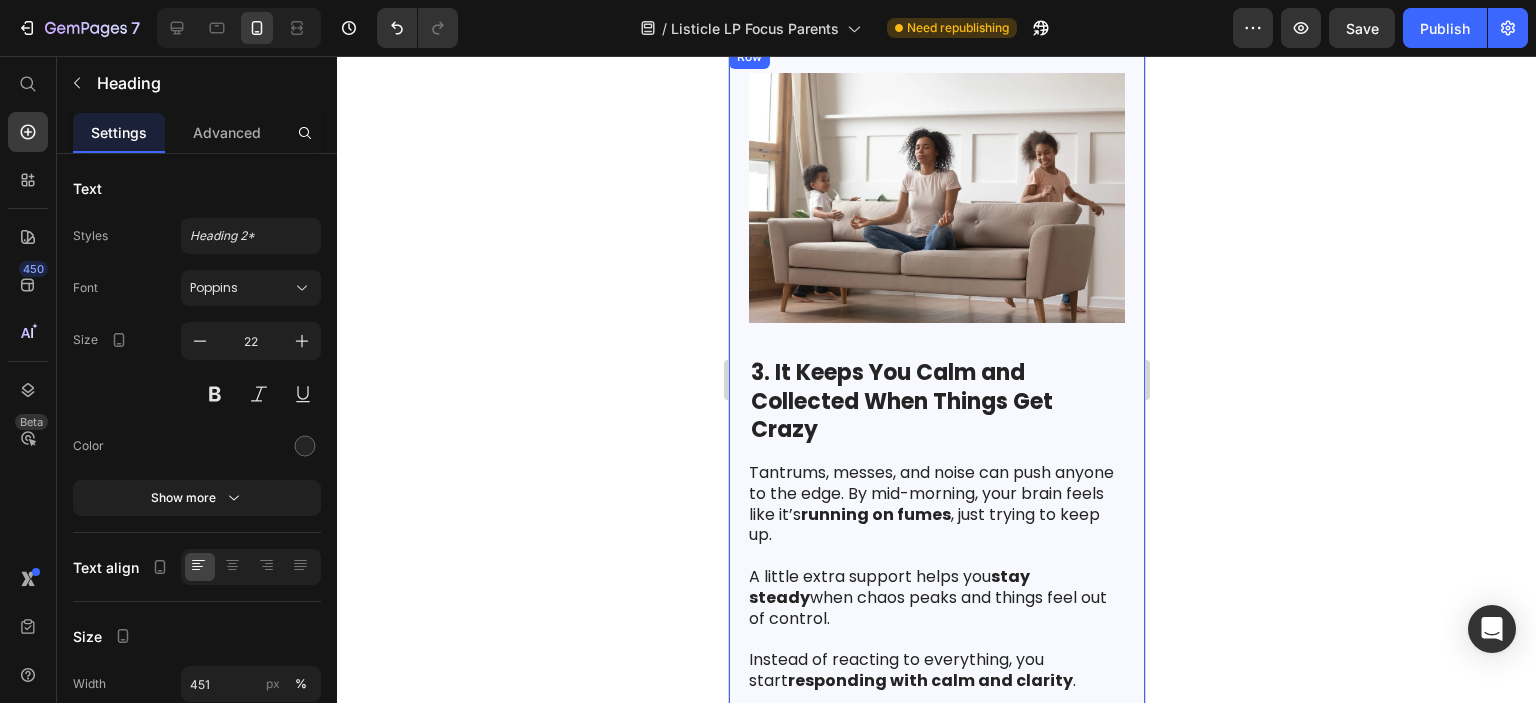 scroll, scrollTop: 2100, scrollLeft: 0, axis: vertical 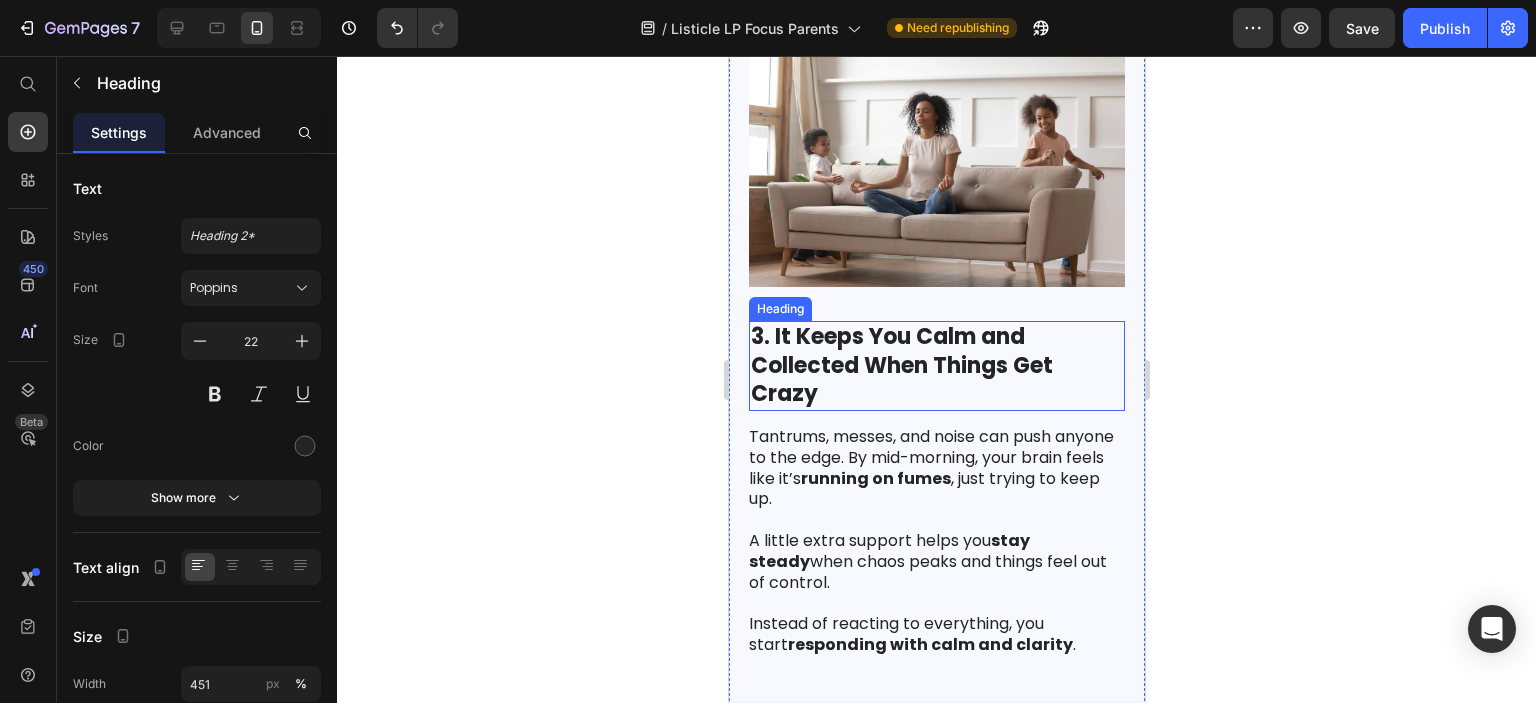click on "3. It Keeps You Calm and Collected When Things Get Crazy" at bounding box center (901, 365) 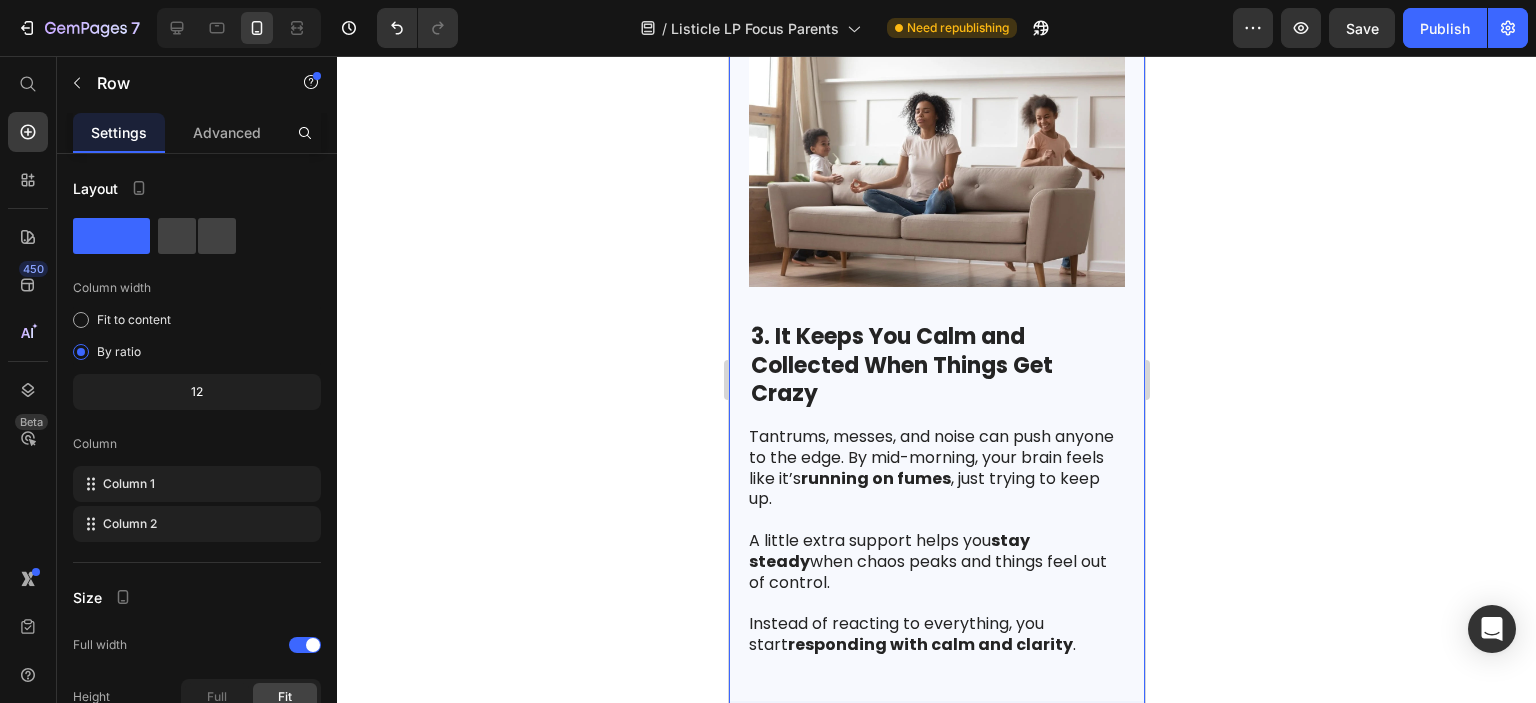 click on "Image" at bounding box center [936, 179] 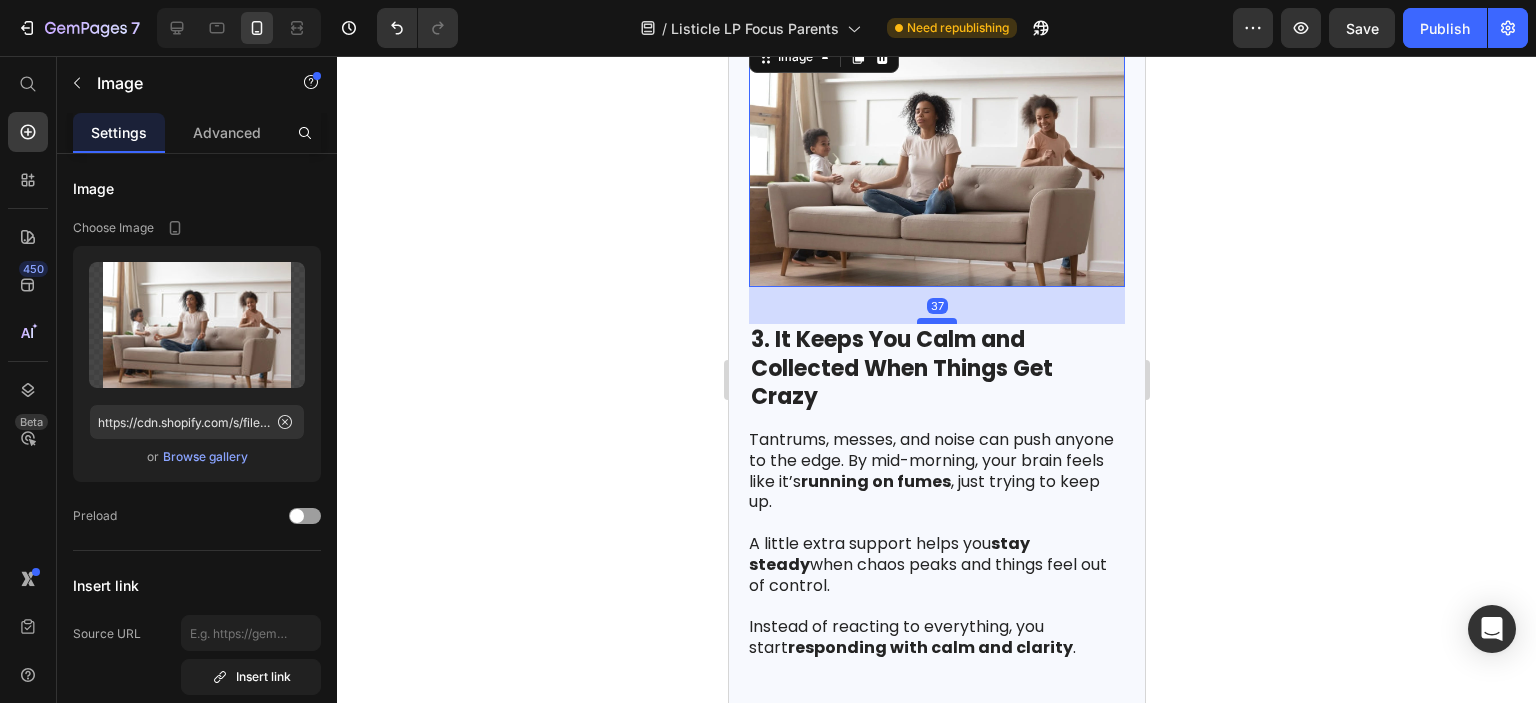 click at bounding box center [936, 321] 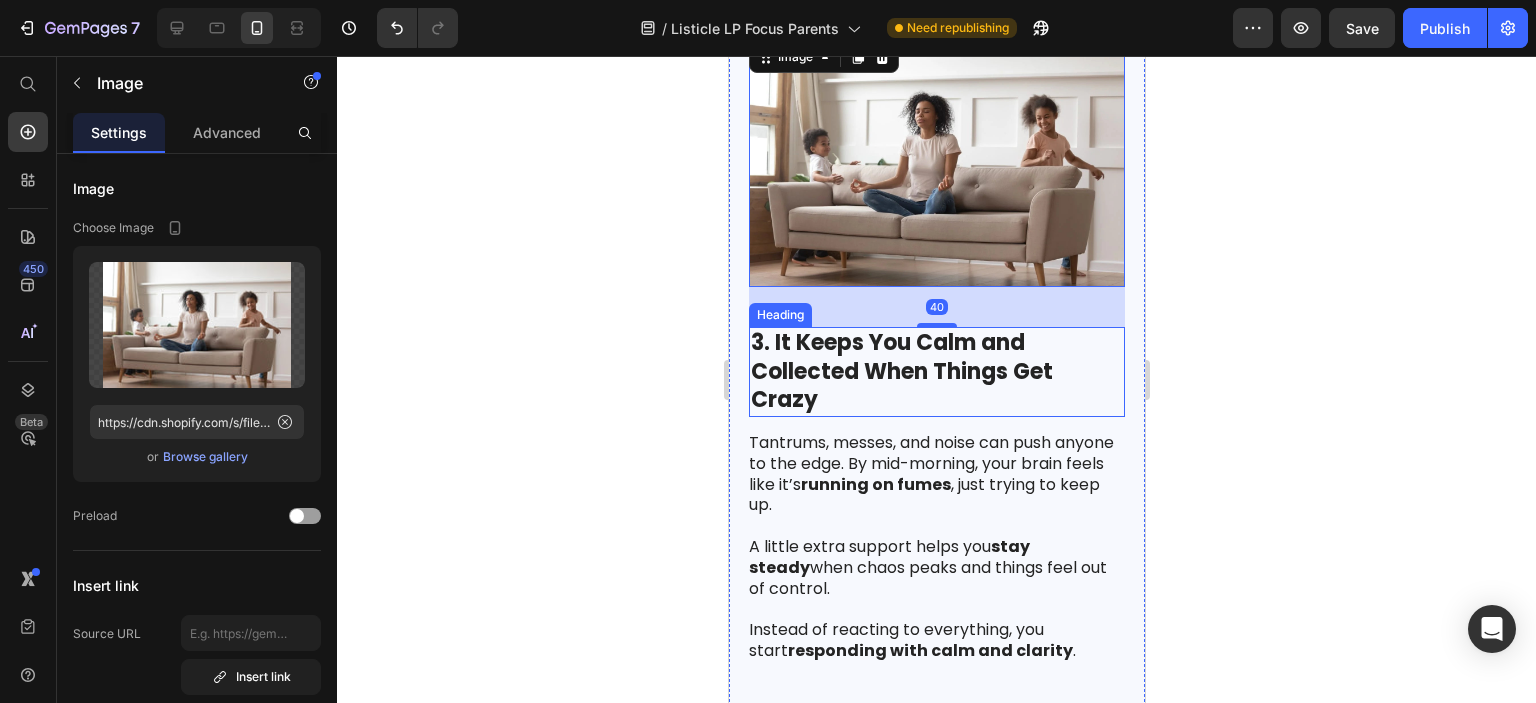 click on "3. It Keeps You Calm and Collected When Things Get Crazy" at bounding box center (901, 371) 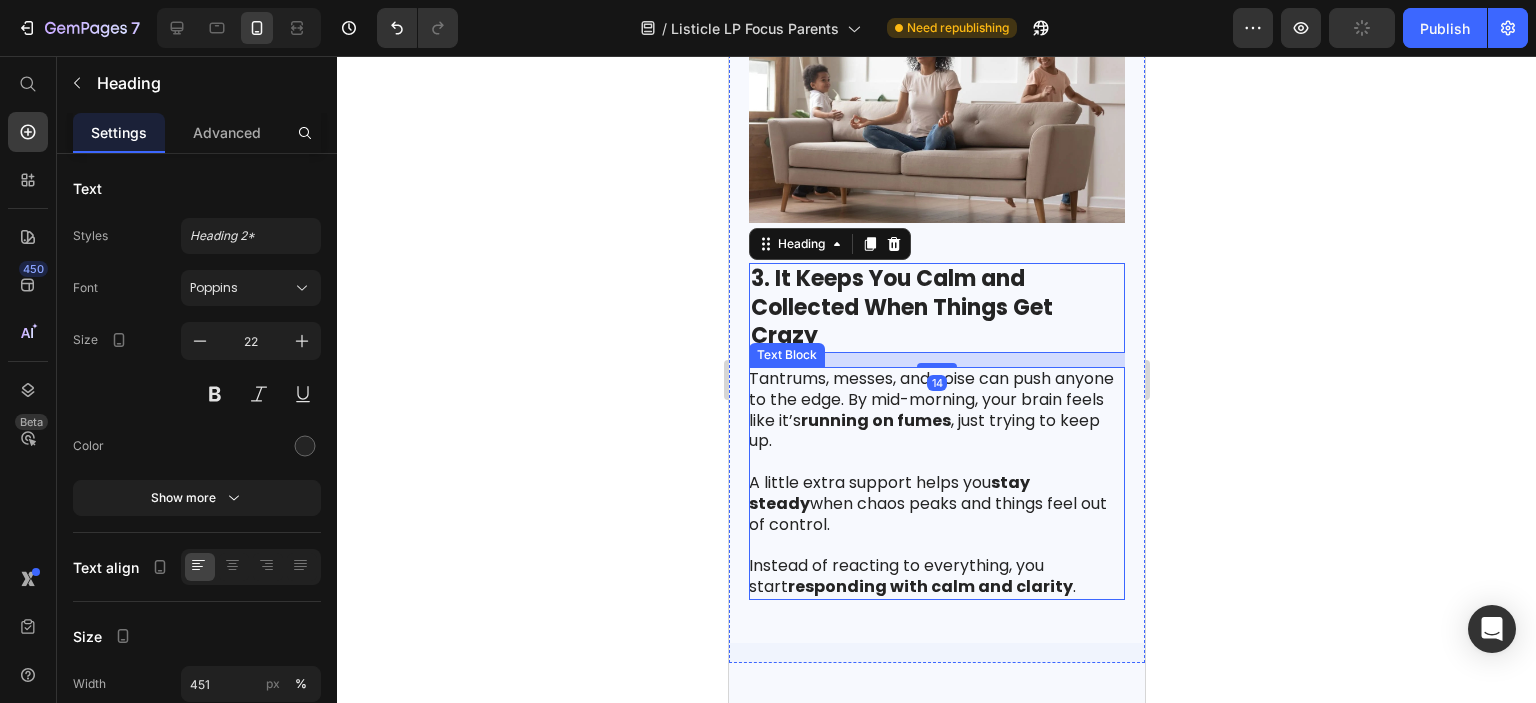 scroll, scrollTop: 2200, scrollLeft: 0, axis: vertical 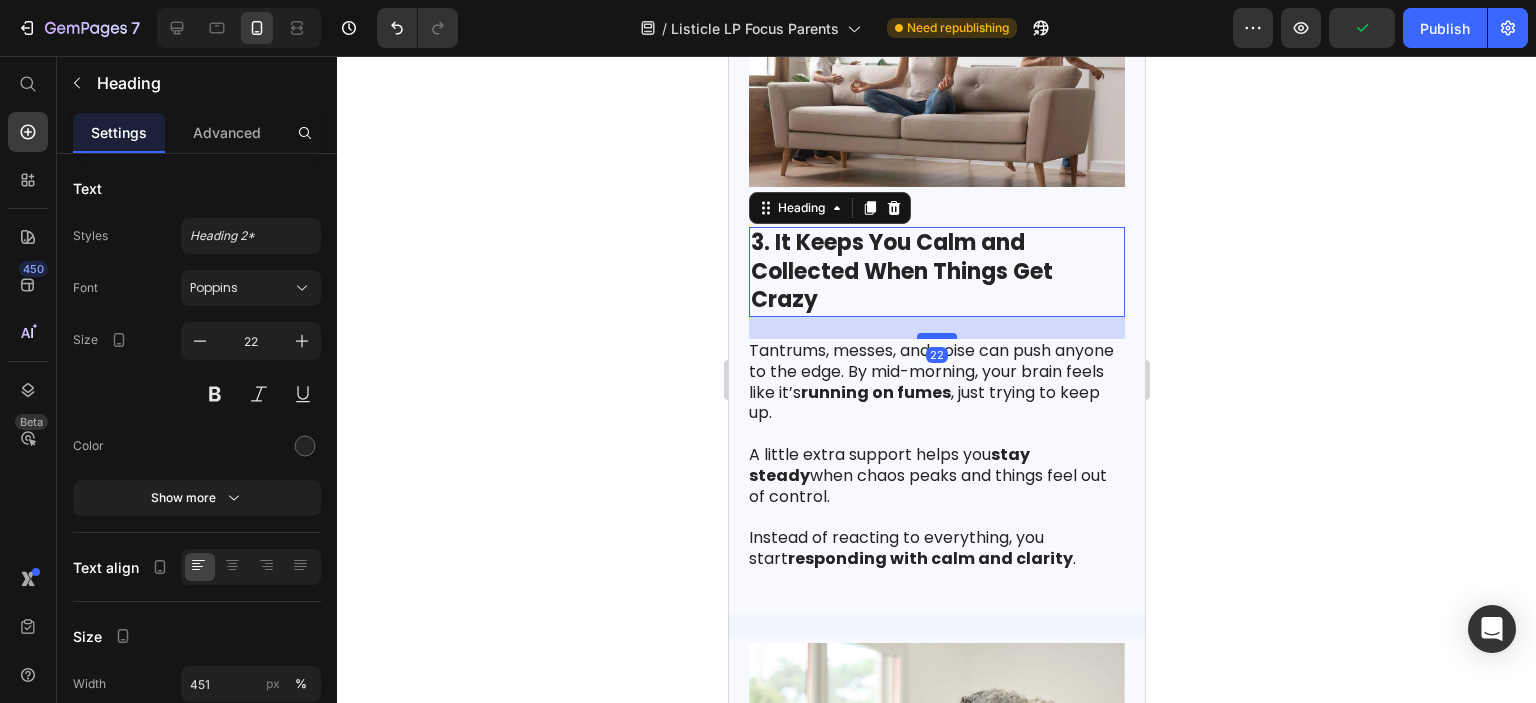 click at bounding box center [936, 336] 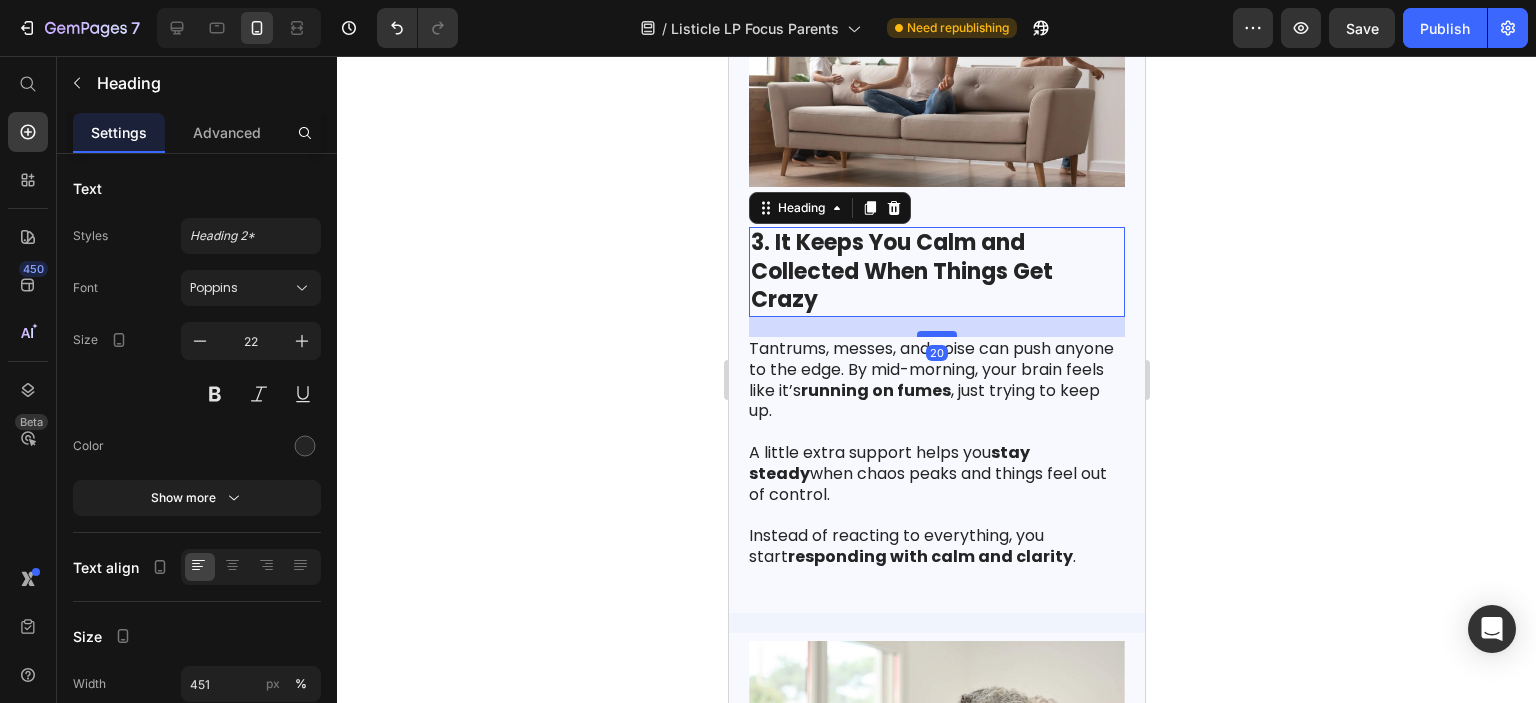 click at bounding box center [936, 334] 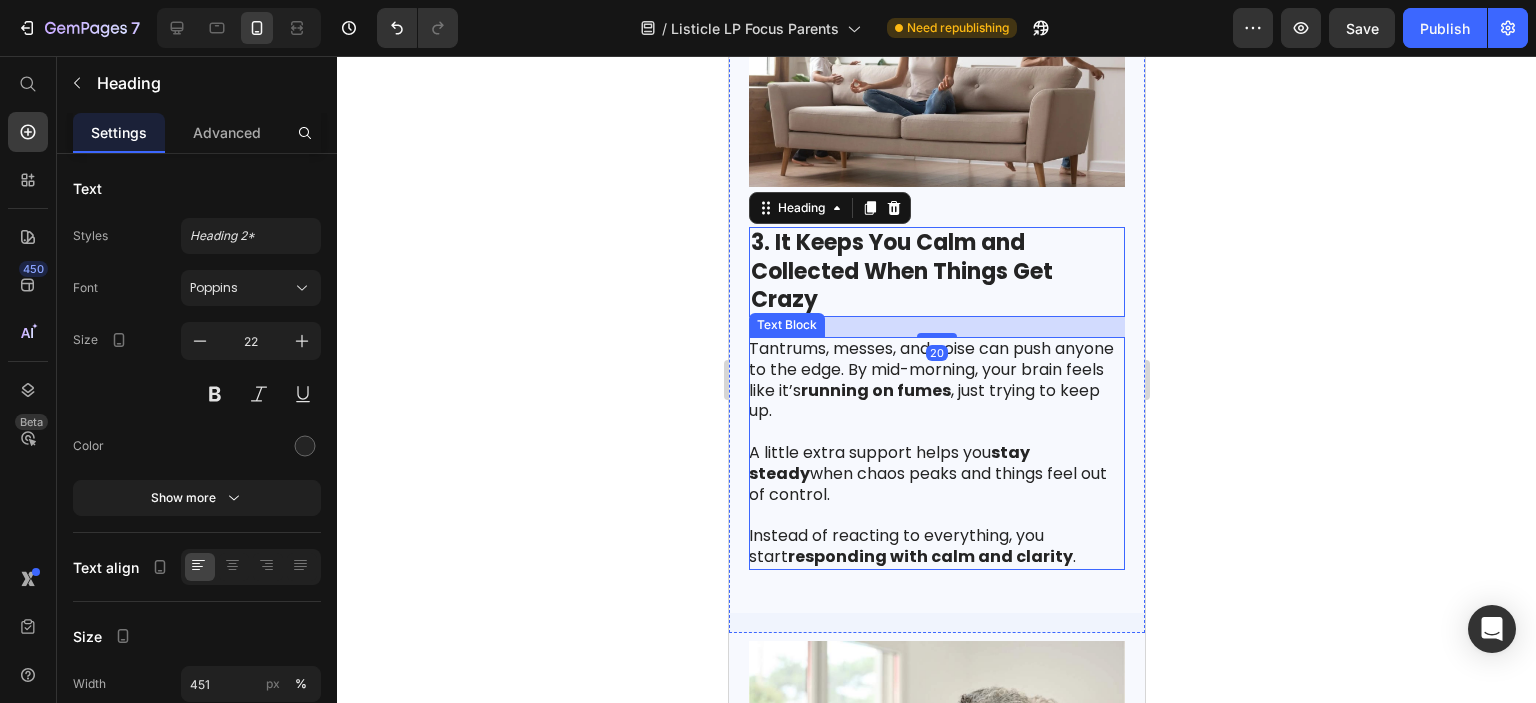 click on "Tantrums, messes, and noise can push anyone to the edge. By mid-morning, your brain feels like it’s  running on fumes , just trying to keep up." at bounding box center [935, 380] 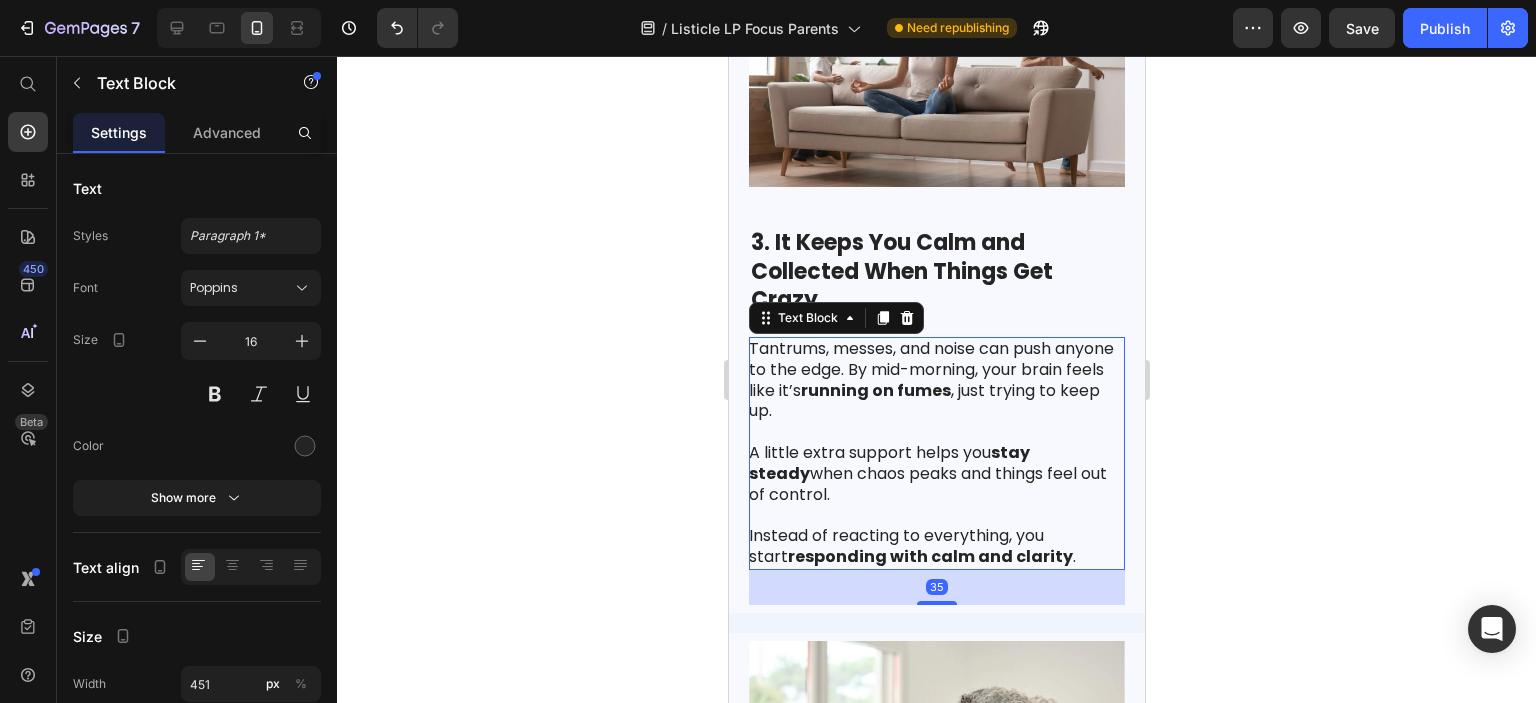 click 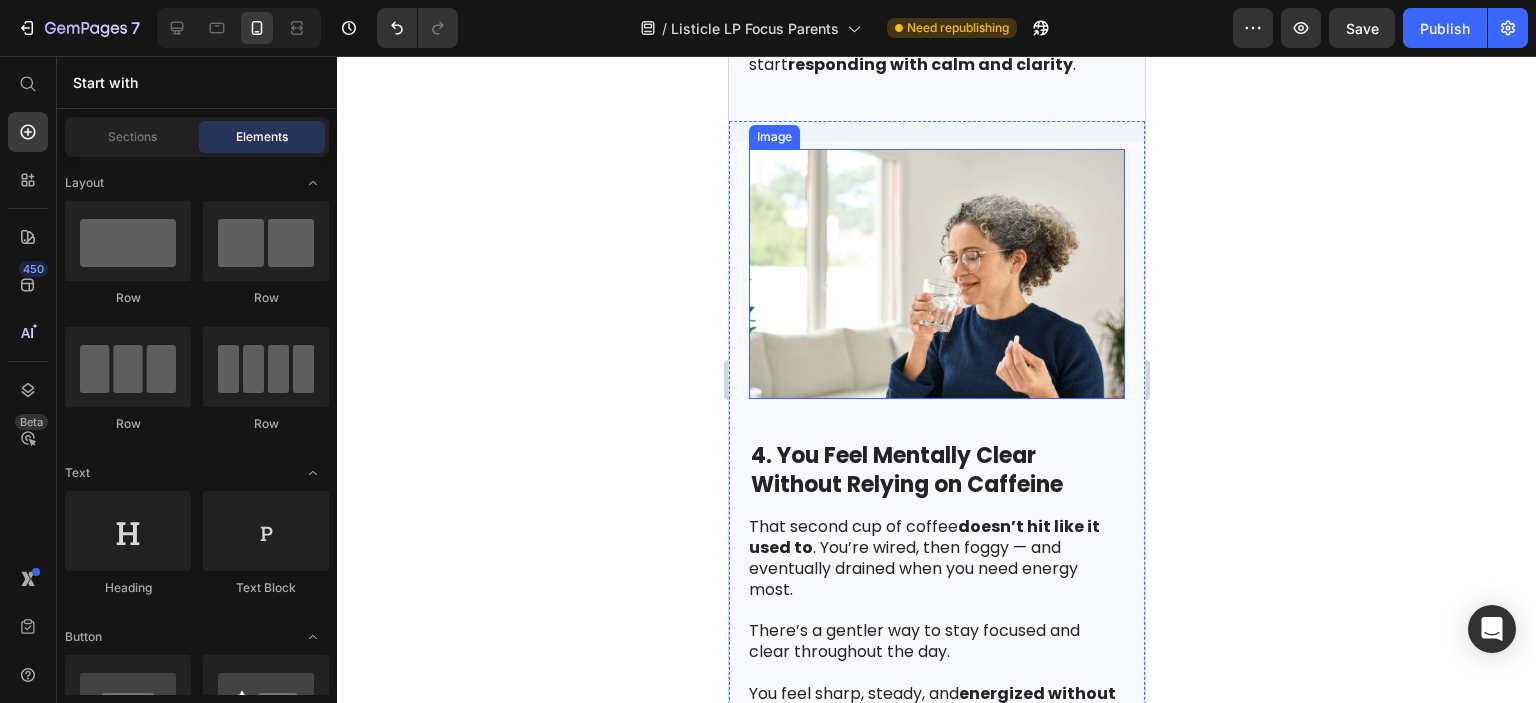 scroll, scrollTop: 2700, scrollLeft: 0, axis: vertical 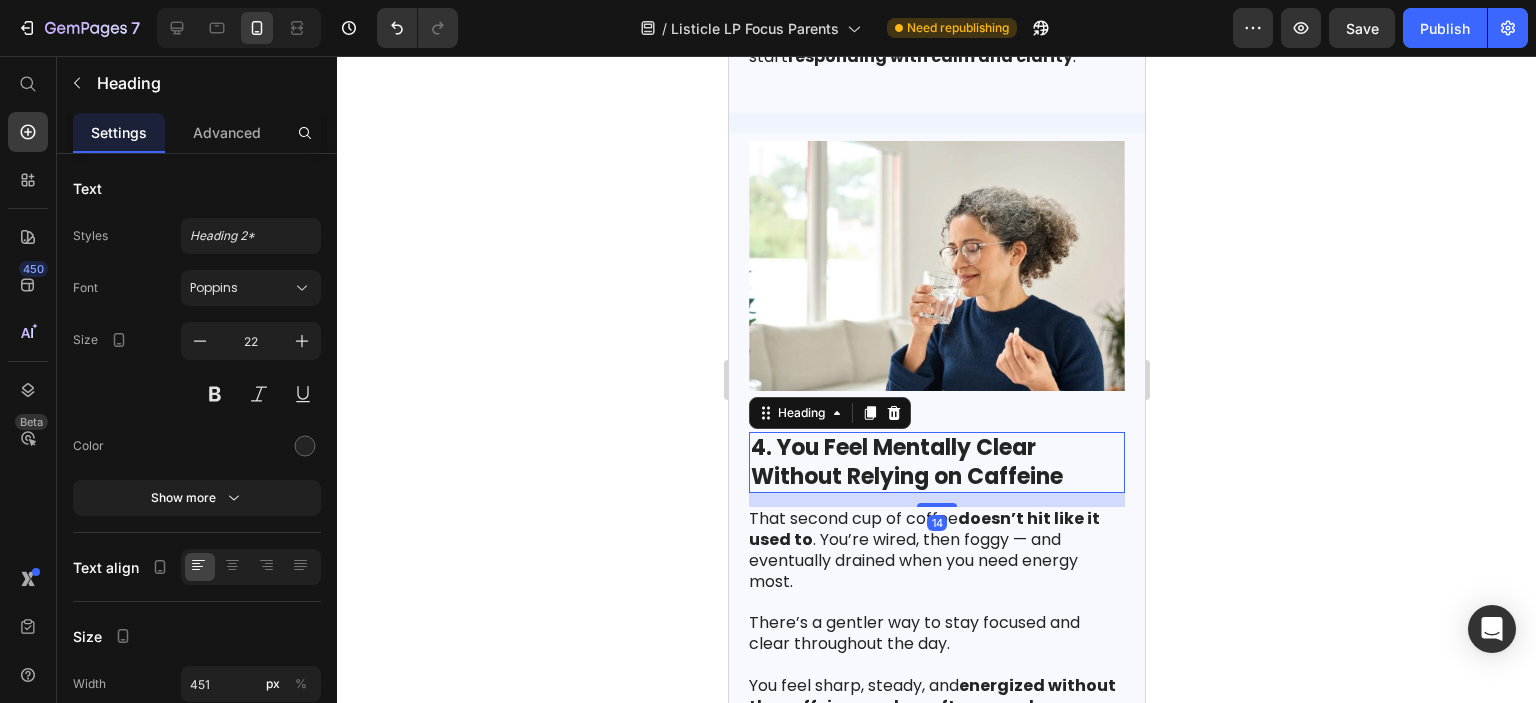 click on "4. You Feel Mentally Clear Without Relying on Caffeine" at bounding box center [906, 462] 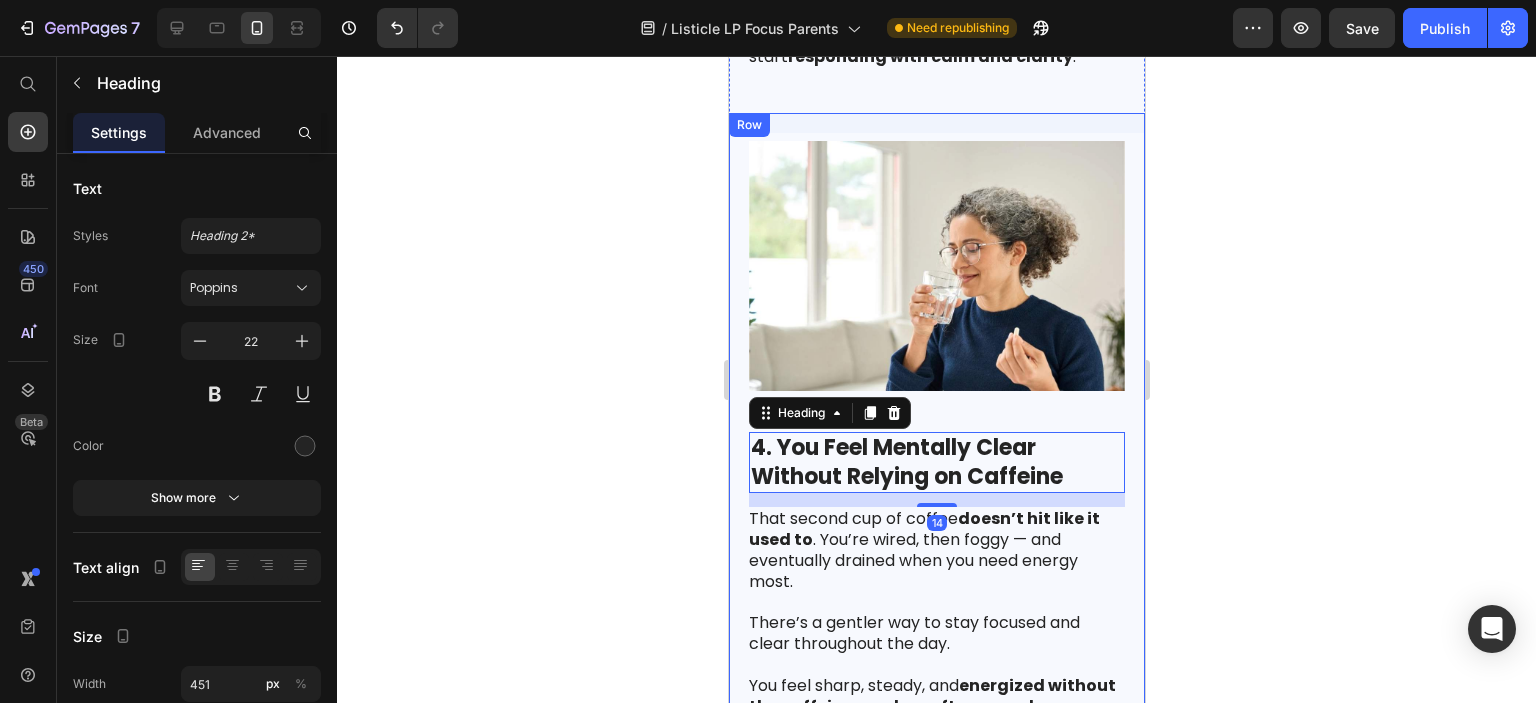 click at bounding box center [936, 266] 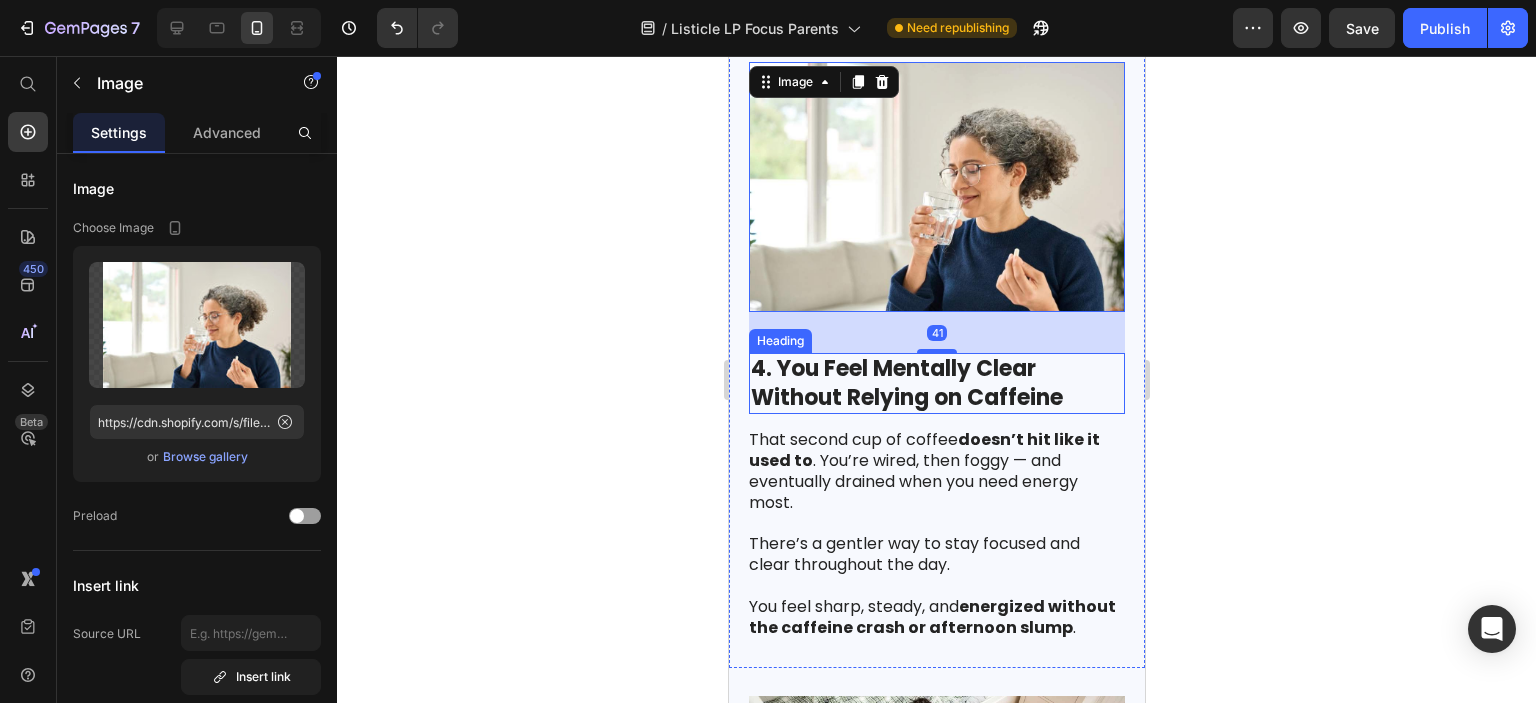 scroll, scrollTop: 2900, scrollLeft: 0, axis: vertical 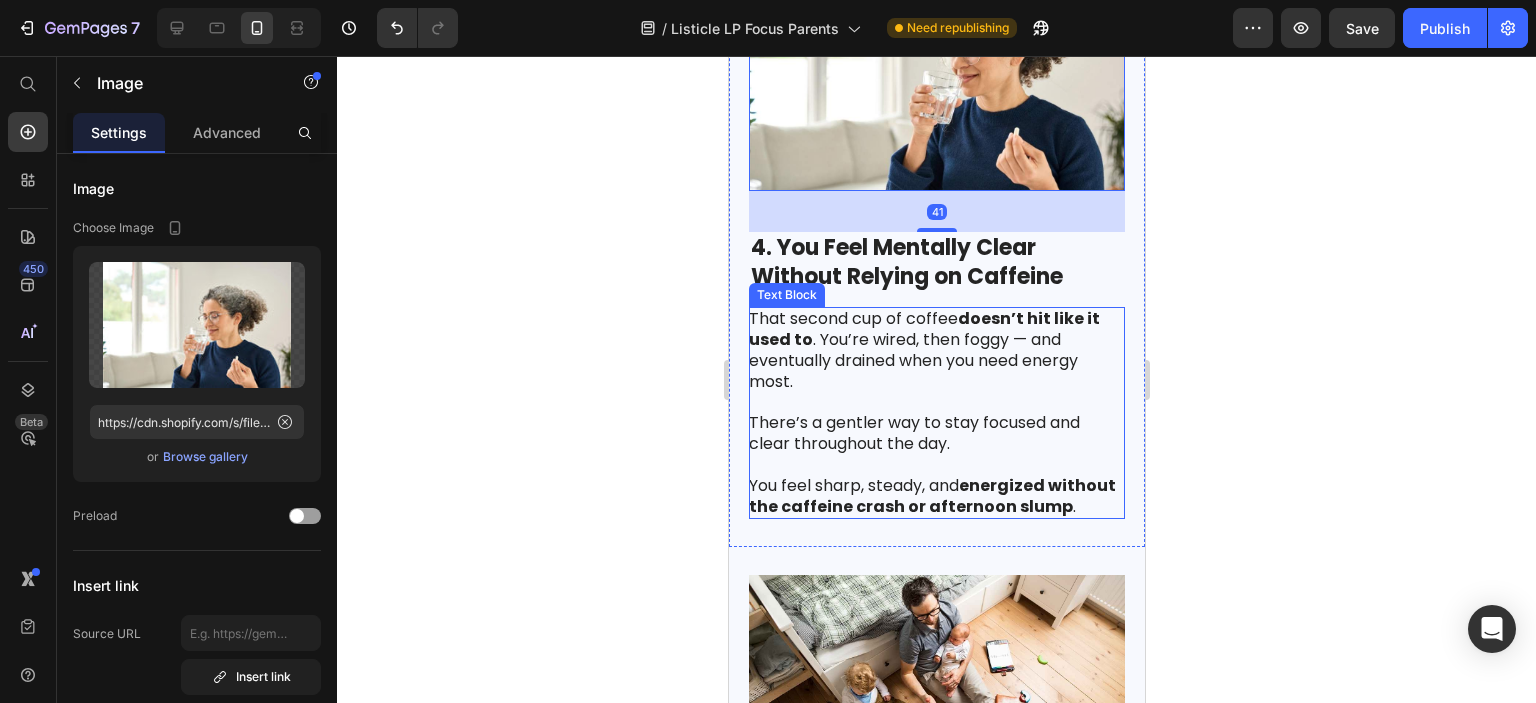click on "That second cup of coffee  doesn’t hit like it used to . You’re wired, then foggy — and eventually drained when you need energy most." at bounding box center (935, 350) 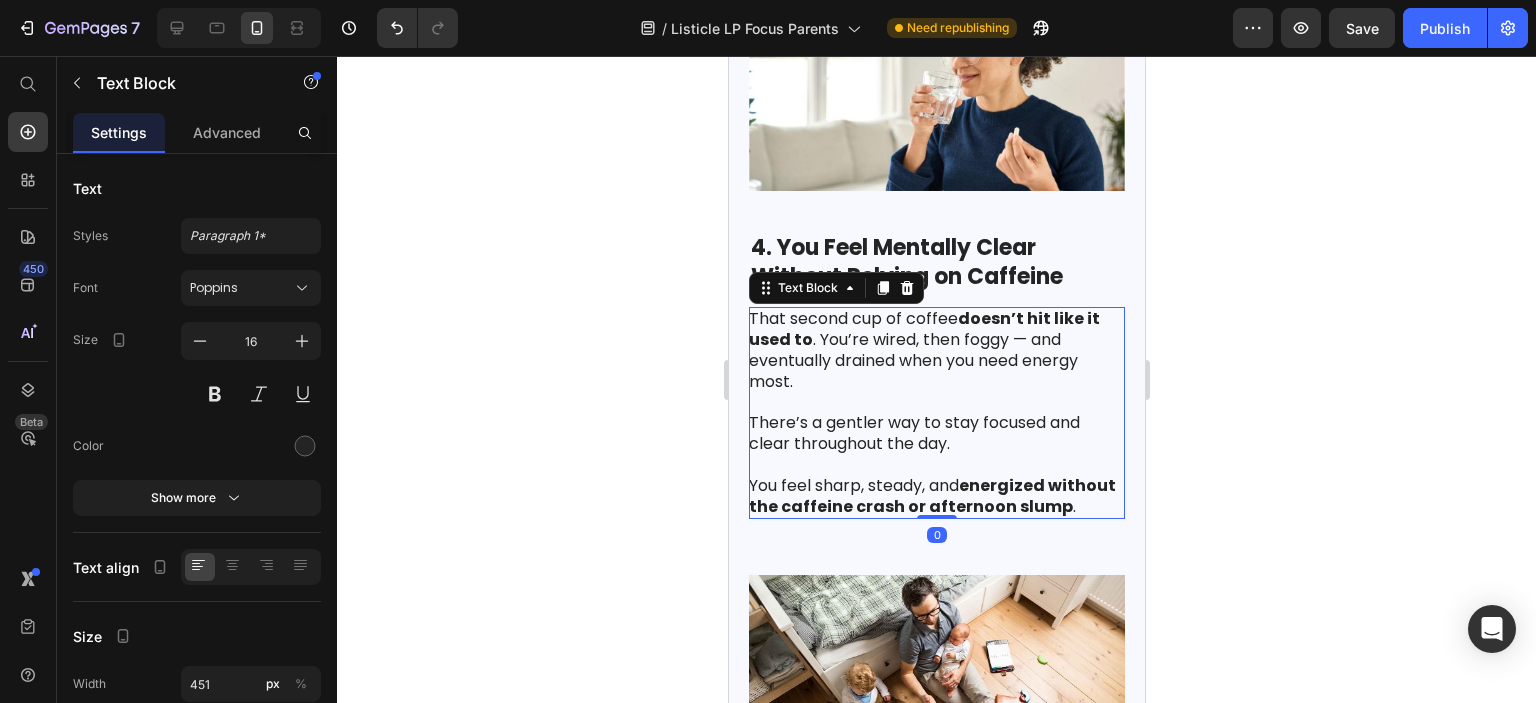 click on "4. You Feel Mentally Clear Without Relying on Caffeine" at bounding box center [906, 262] 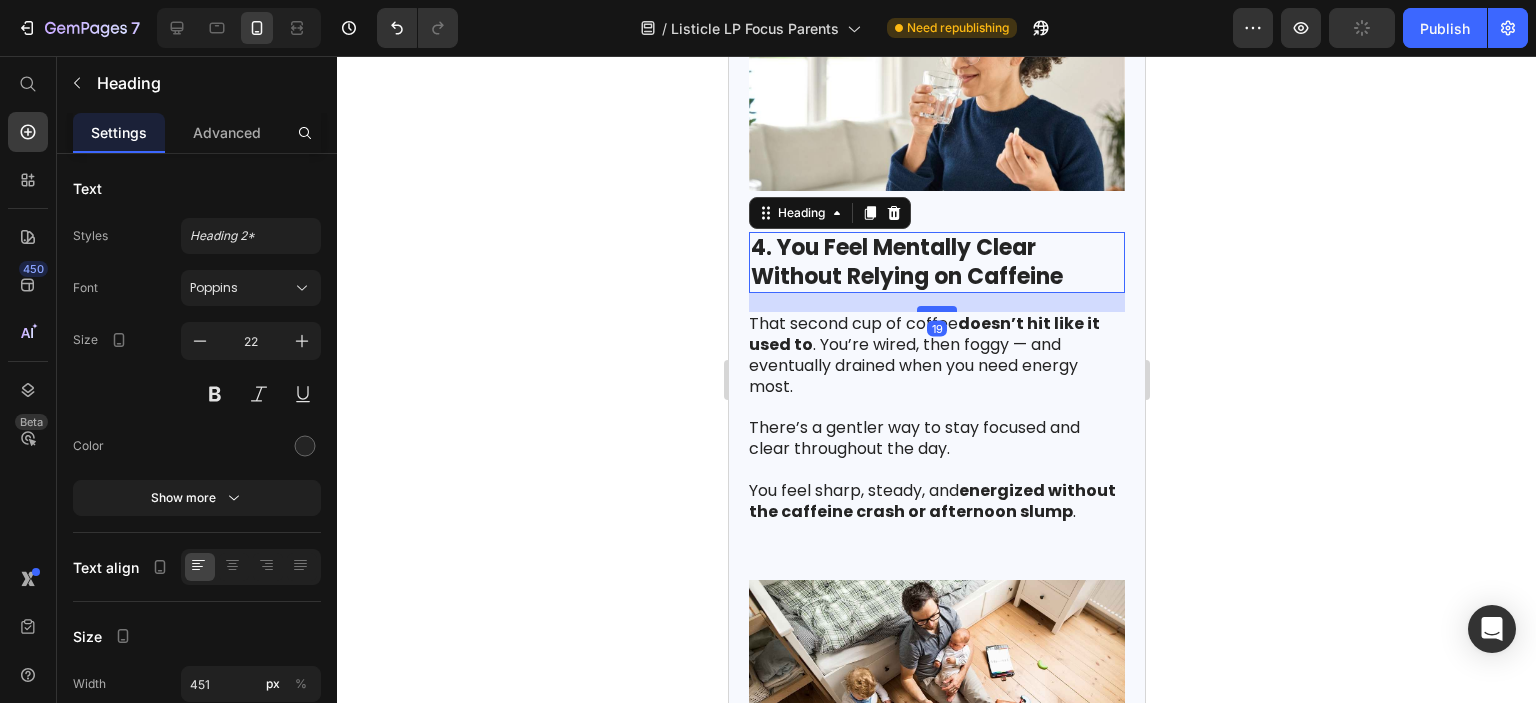 click at bounding box center (936, 309) 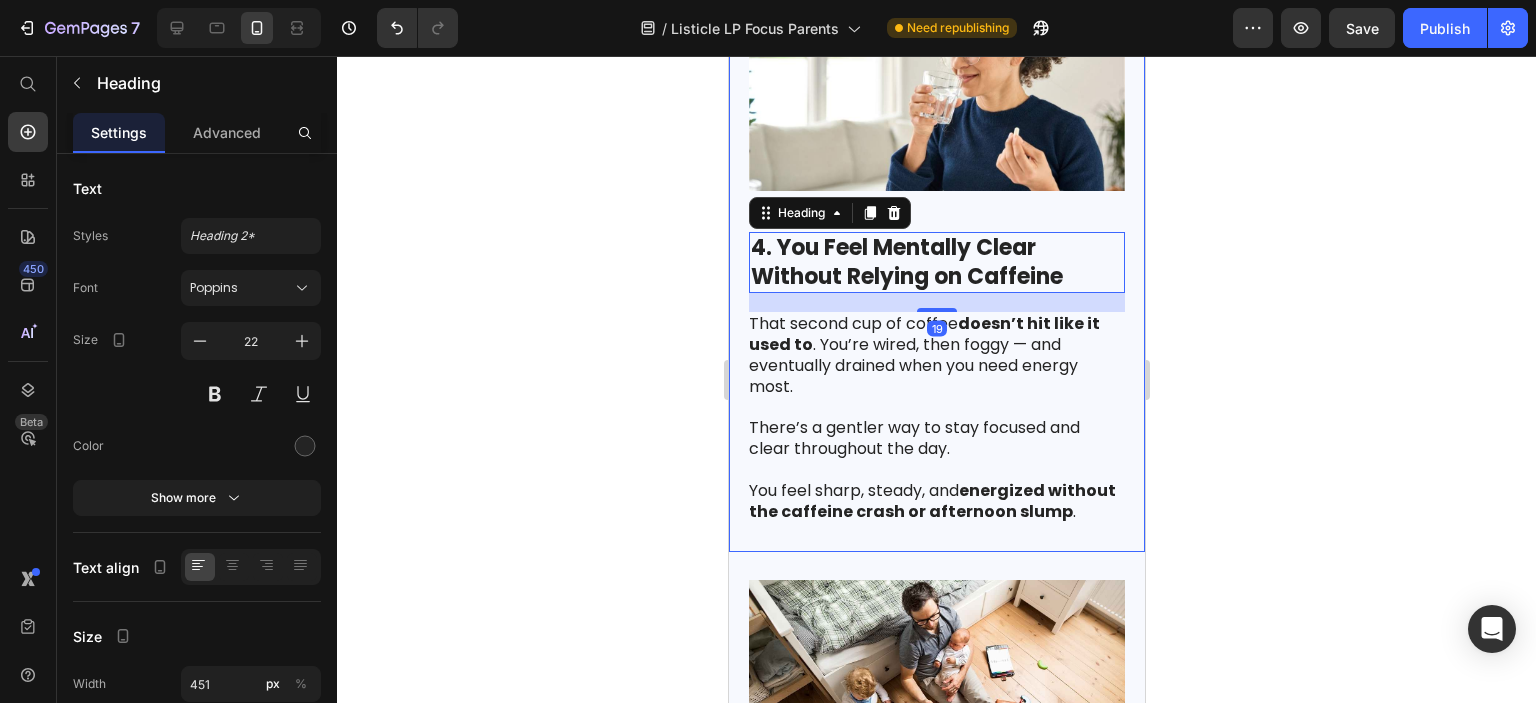 click 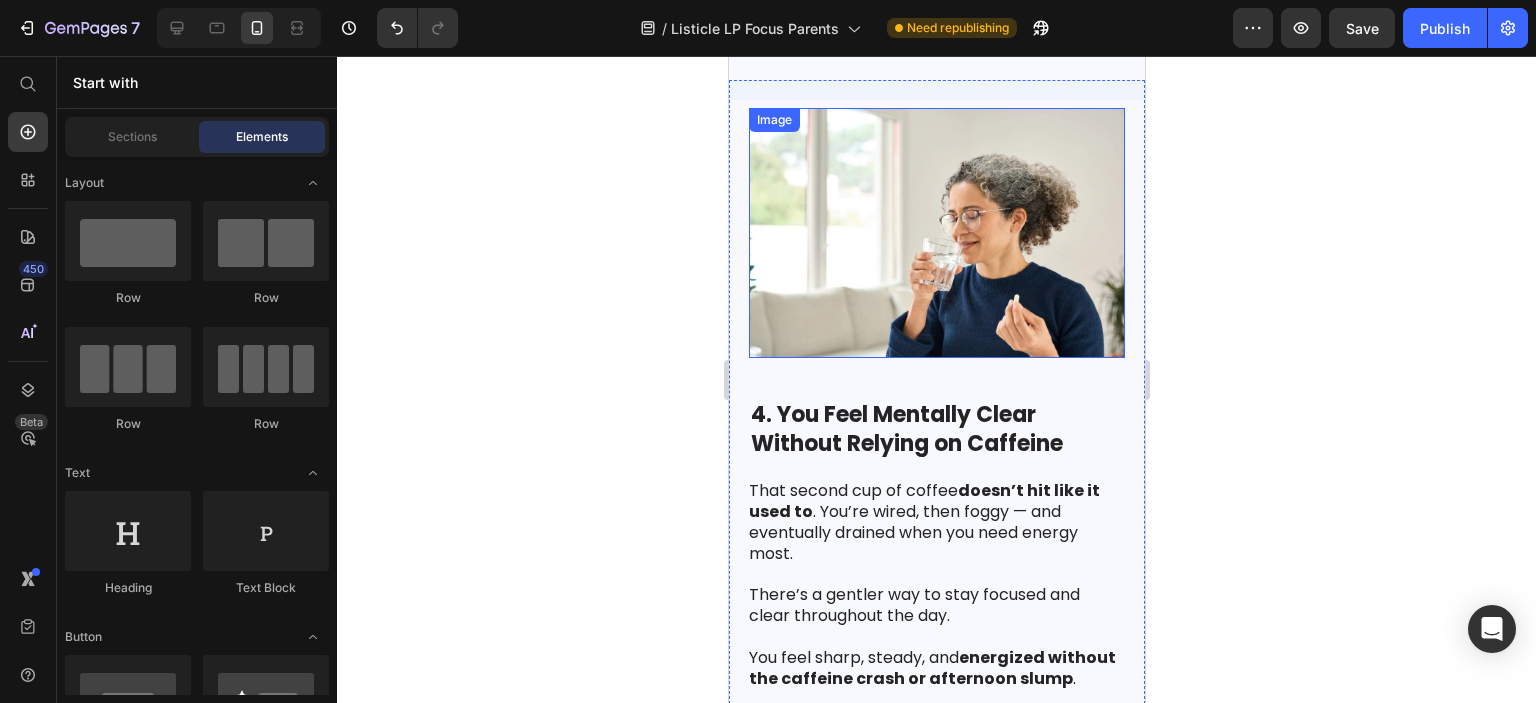 scroll, scrollTop: 2700, scrollLeft: 0, axis: vertical 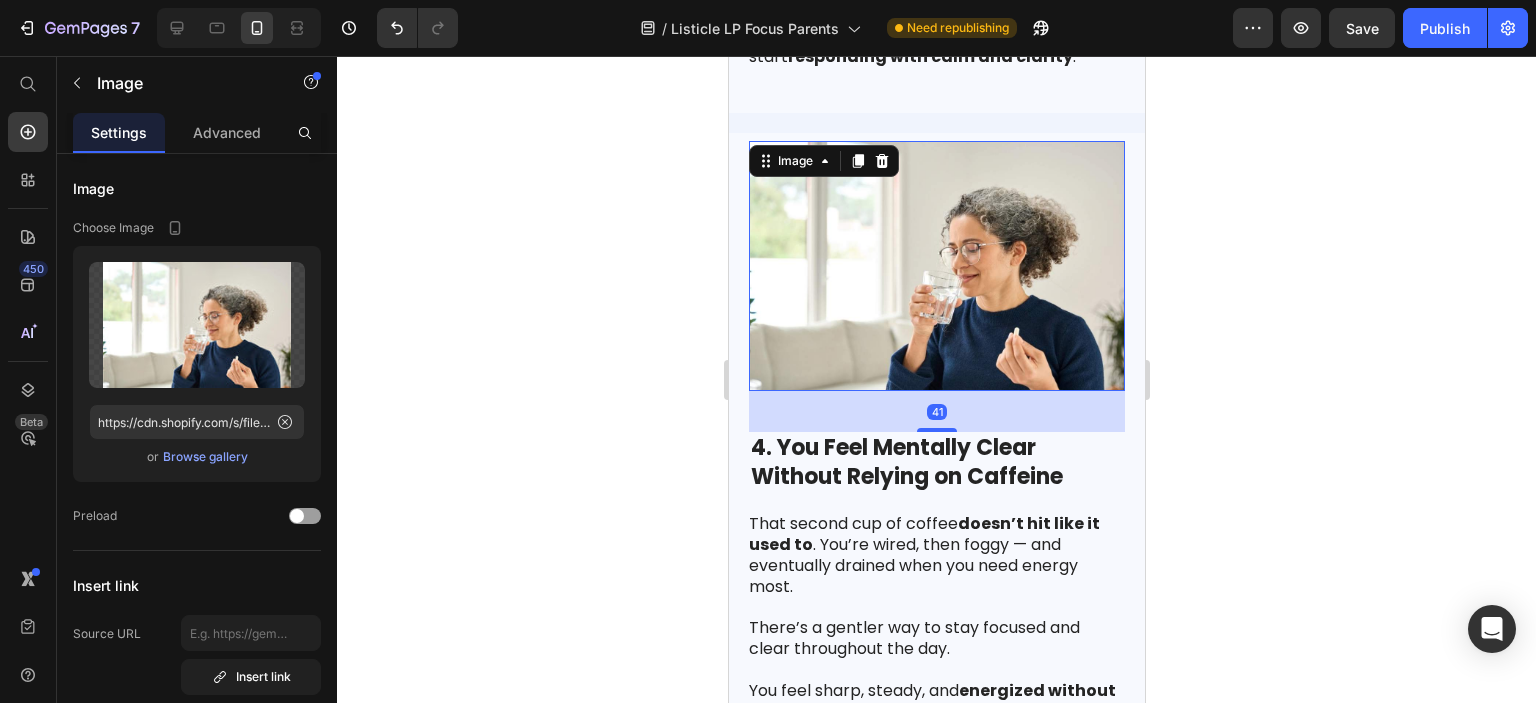 click at bounding box center [936, 266] 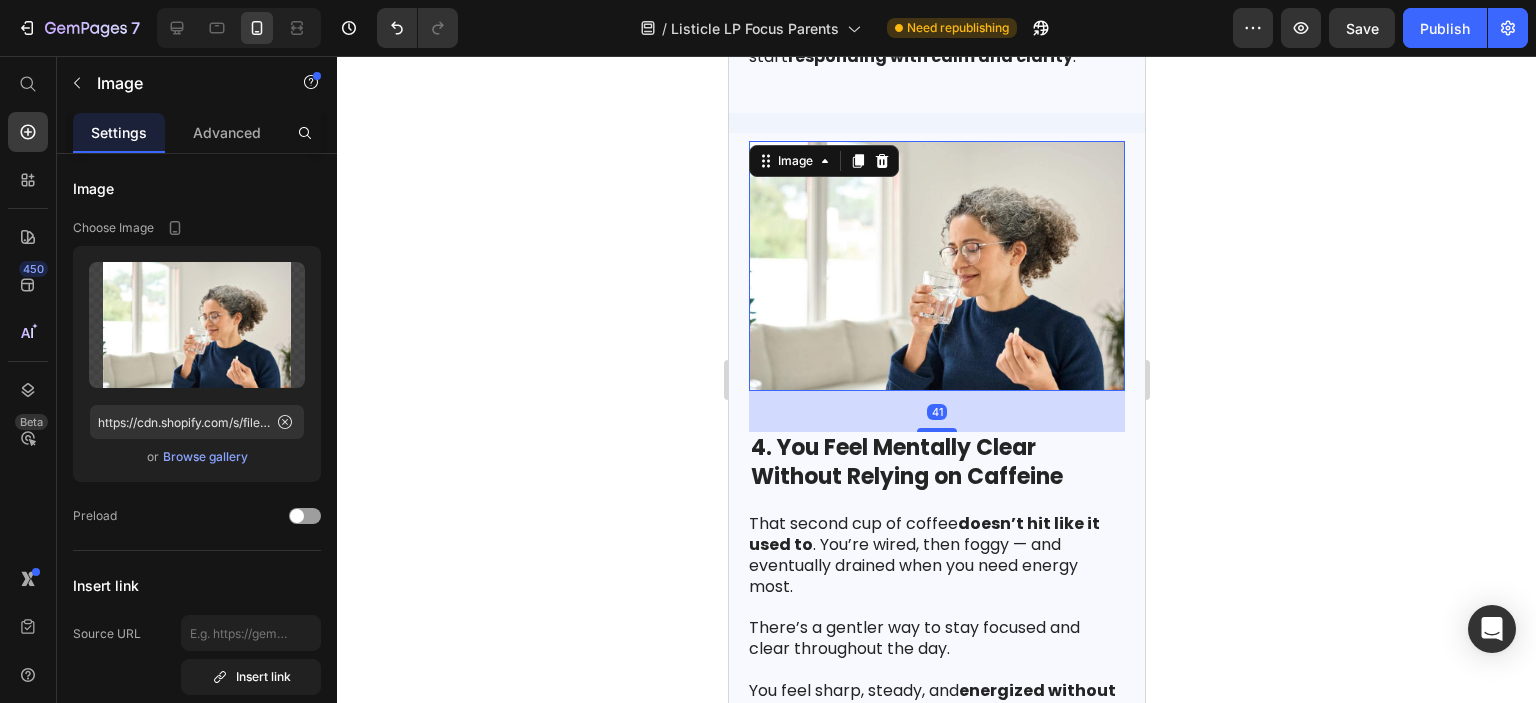 click on "41" at bounding box center (936, 411) 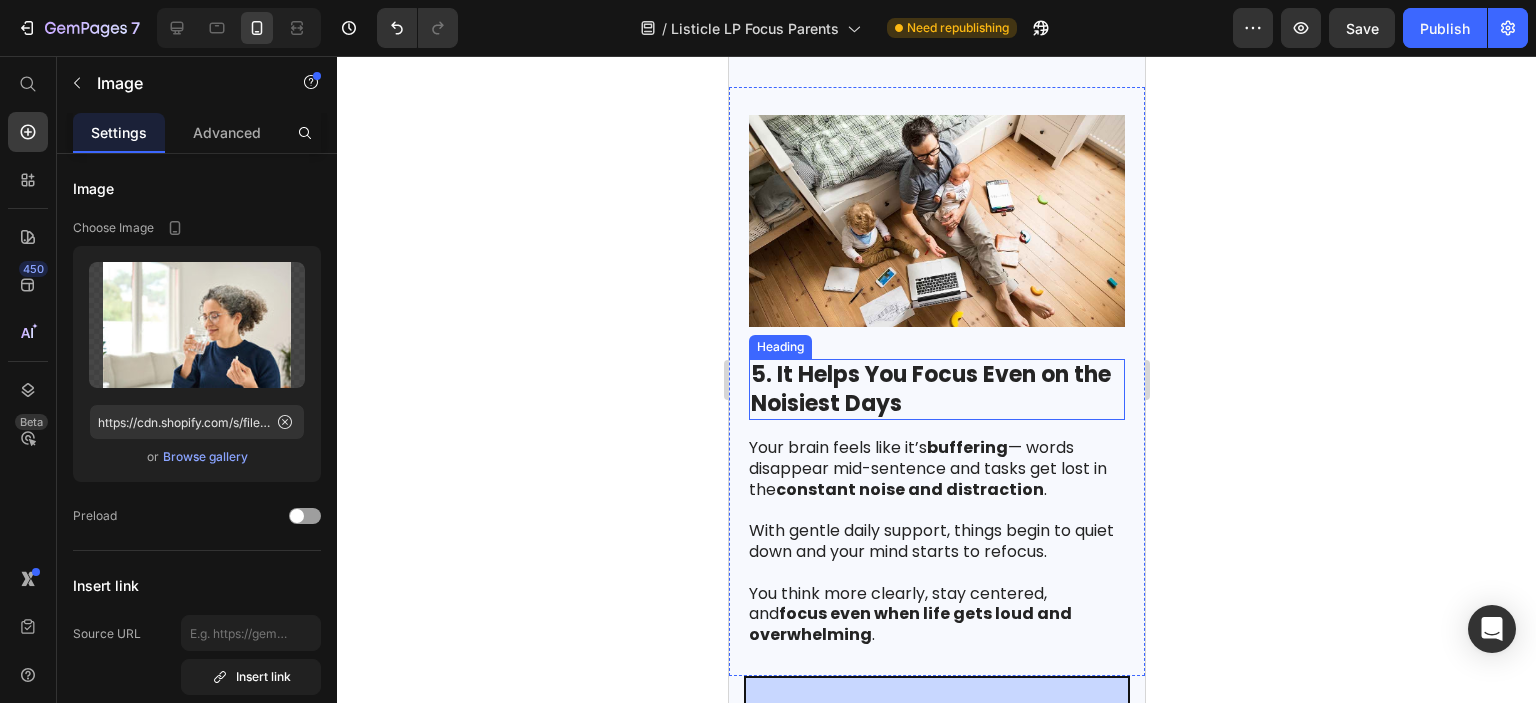 scroll, scrollTop: 3400, scrollLeft: 0, axis: vertical 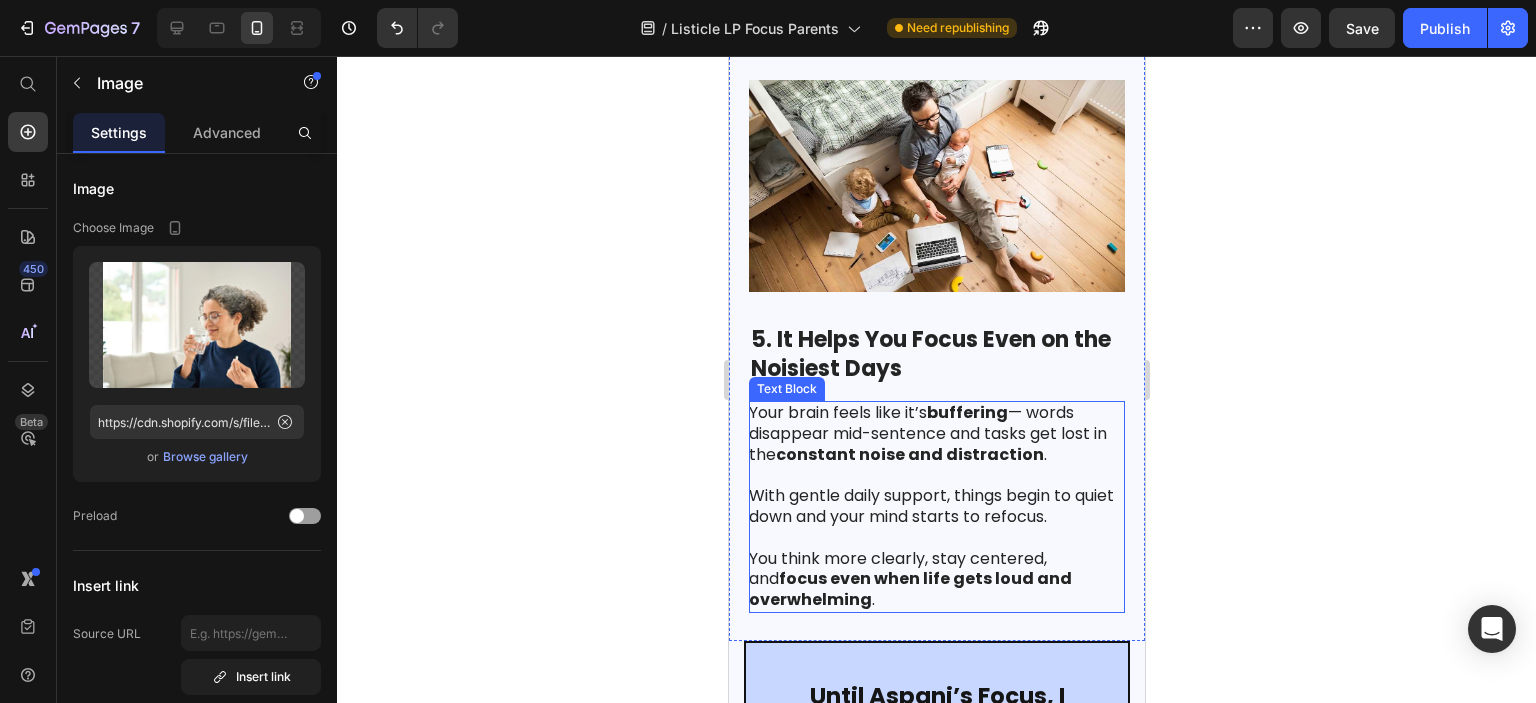 click on "buffering" at bounding box center [966, 412] 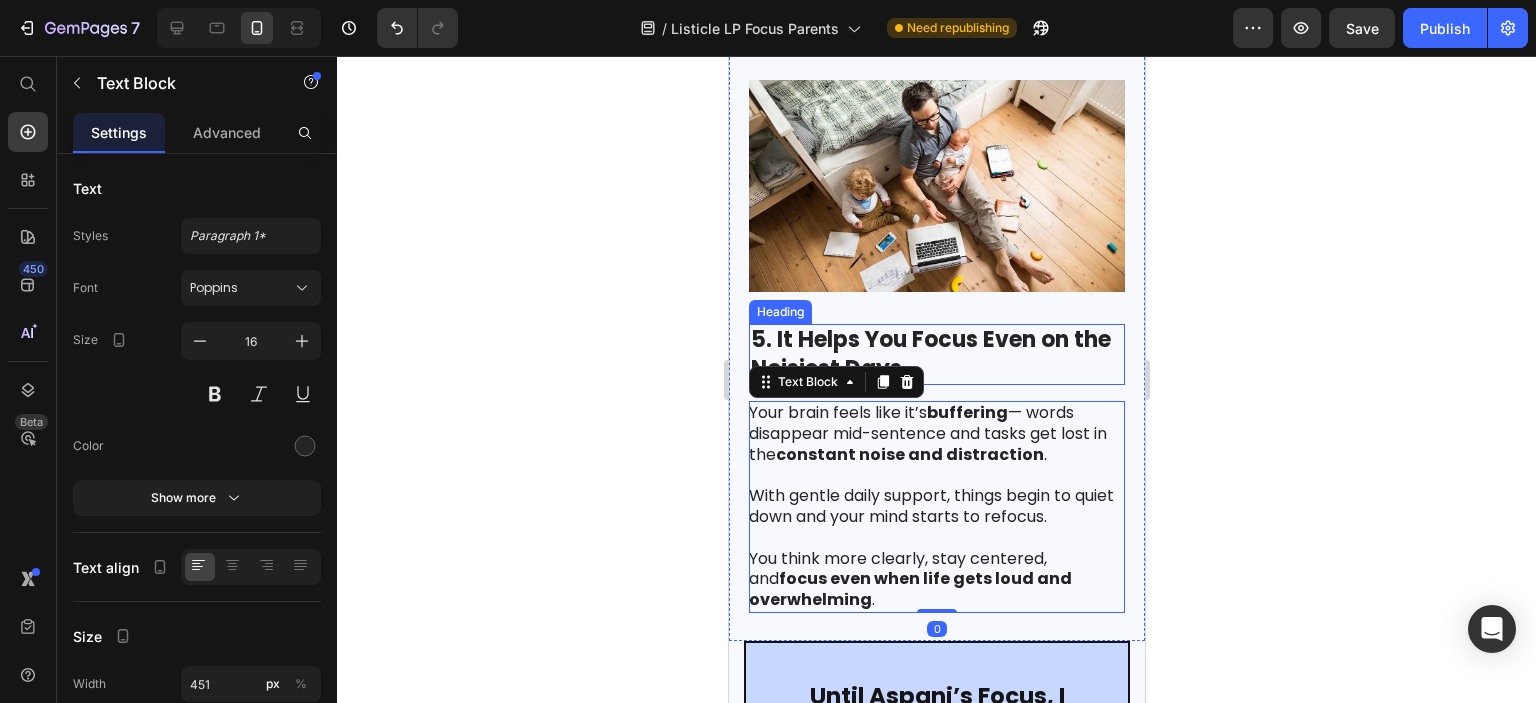 click on "5. It Helps You Focus Even on the Noisiest Days" at bounding box center [930, 354] 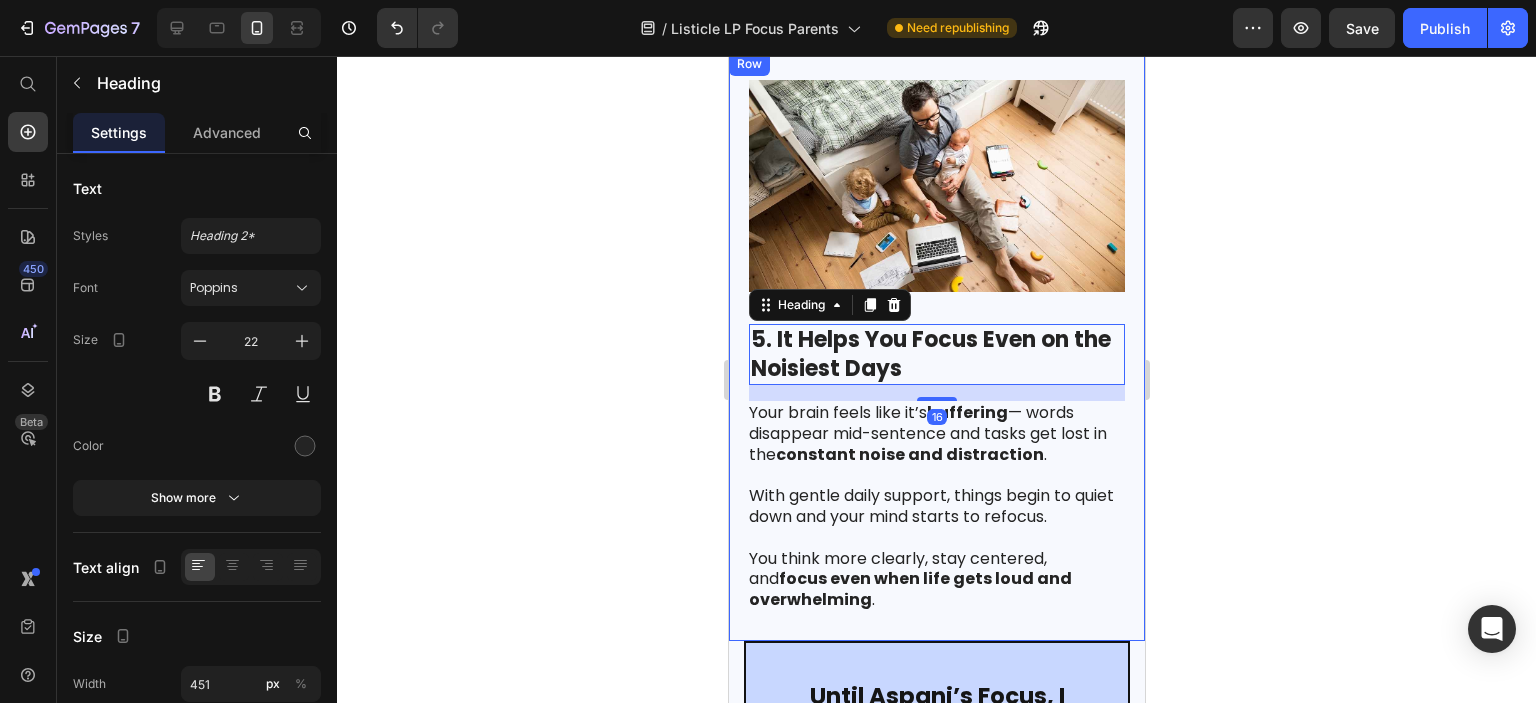 click at bounding box center (936, 186) 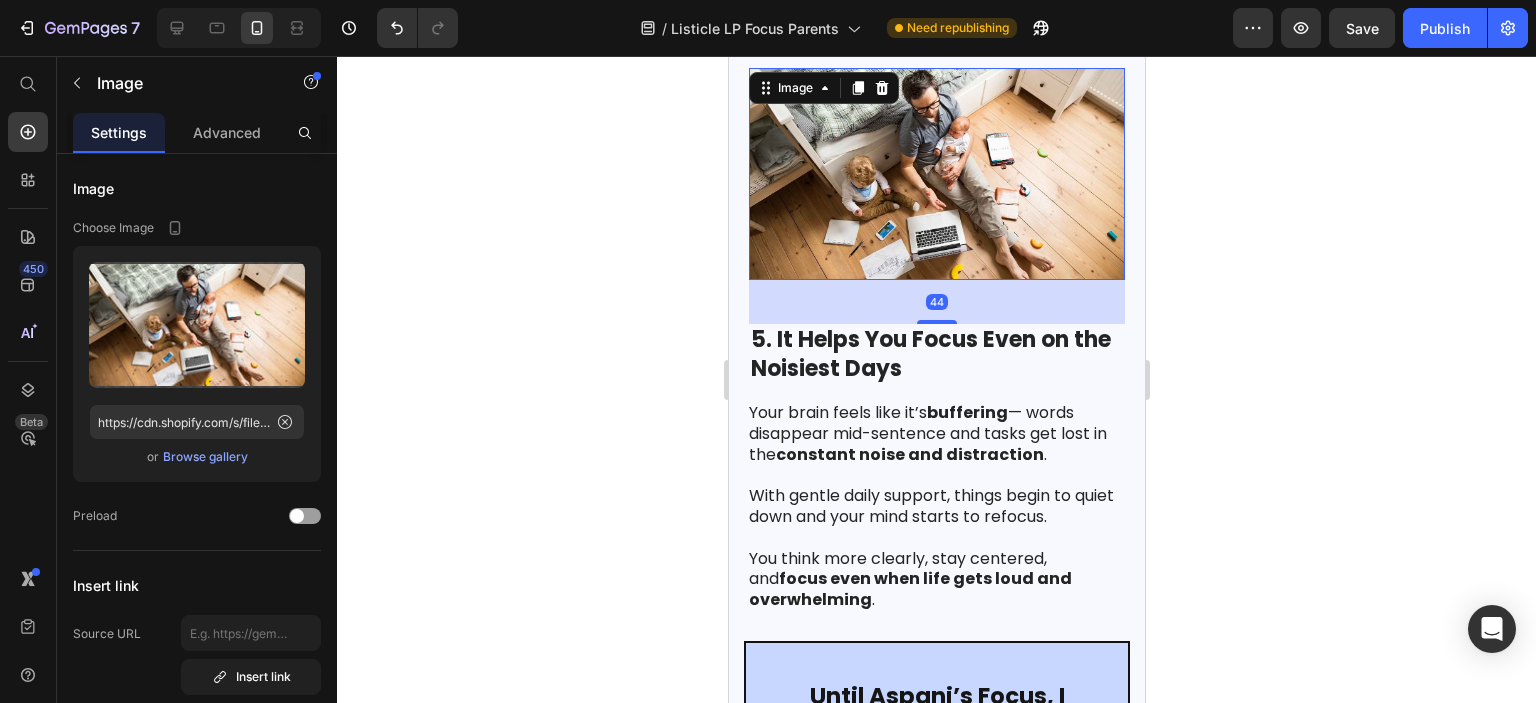 scroll, scrollTop: 3409, scrollLeft: 0, axis: vertical 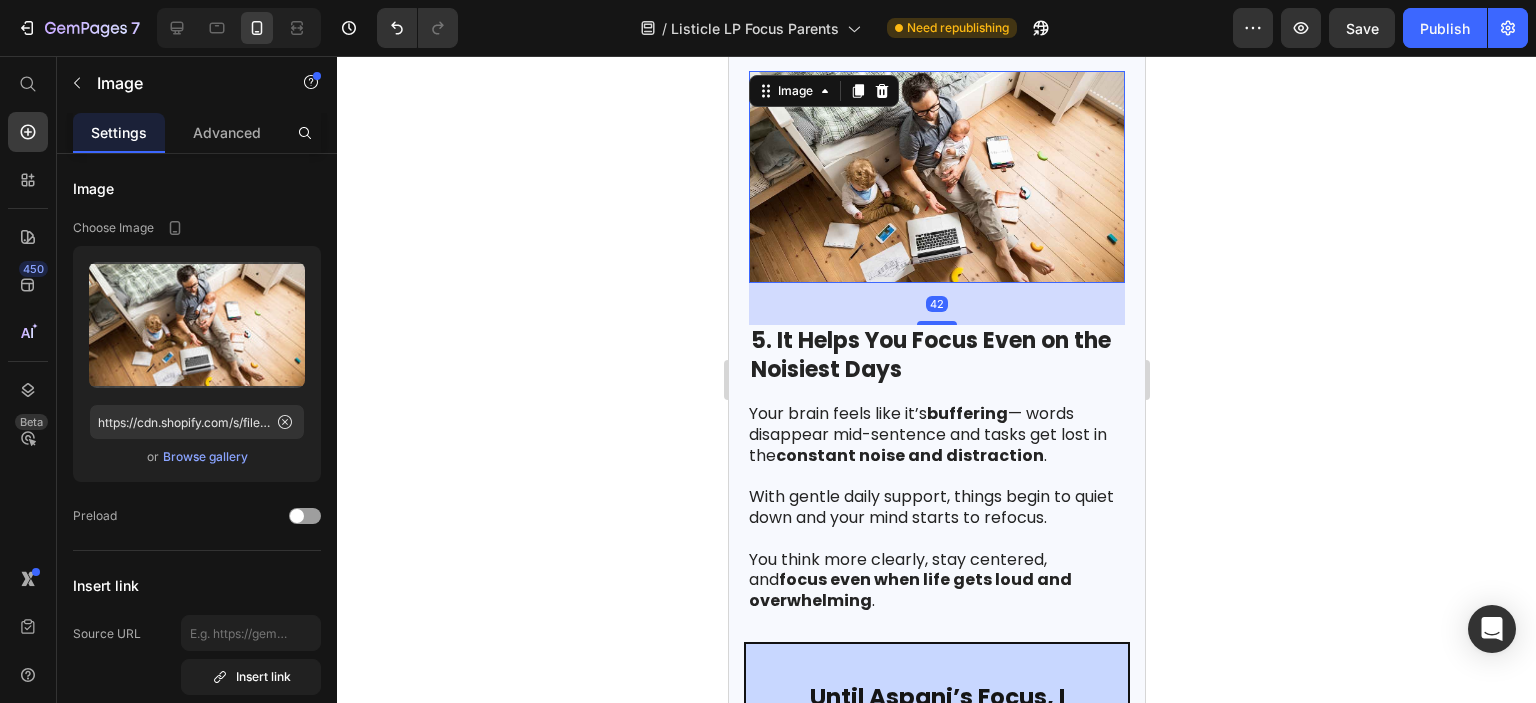 drag, startPoint x: 941, startPoint y: 276, endPoint x: 942, endPoint y: 286, distance: 10.049875 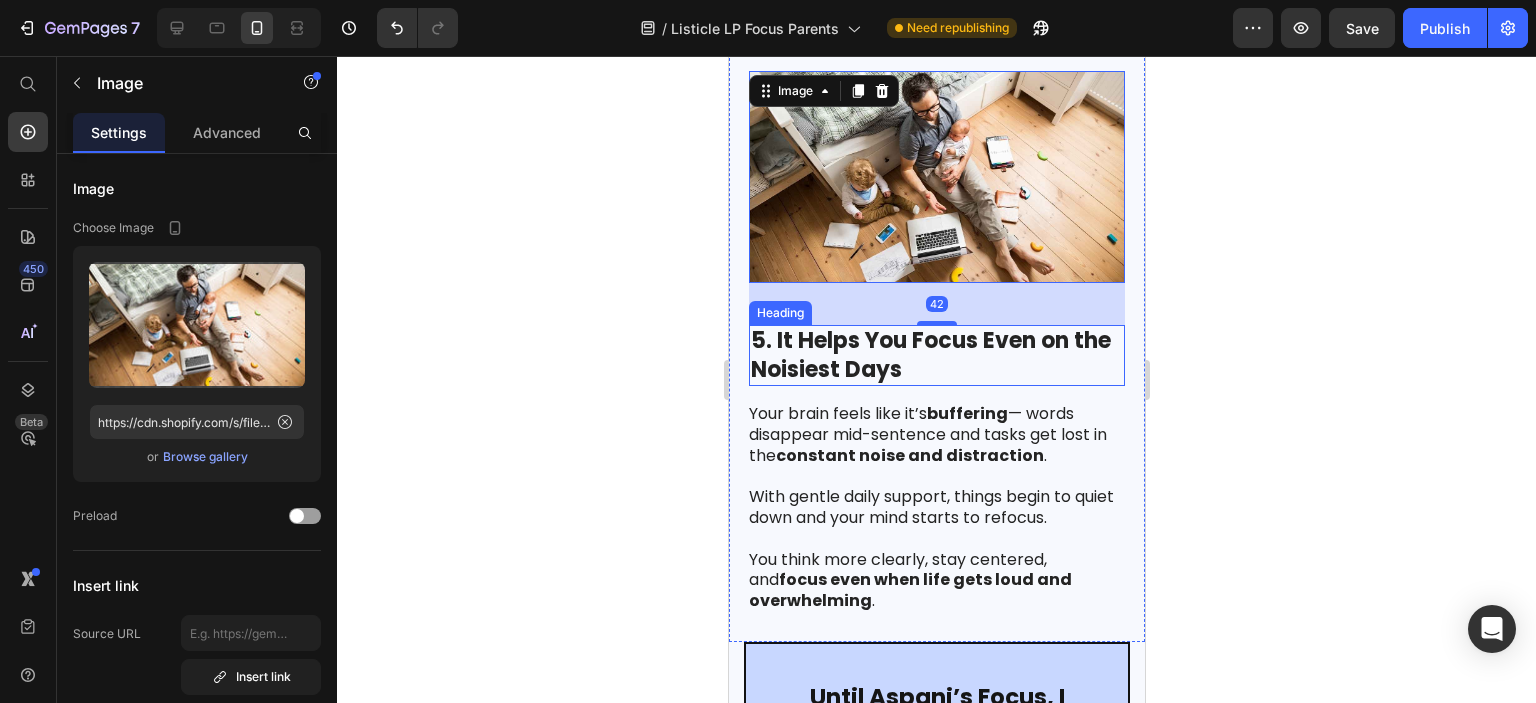 click on "5. It Helps You Focus Even on the Noisiest Days" at bounding box center [930, 355] 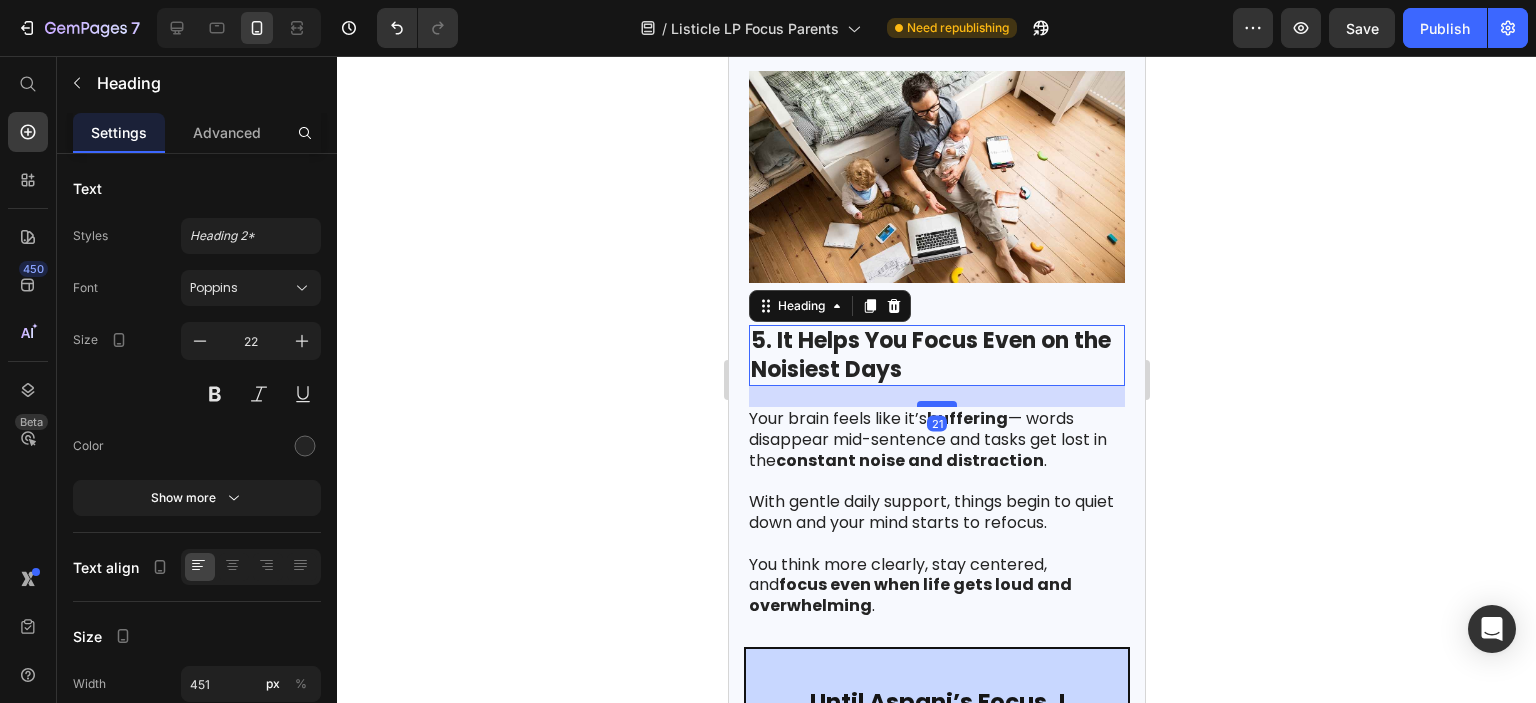 click at bounding box center [936, 404] 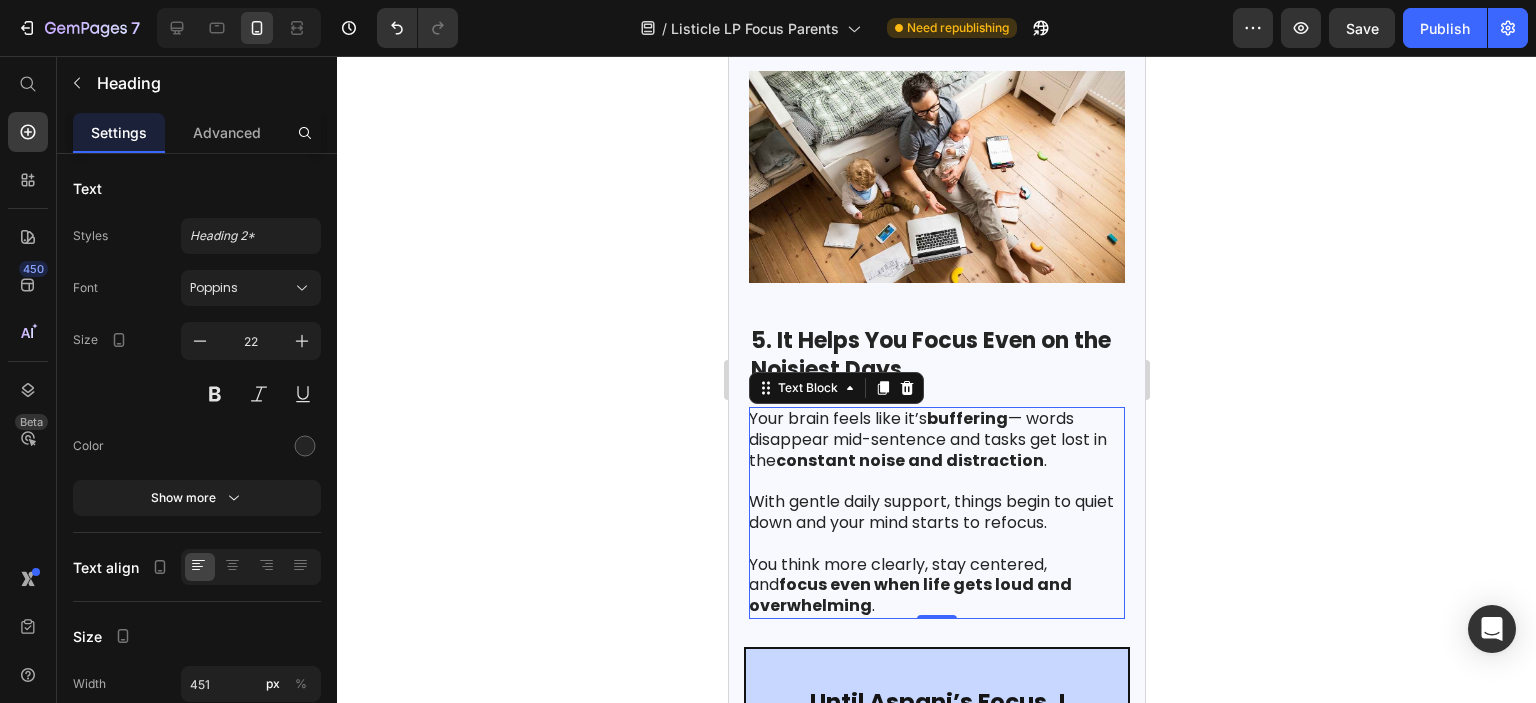 click on "Your brain feels like it’s  buffering  — words disappear mid-sentence and tasks get lost in the  constant noise and distraction ." at bounding box center [935, 440] 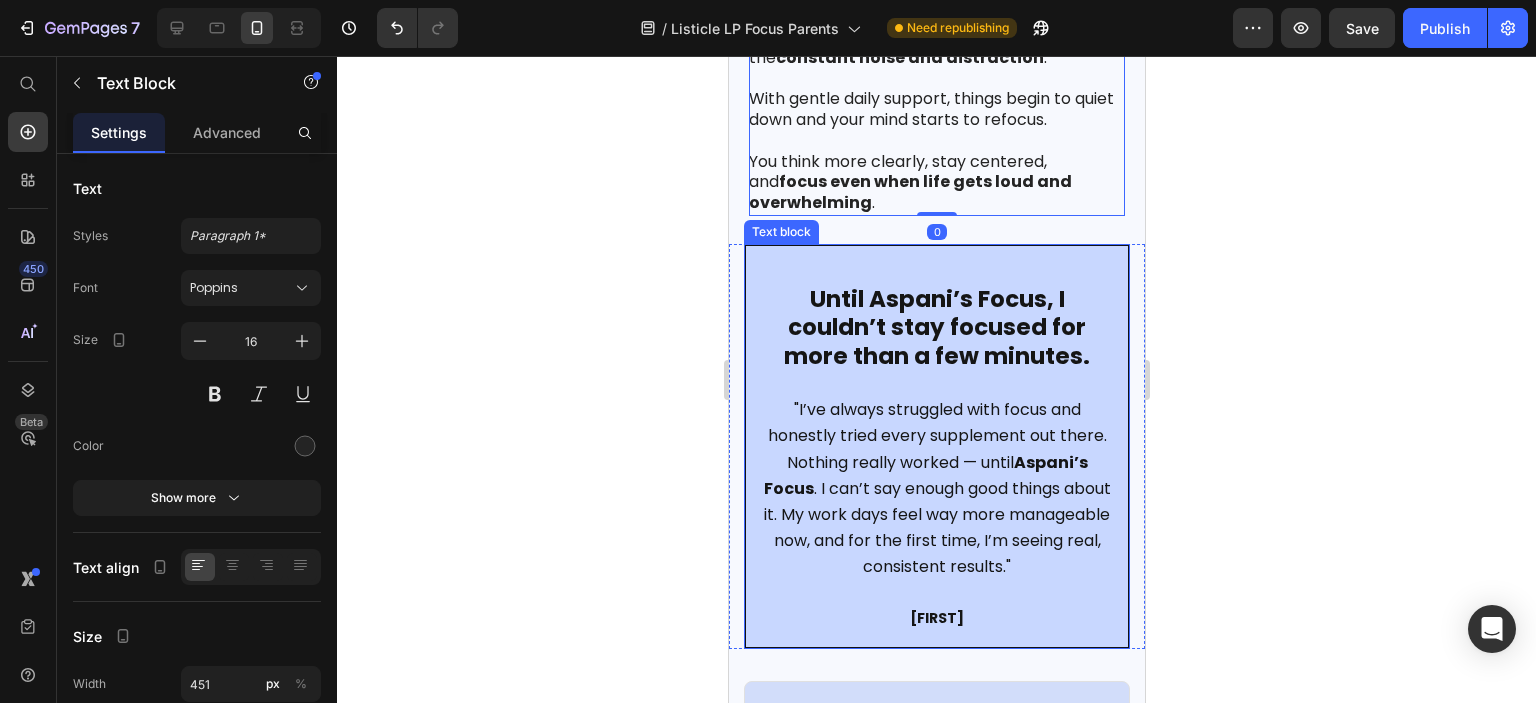 scroll, scrollTop: 3909, scrollLeft: 0, axis: vertical 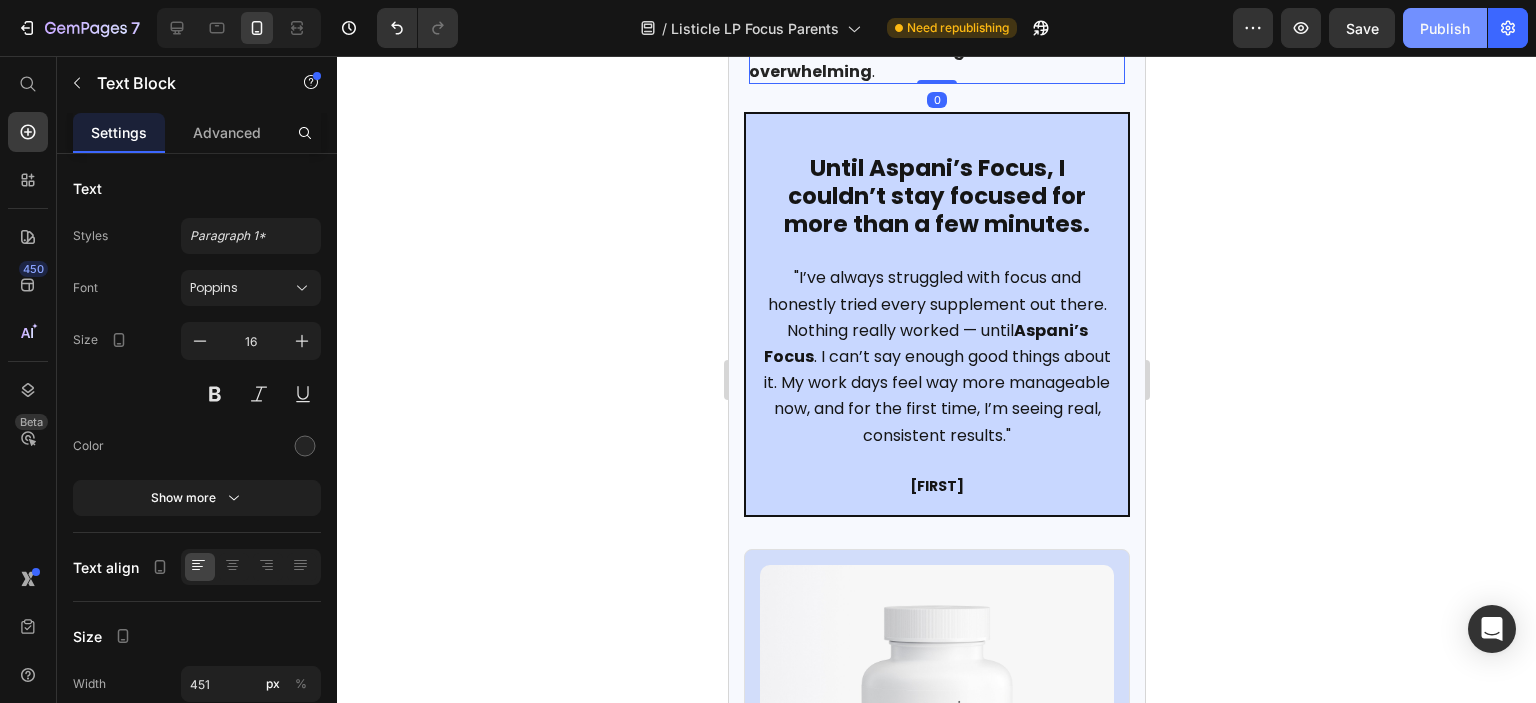 click on "Publish" at bounding box center (1445, 28) 